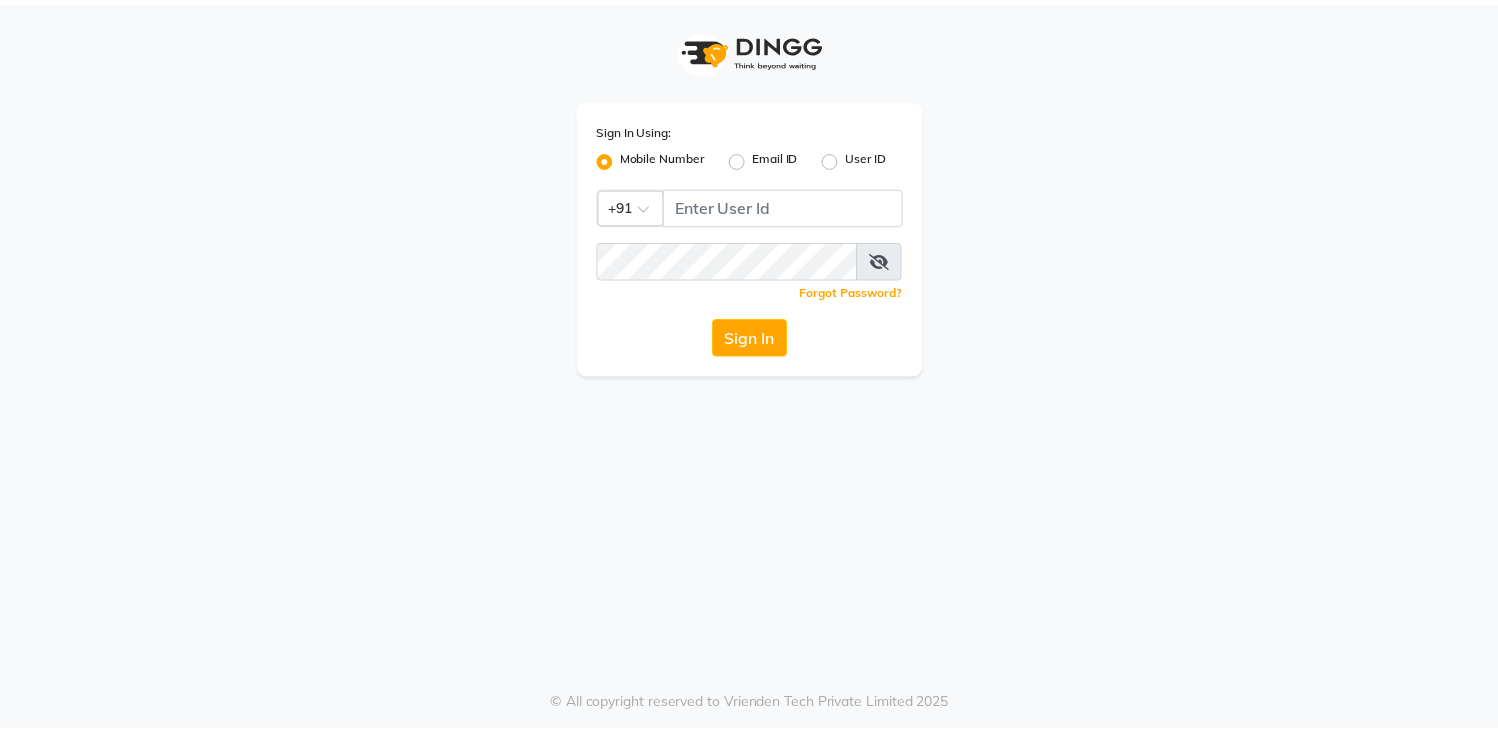 scroll, scrollTop: 0, scrollLeft: 0, axis: both 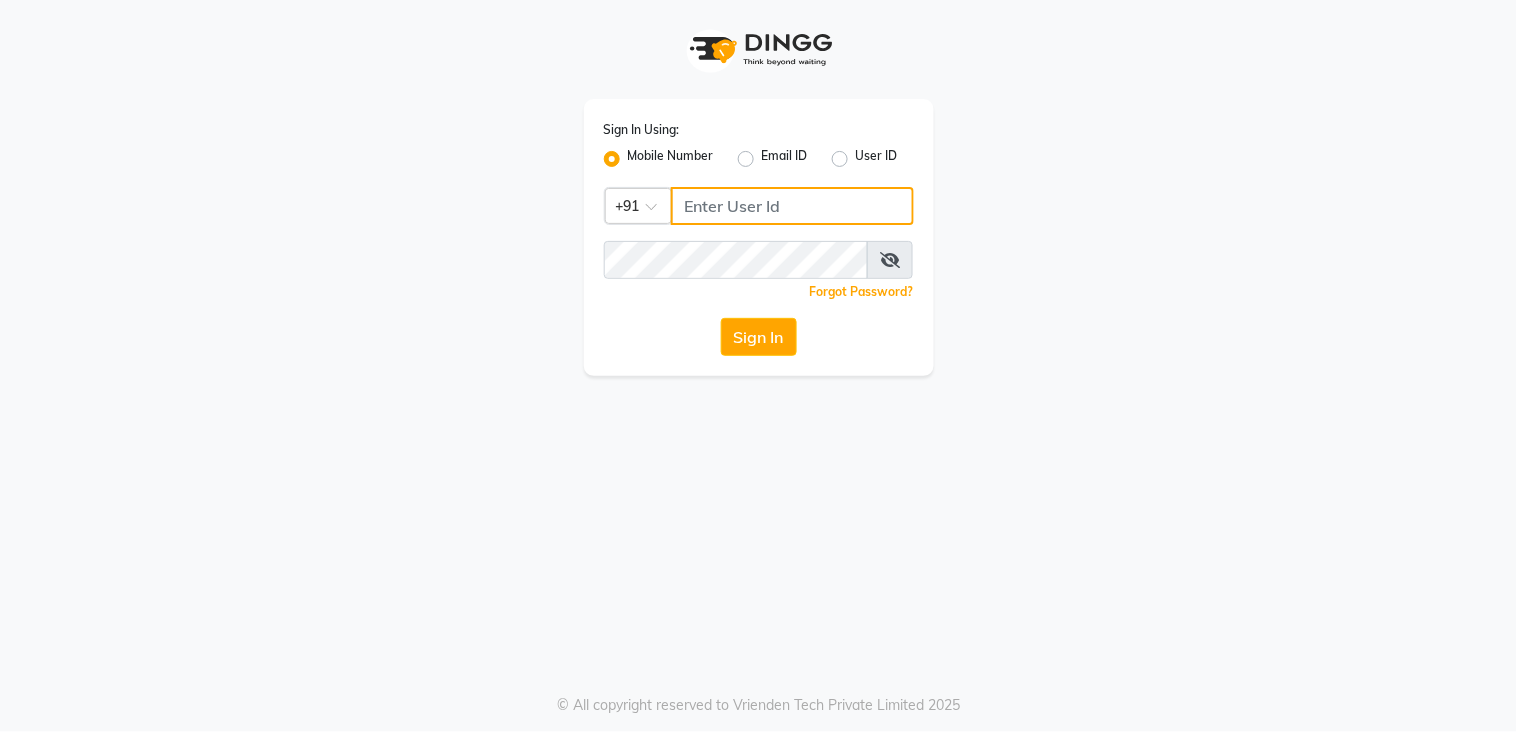 click 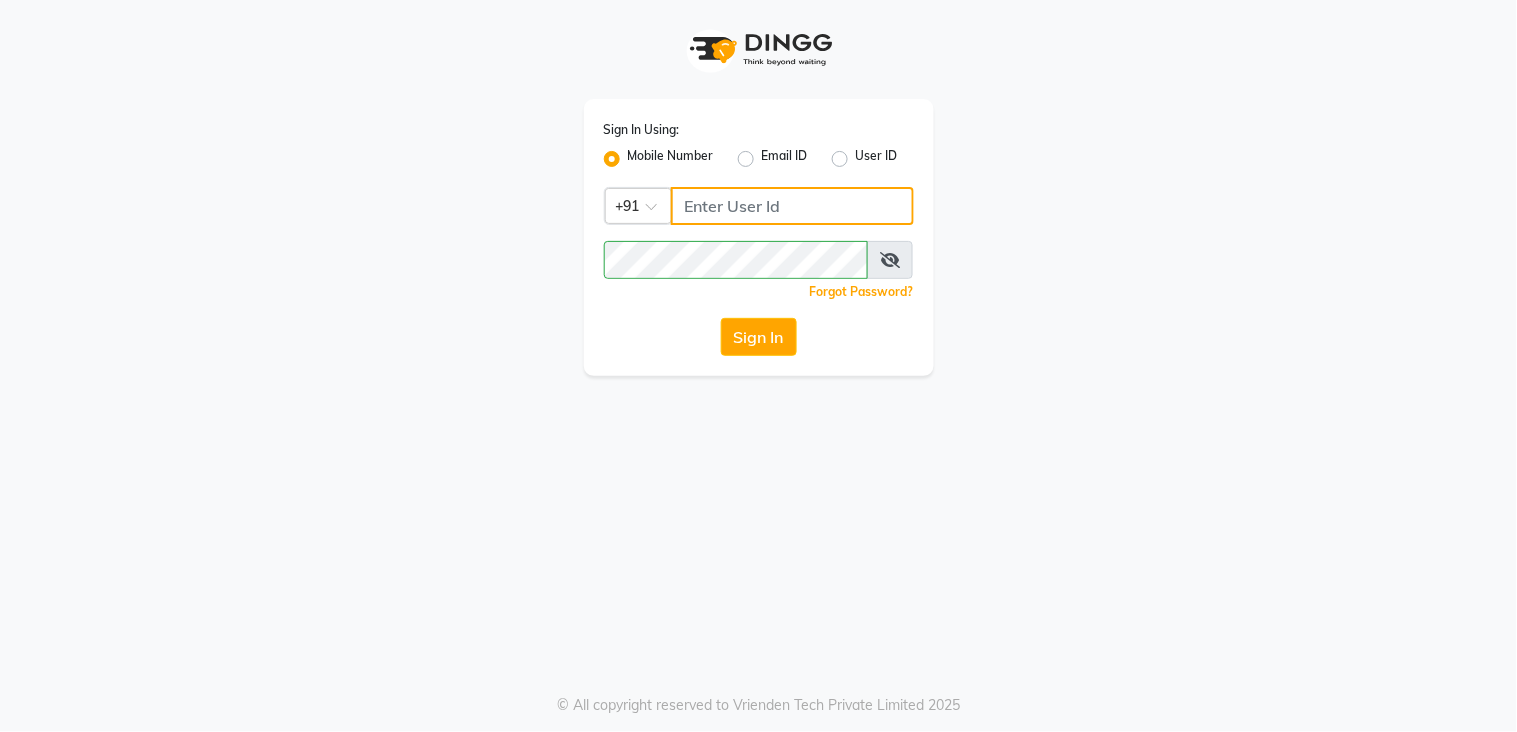 type on "9136266936" 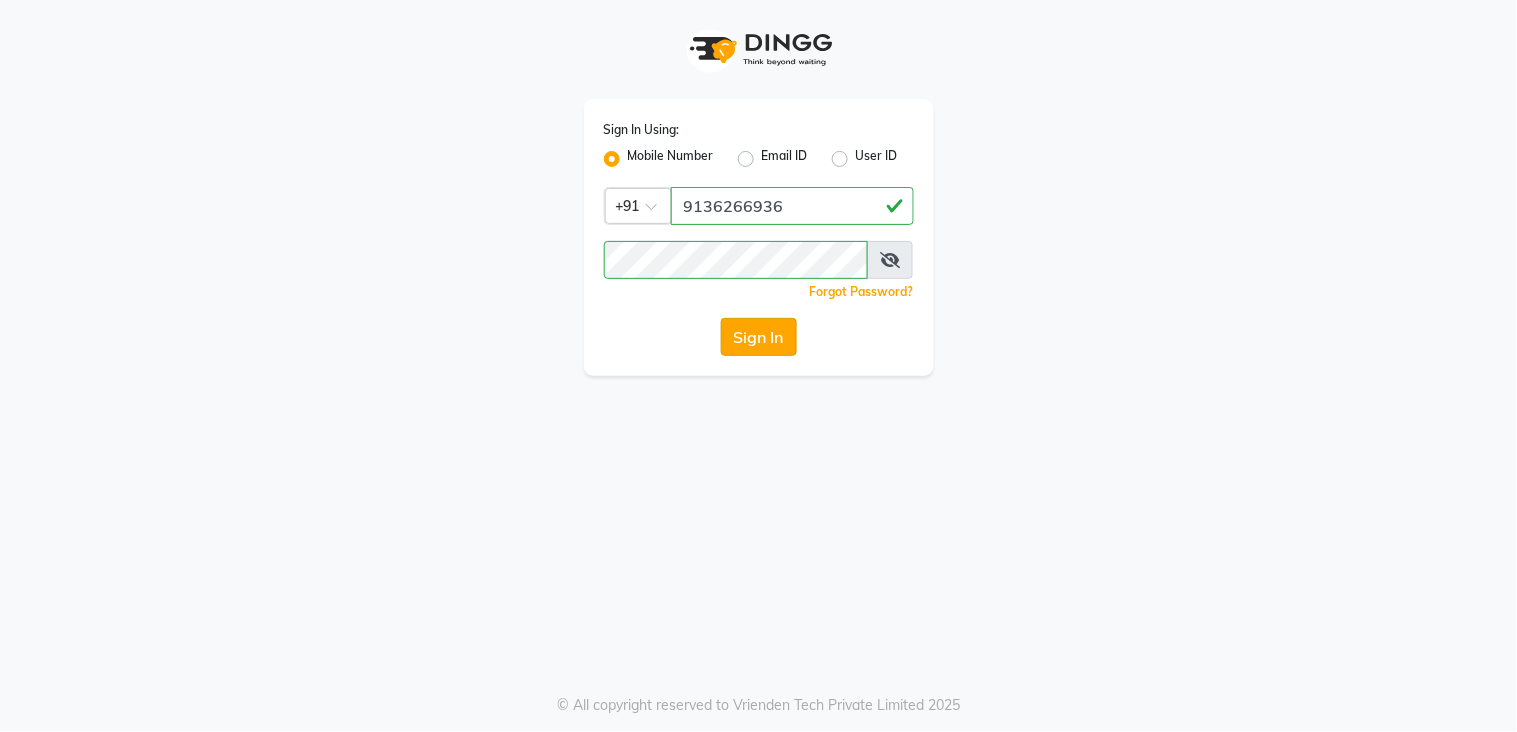 click on "Sign In" 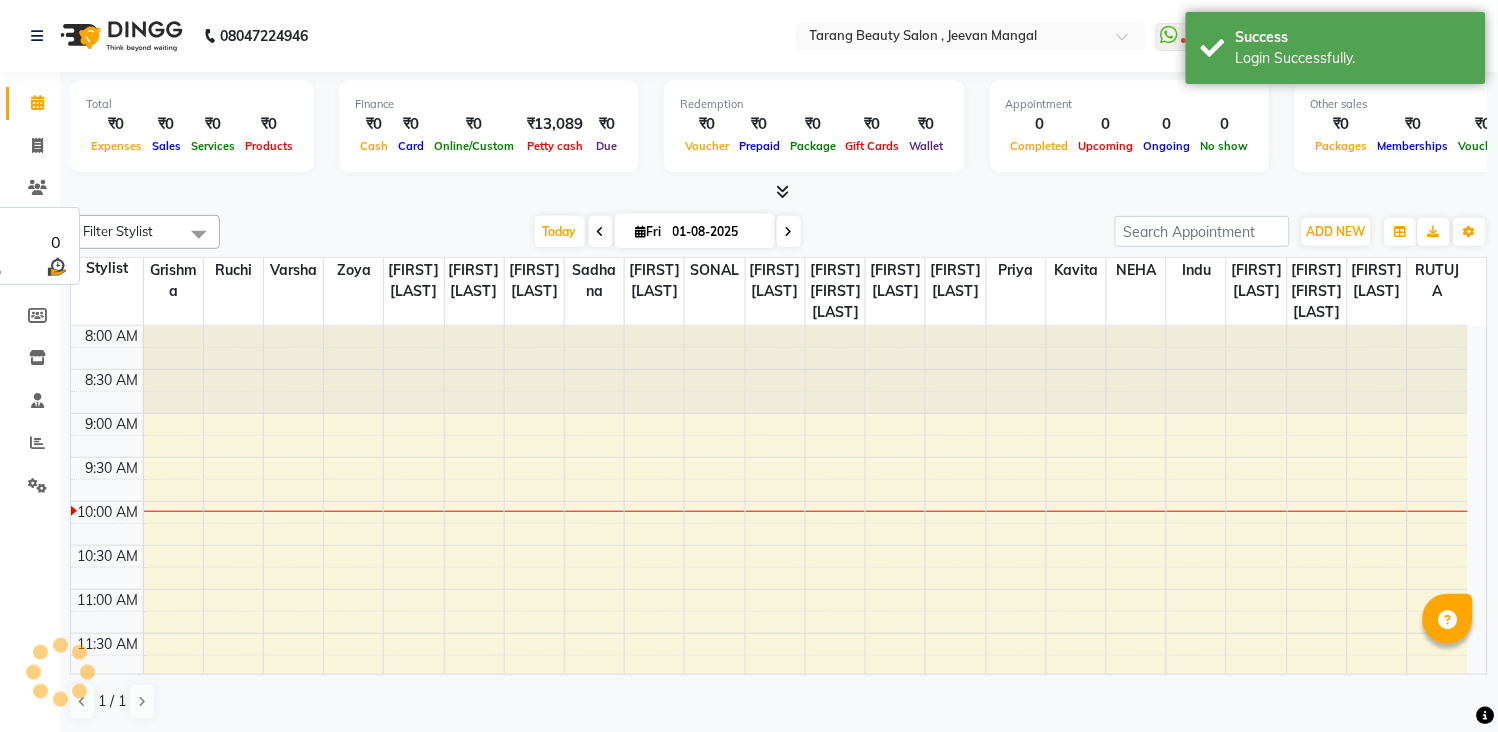 select on "en" 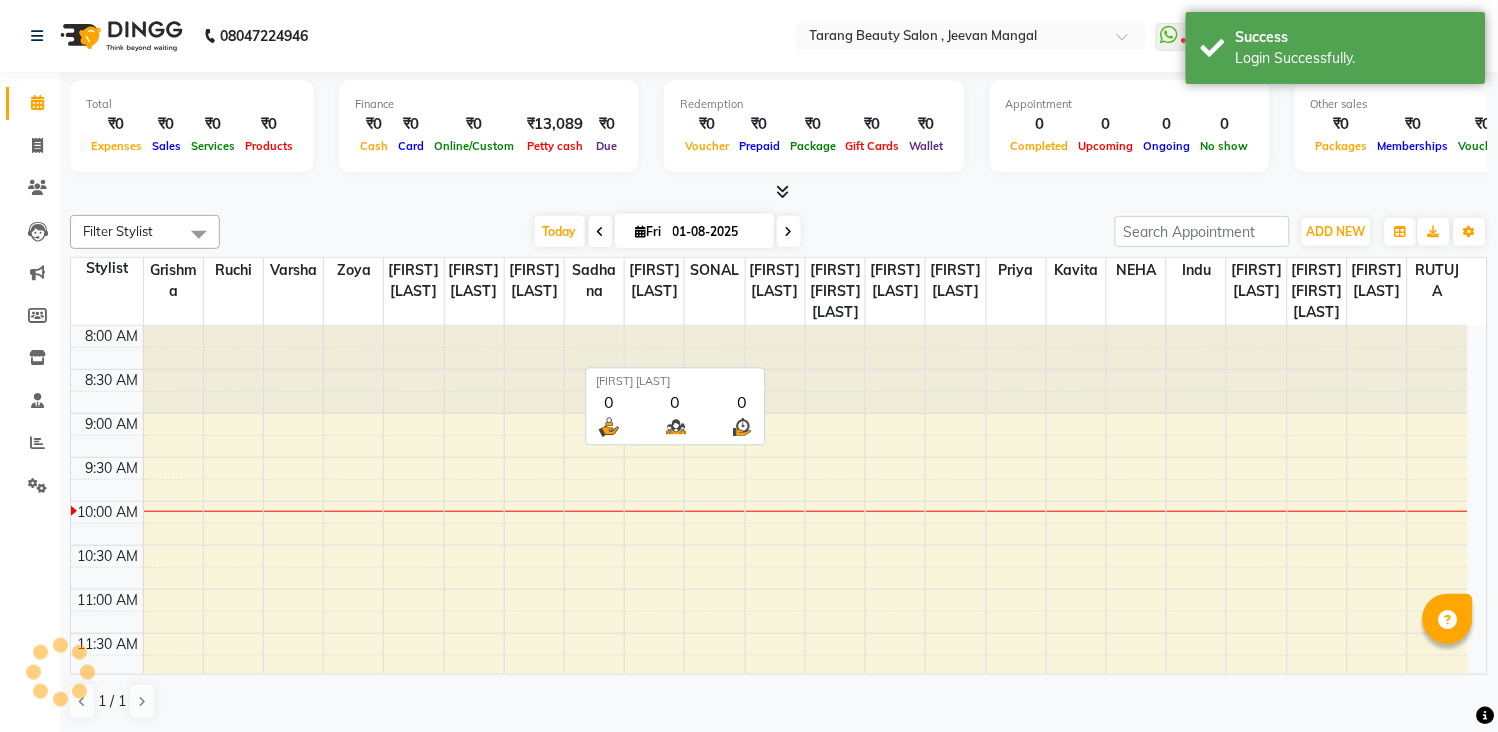 scroll, scrollTop: 0, scrollLeft: 0, axis: both 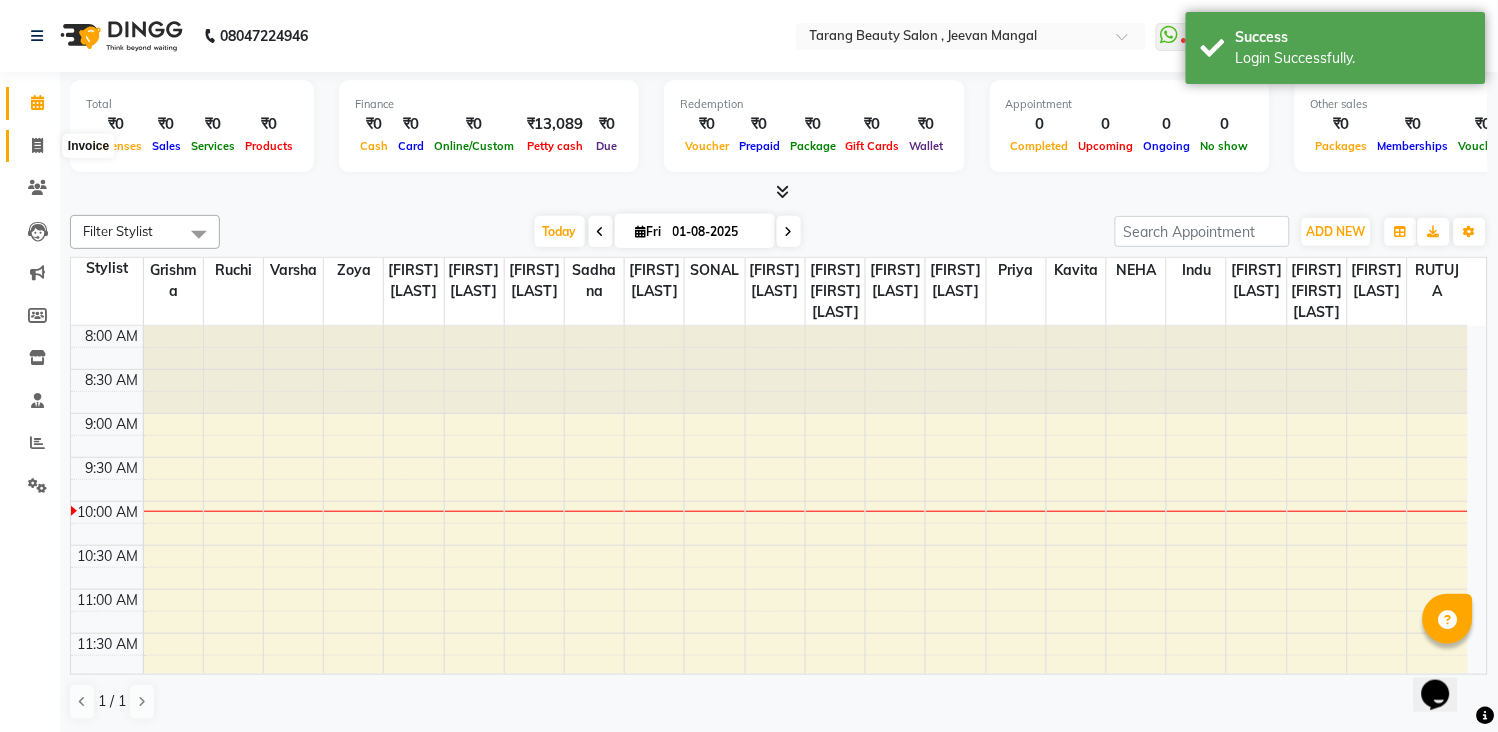 click 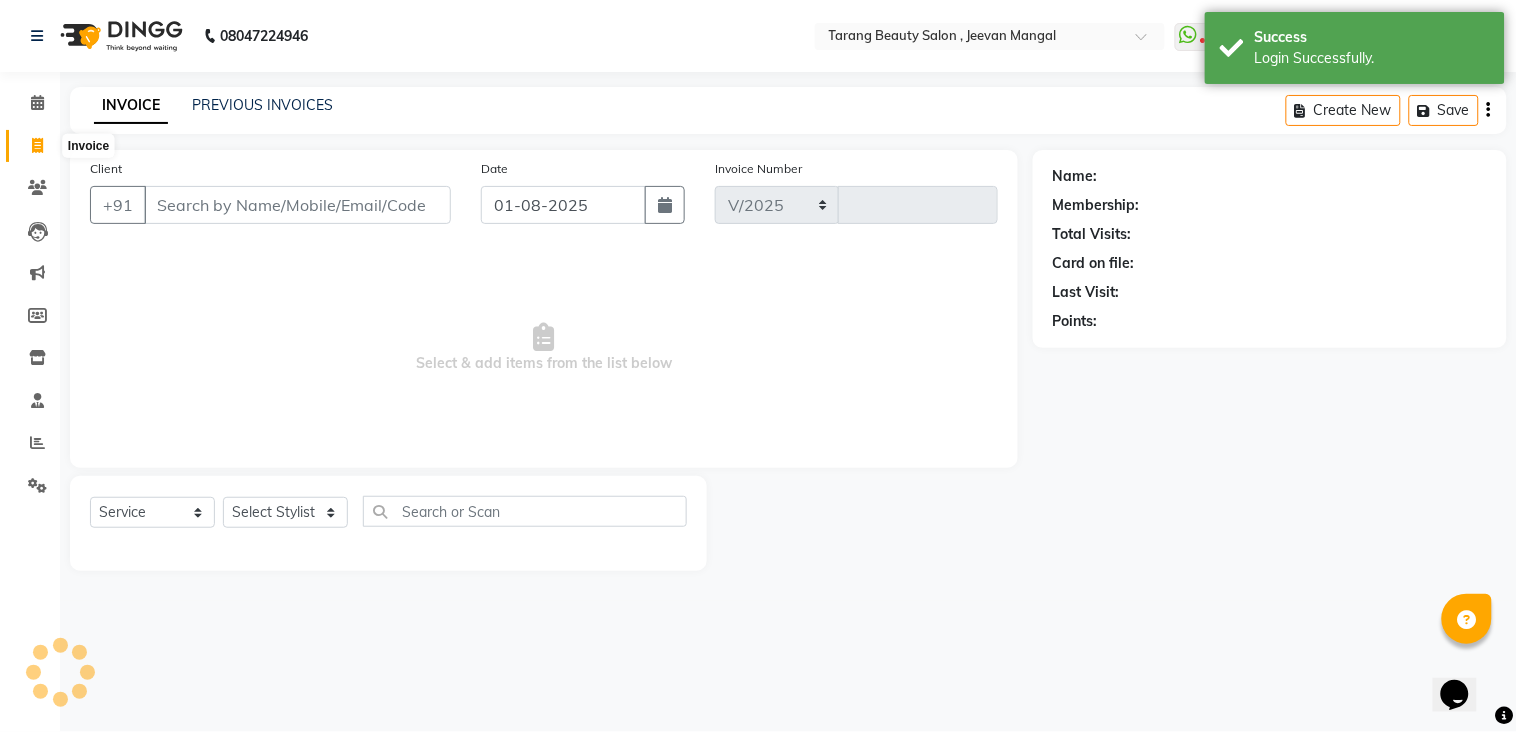 select on "5133" 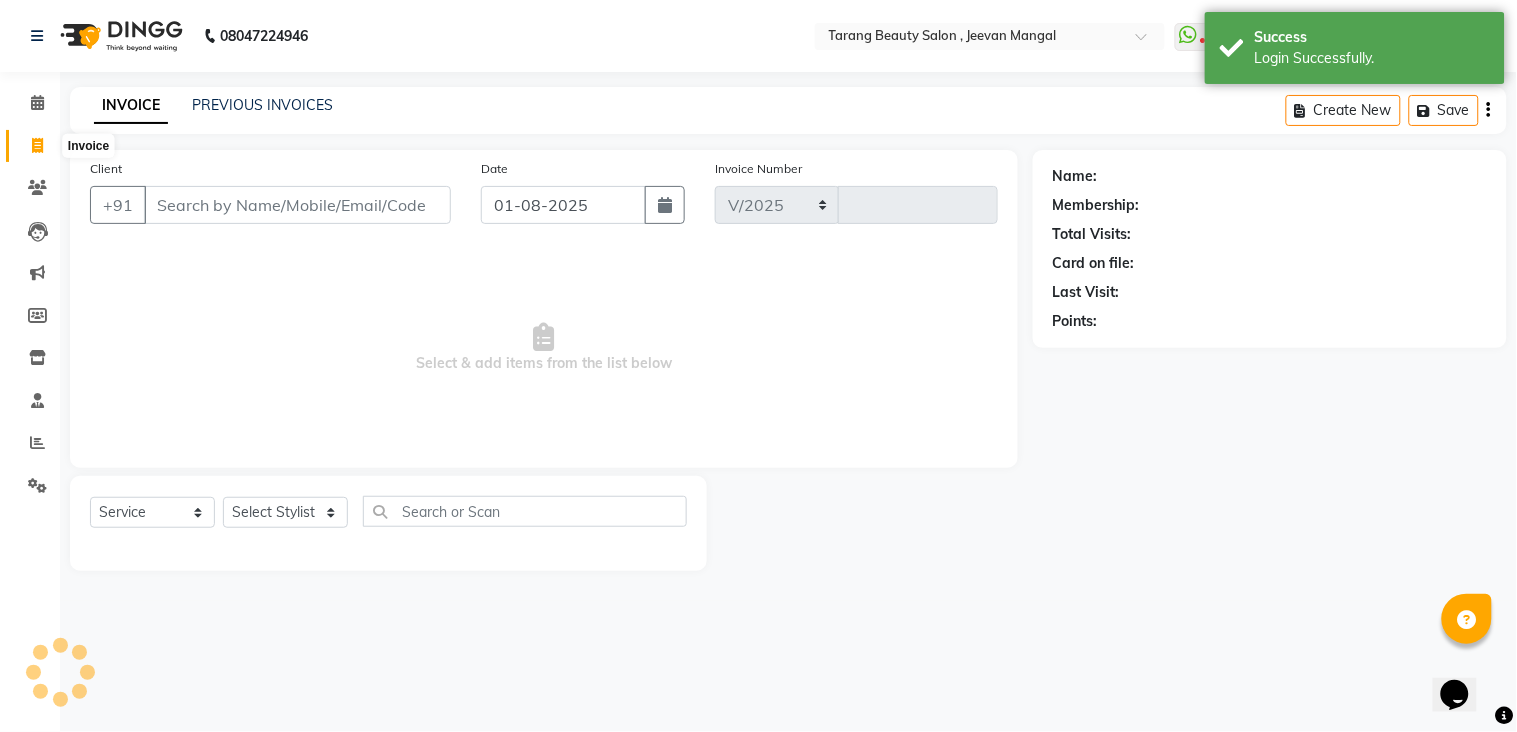 type on "2726" 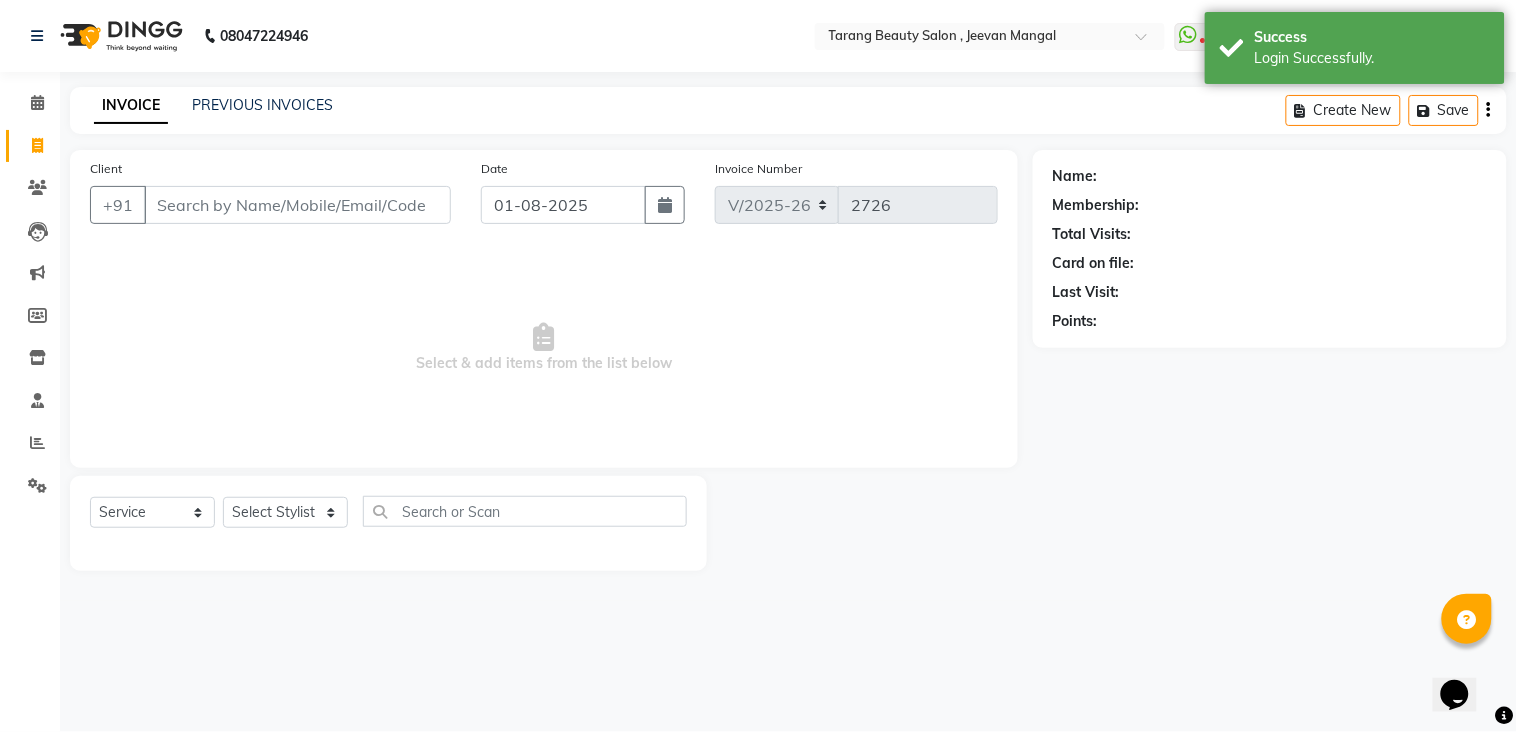 click on "Client" at bounding box center [297, 205] 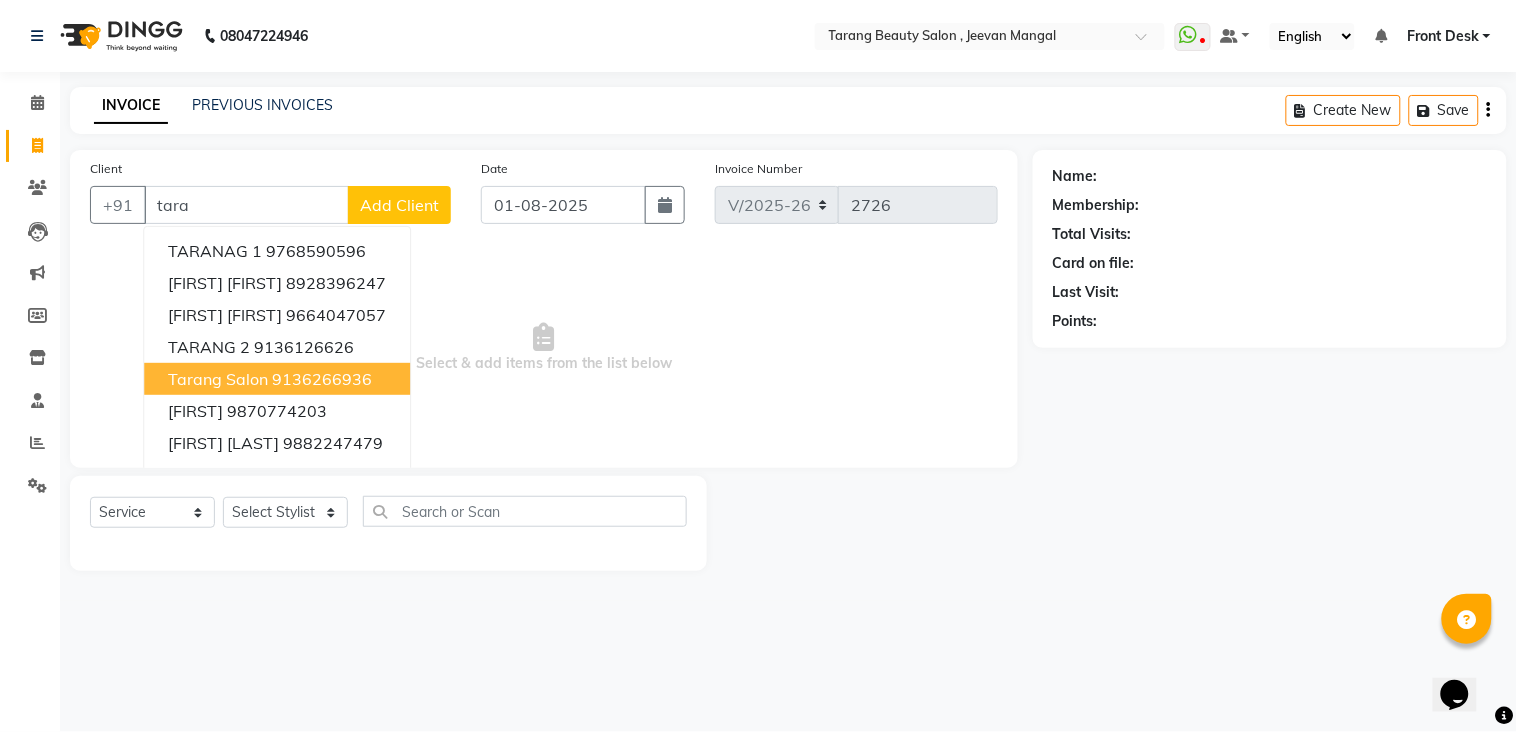 click on "9136266936" at bounding box center (322, 379) 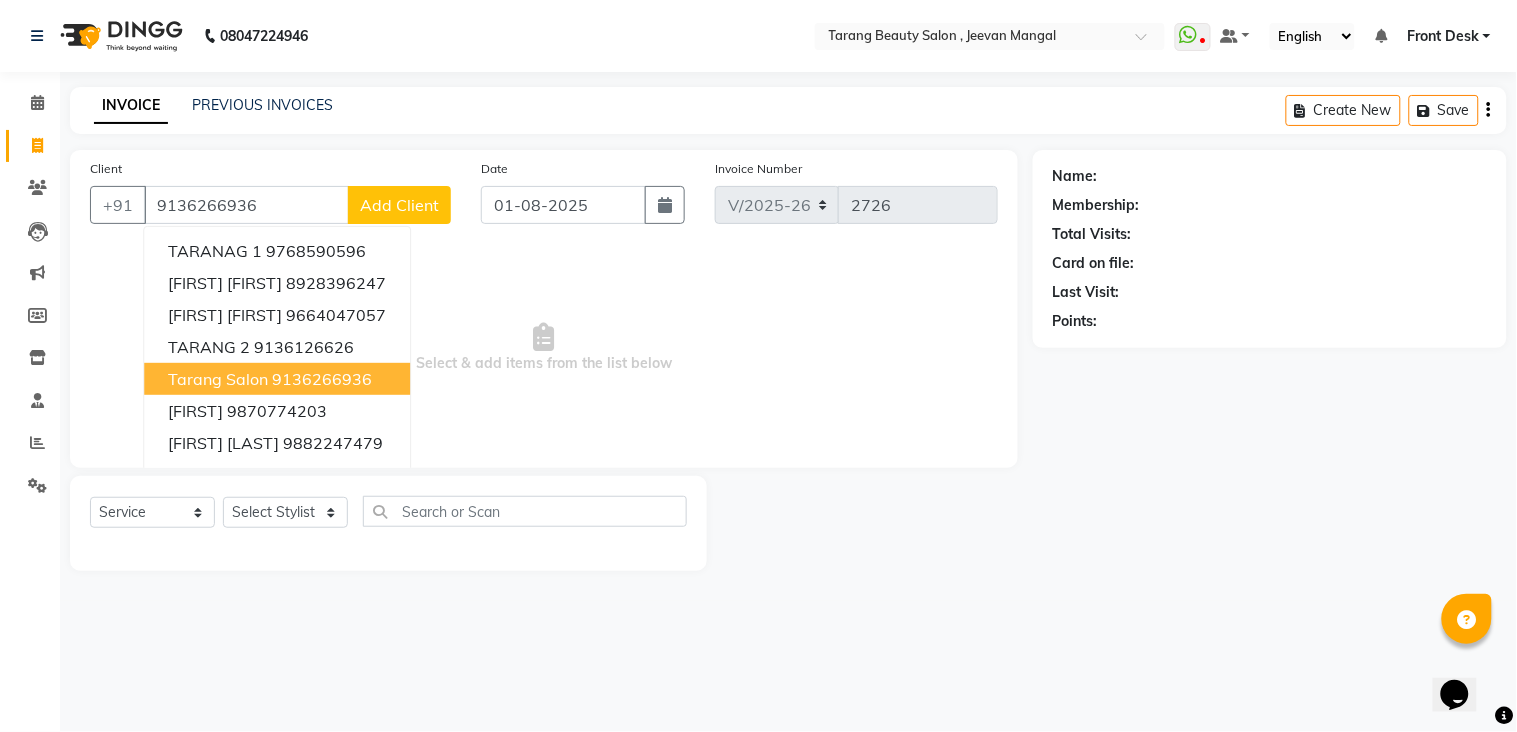 type on "9136266936" 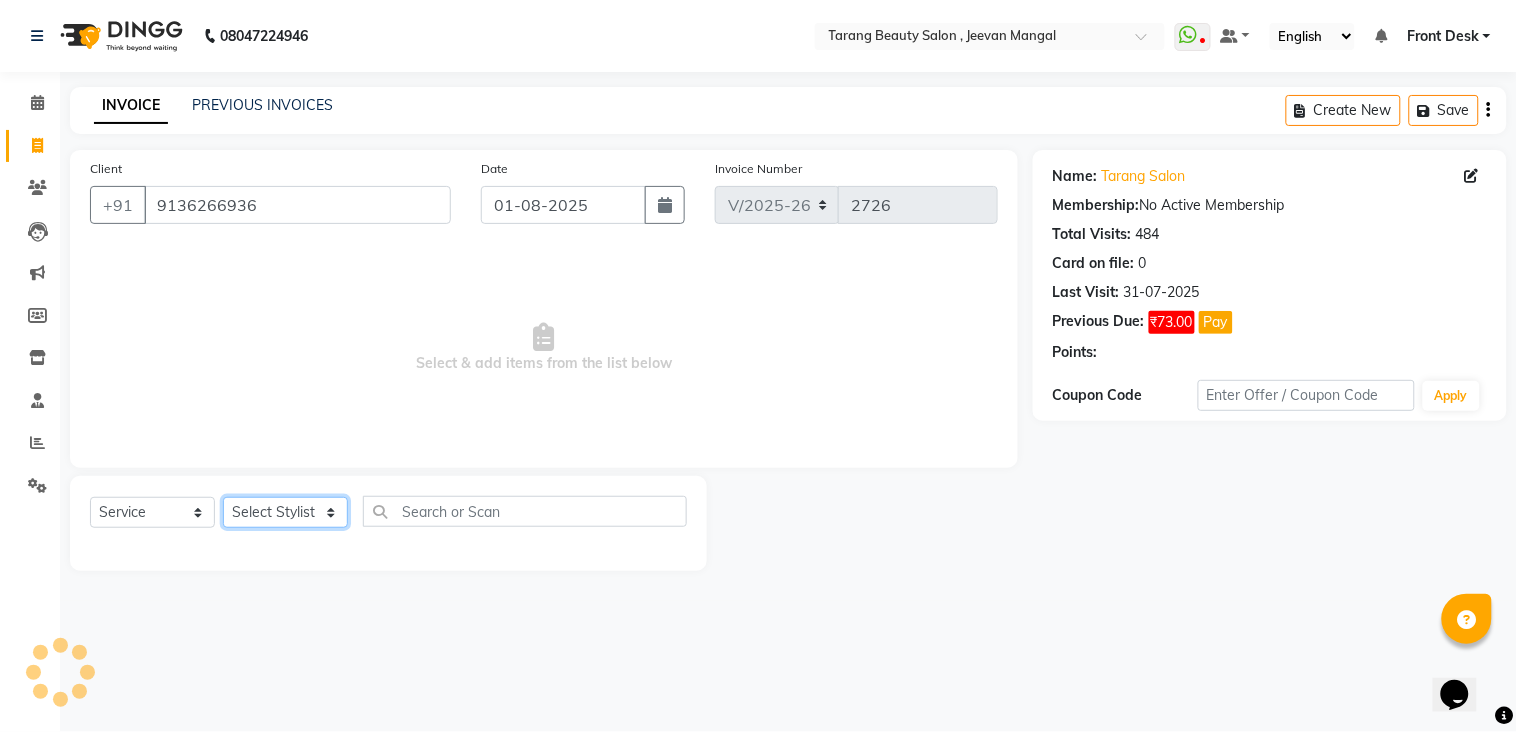click on "Select Stylist ANITA MANOJ KARRE ANJALI RAMESH KHAMDARE BHUMI PAWAR DEEPALI  KANOJIYA Front Desk GAYATRI KENIN Grishma  indu kavita NEHA pooja thakur Pooja Vishwakarma priya  Ruchi RUTUJA sadhana SNEHAL SHINDE SONAL Suchita panchal SUNITA KAURI surekha bhalerao Varsha Zoya" 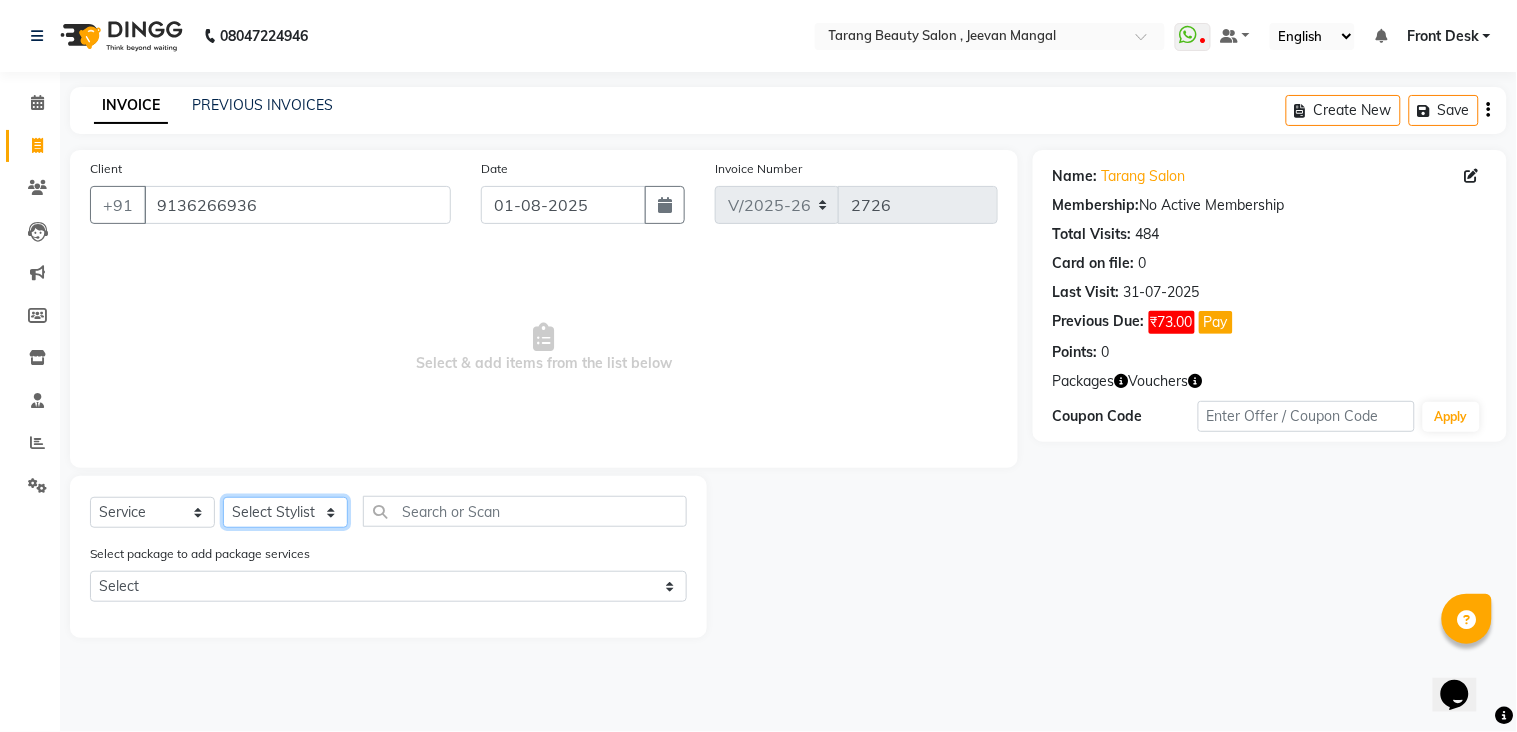 select on "33033" 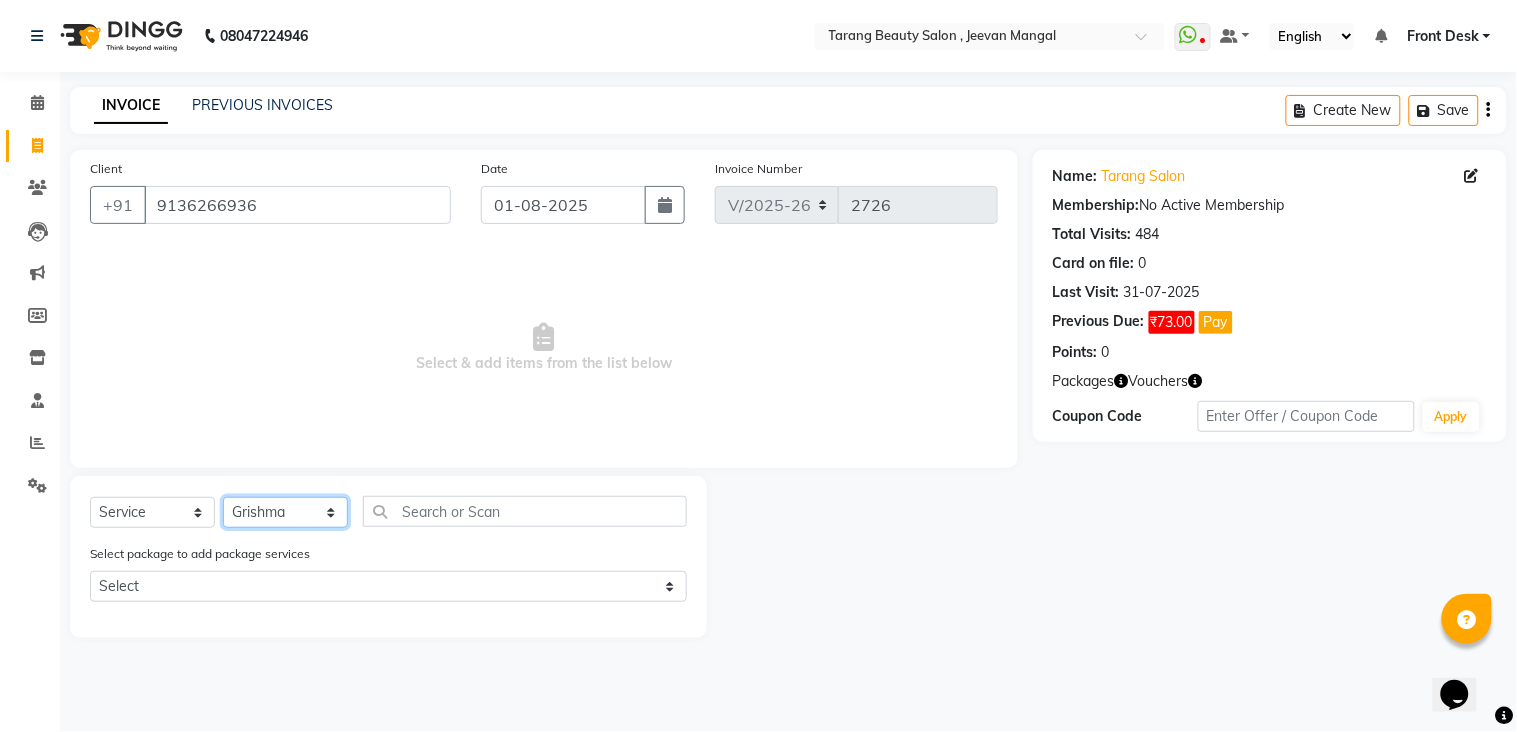 click on "Select Stylist ANITA MANOJ KARRE ANJALI RAMESH KHAMDARE BHUMI PAWAR DEEPALI  KANOJIYA Front Desk GAYATRI KENIN Grishma  indu kavita NEHA pooja thakur Pooja Vishwakarma priya  Ruchi RUTUJA sadhana SNEHAL SHINDE SONAL Suchita panchal SUNITA KAURI surekha bhalerao Varsha Zoya" 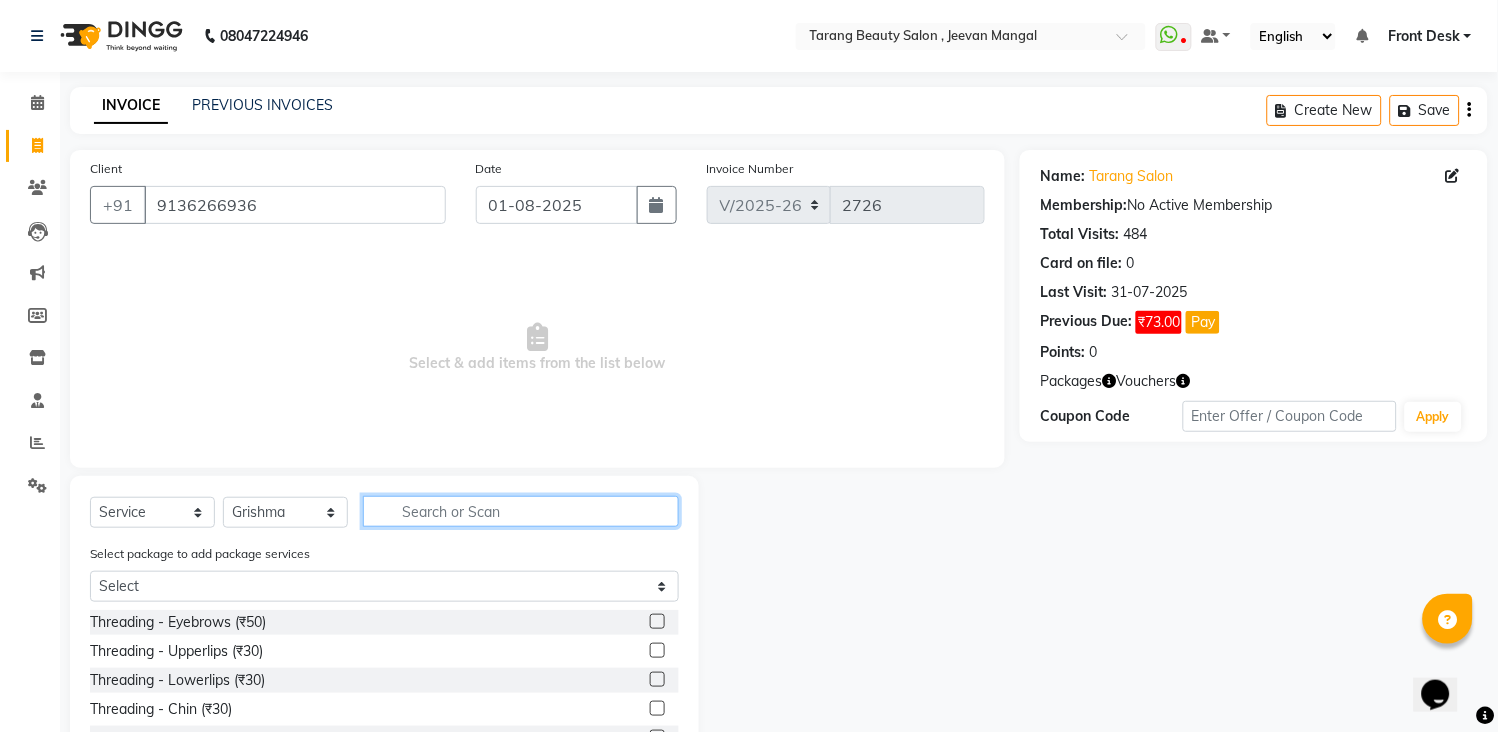 click 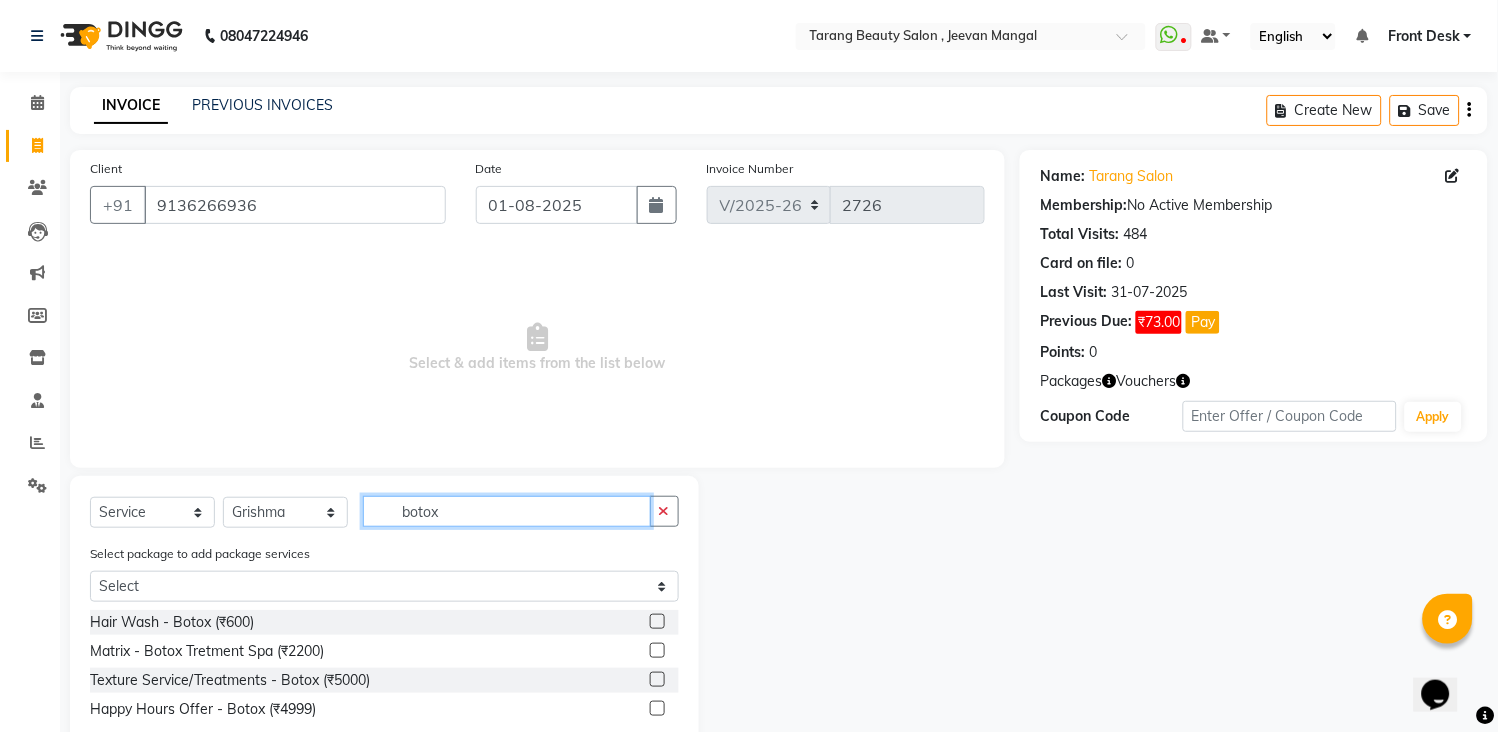 type on "botox" 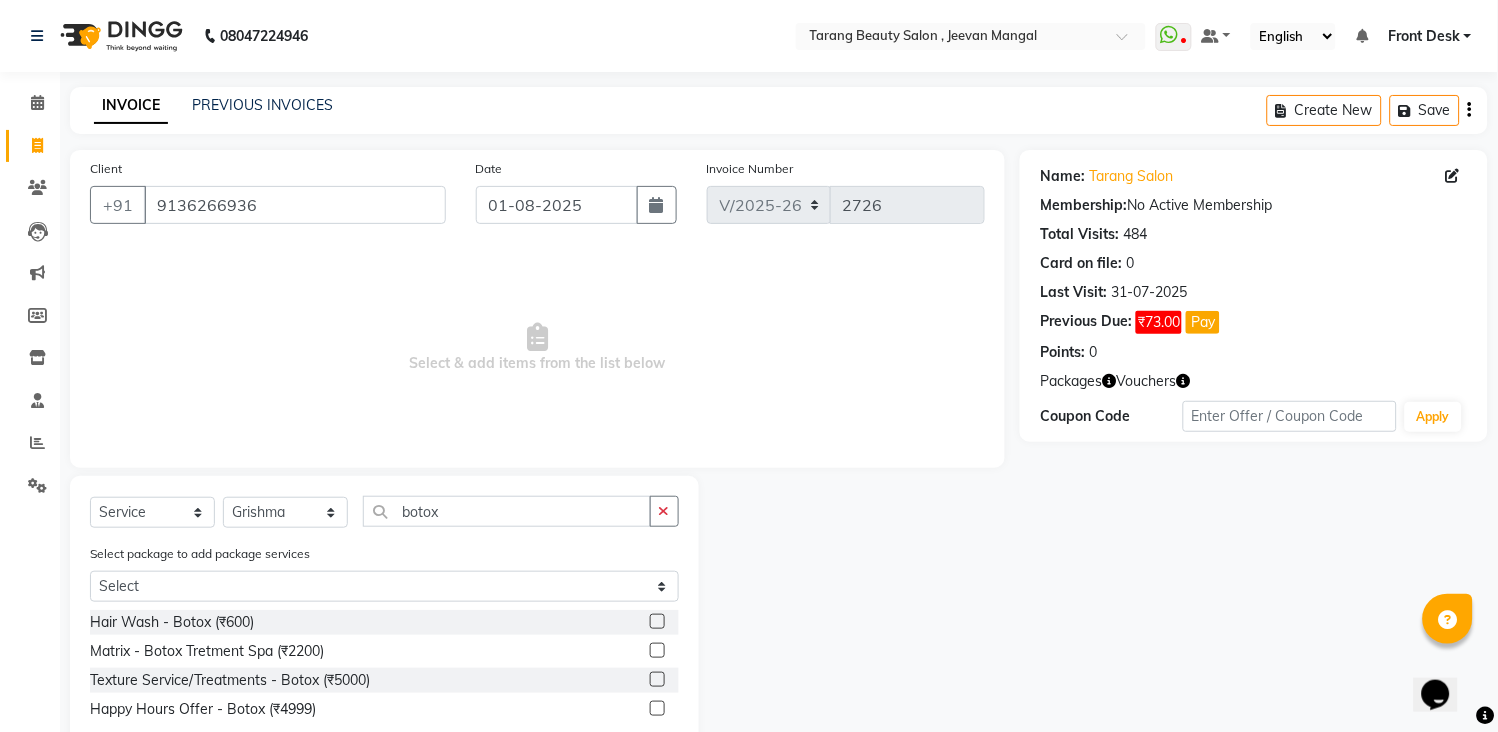 click 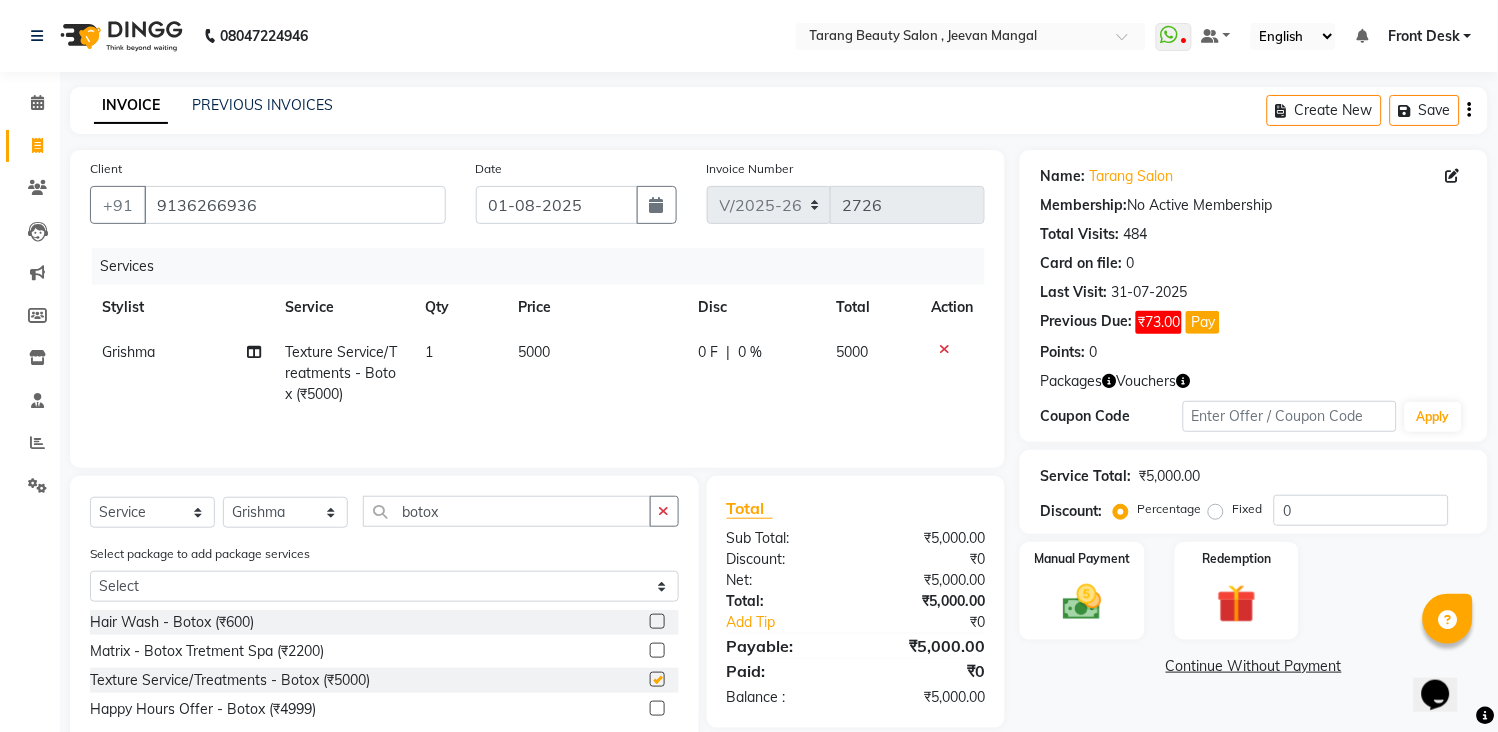 checkbox on "false" 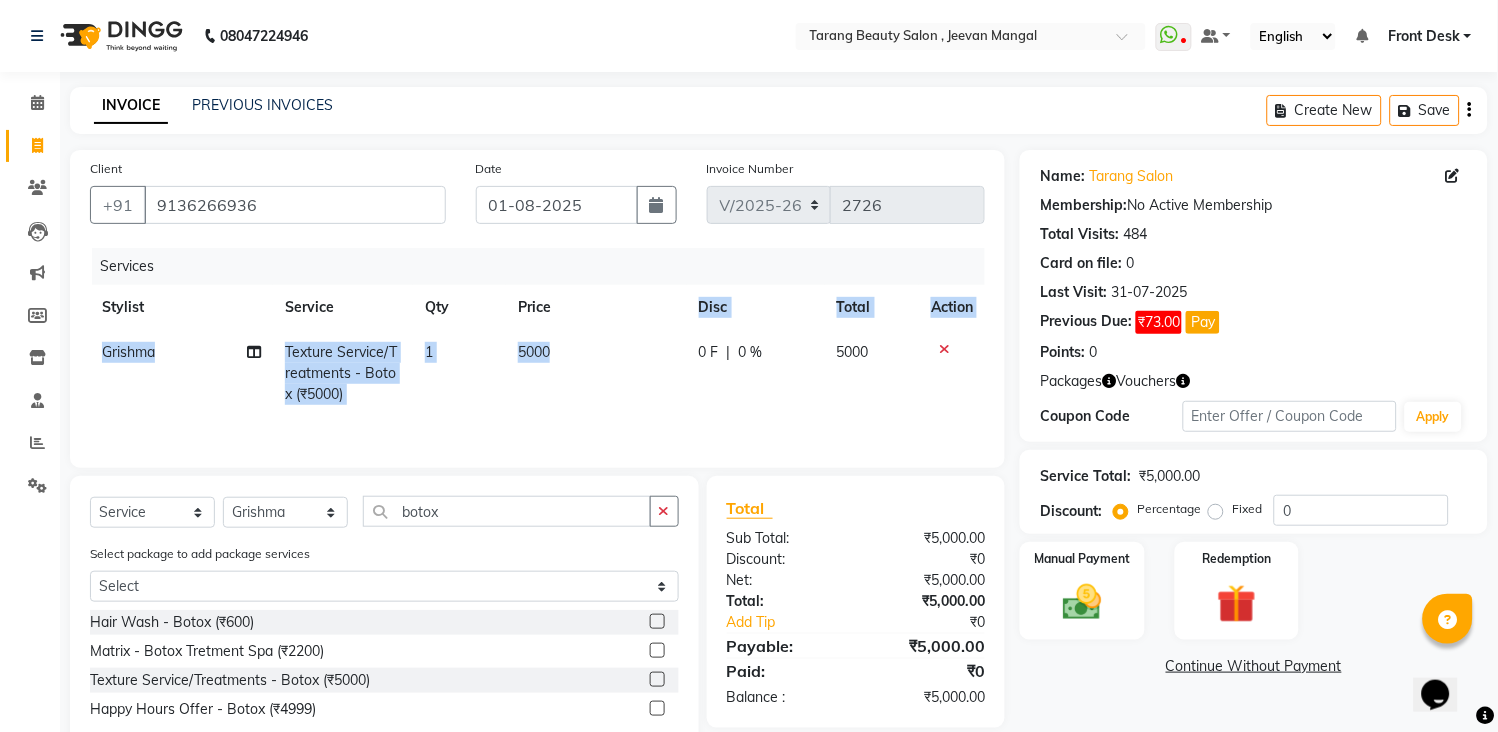 drag, startPoint x: 623, startPoint y: 328, endPoint x: 622, endPoint y: 338, distance: 10.049875 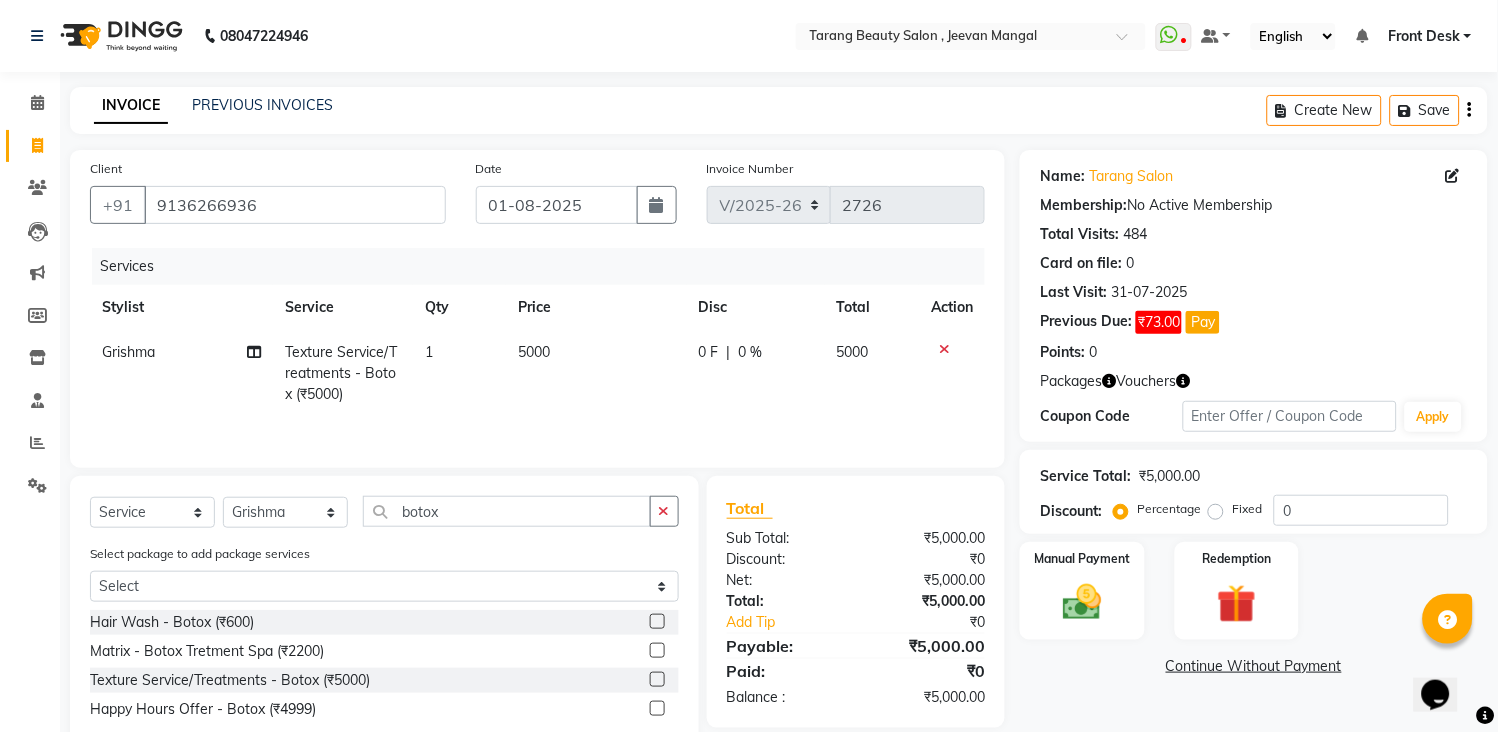 select on "33033" 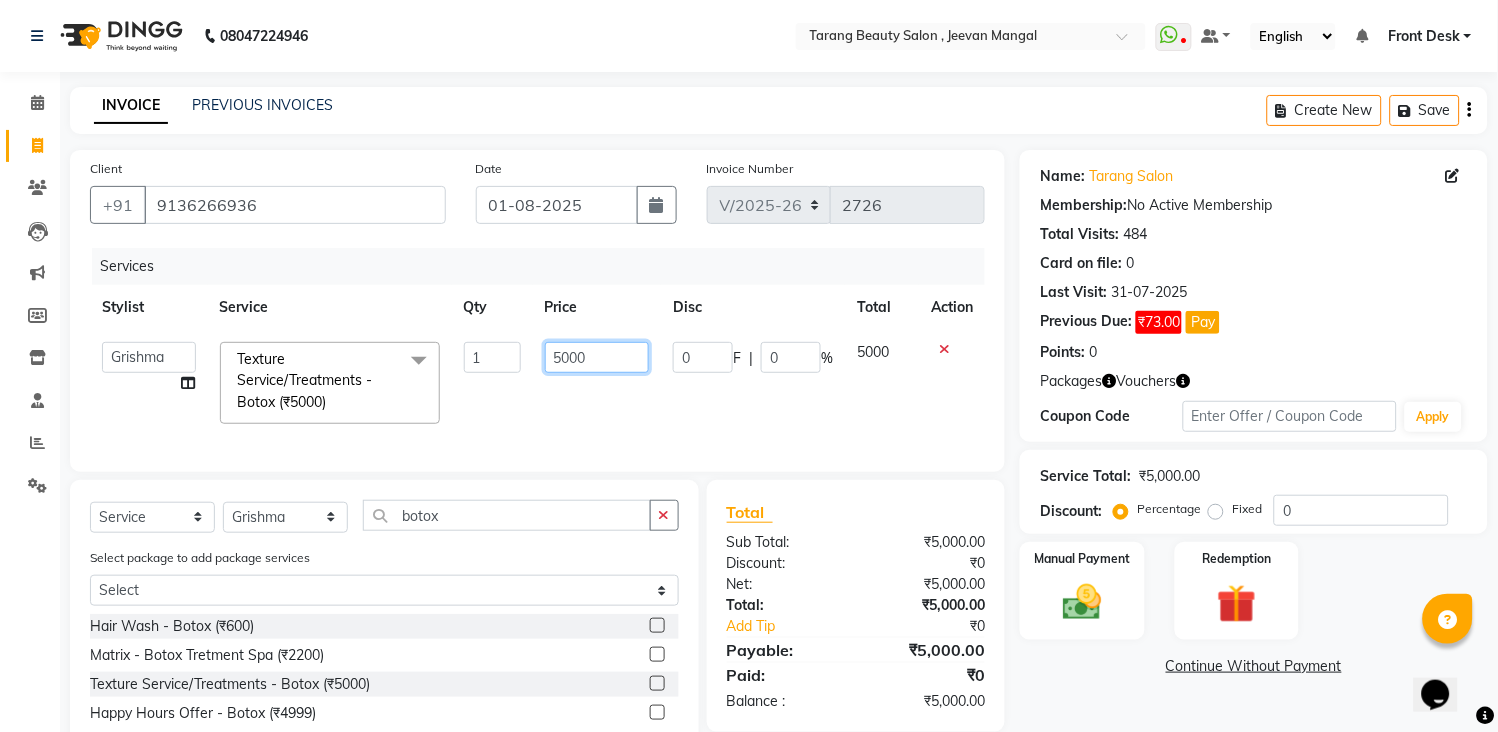 click on "5000" 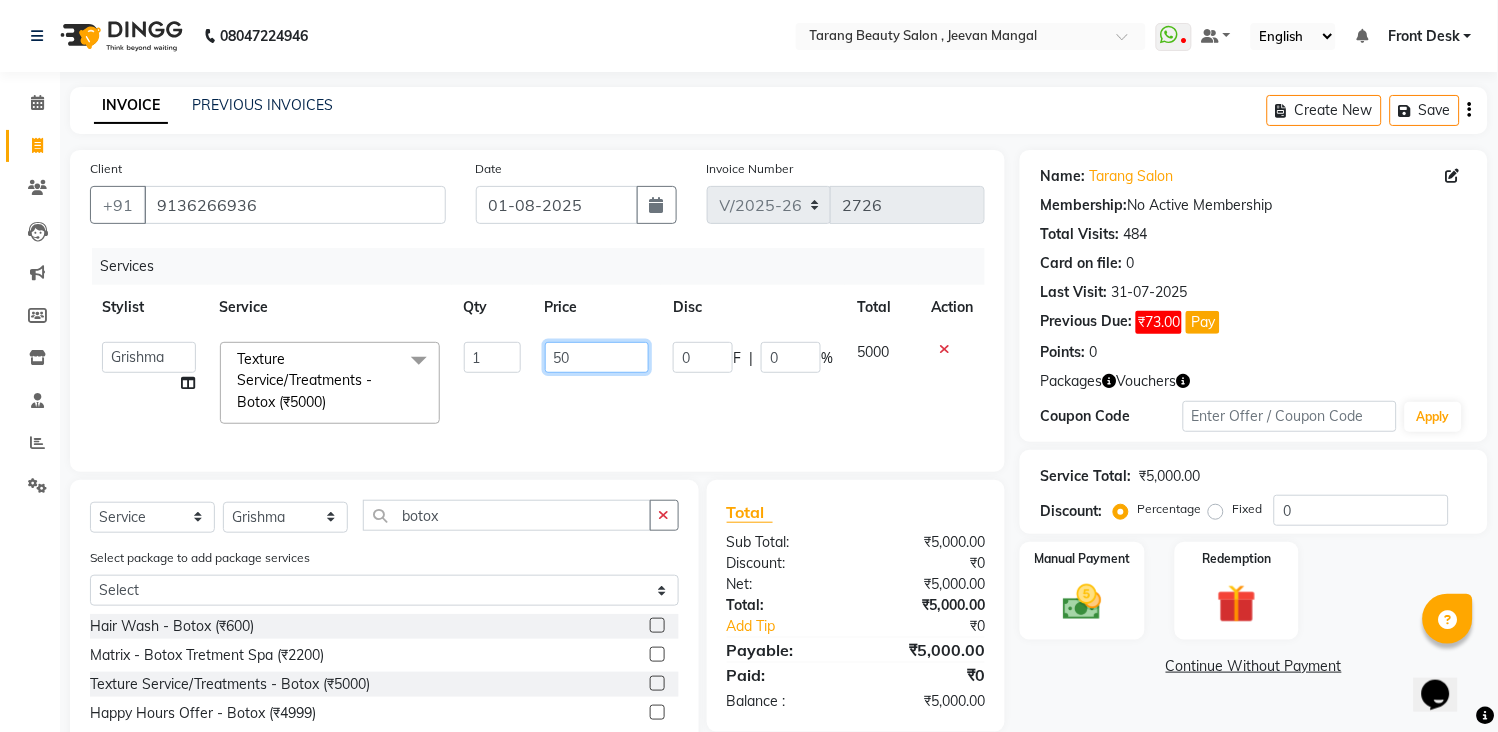 type on "5" 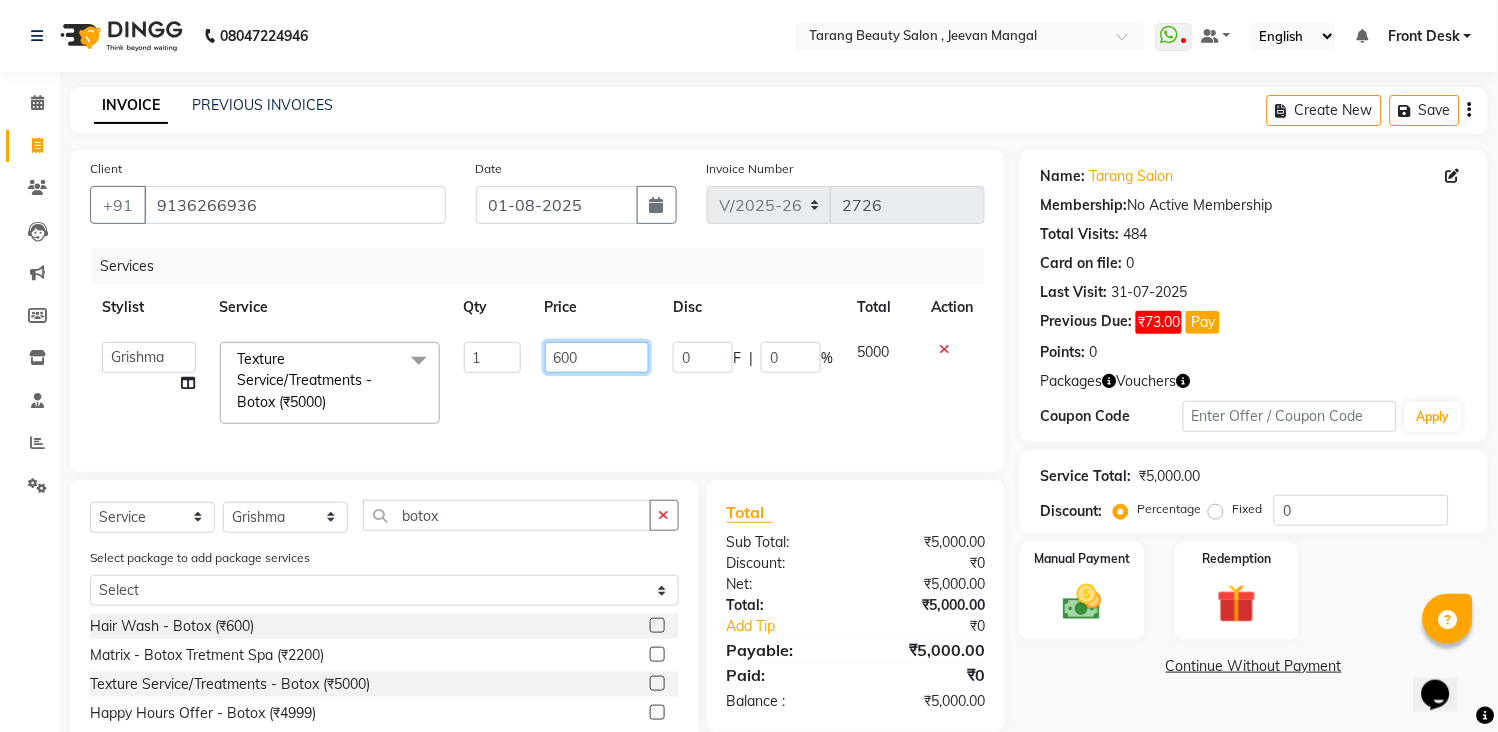 type on "6000" 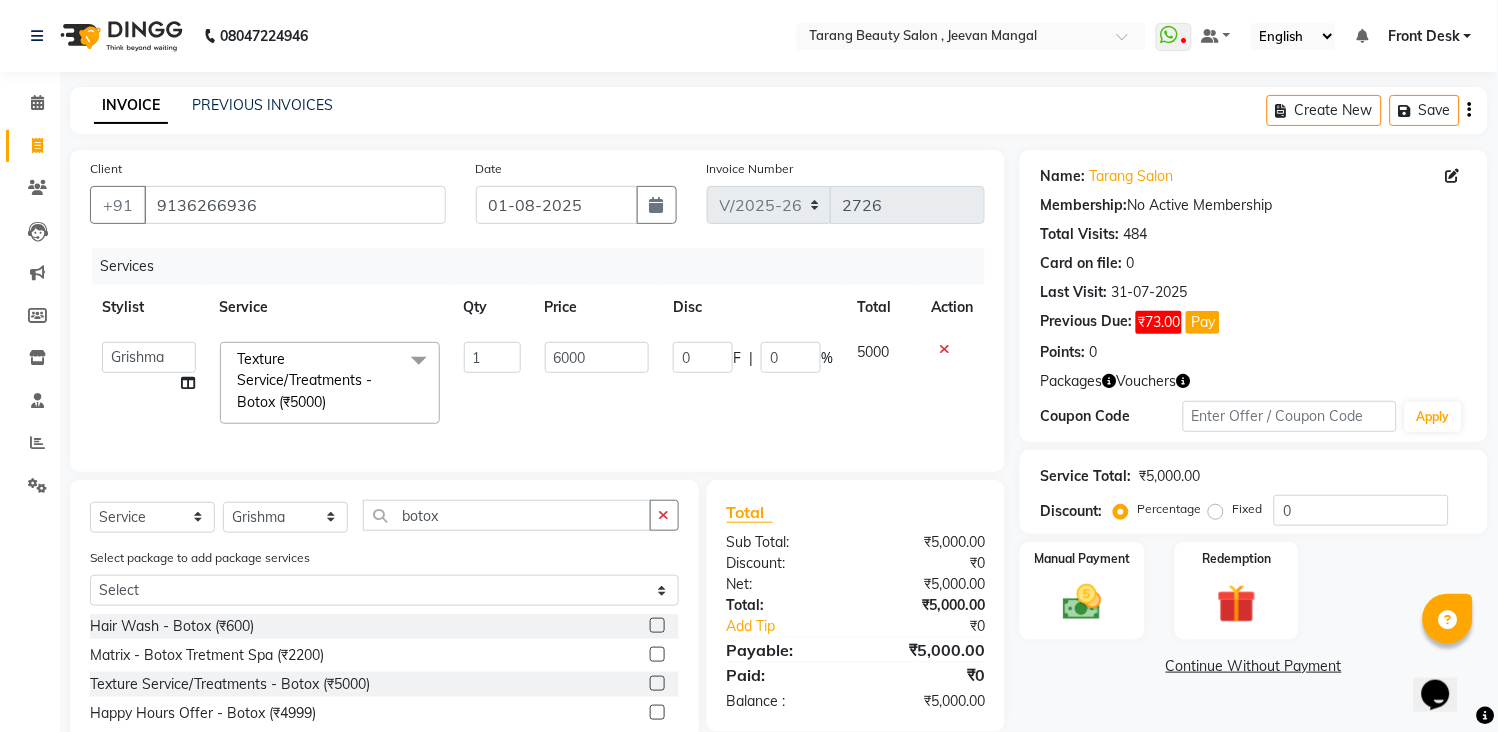 click on "6000" 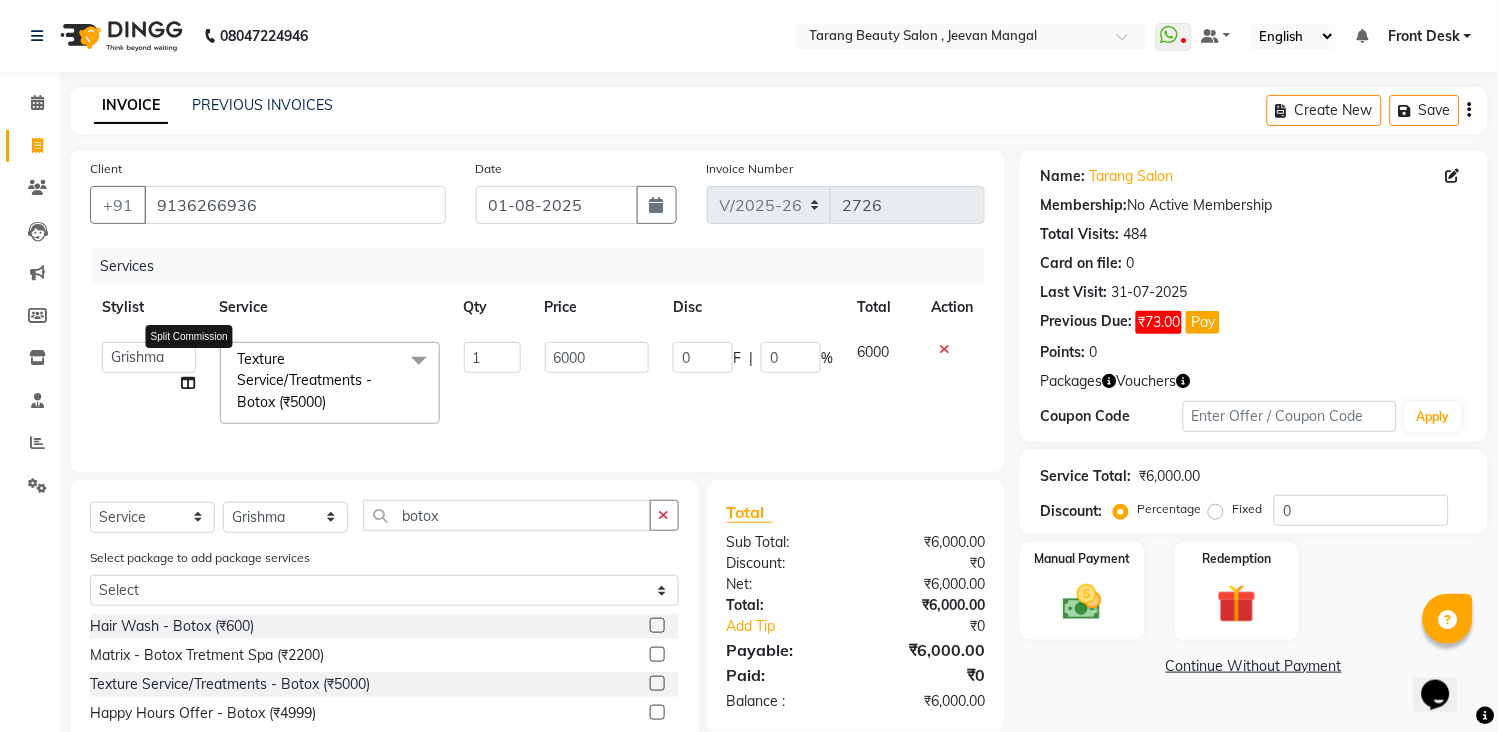 click 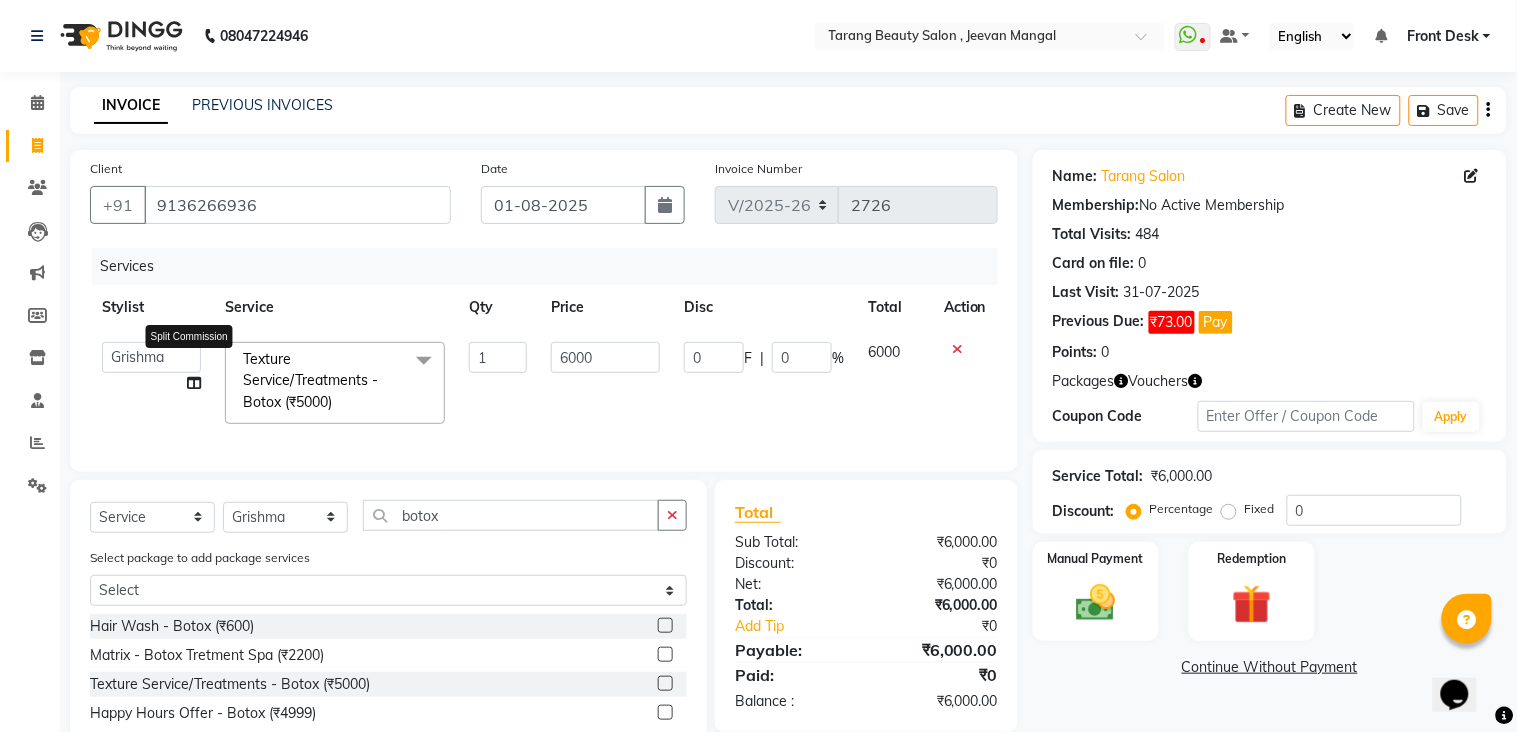 select on "33033" 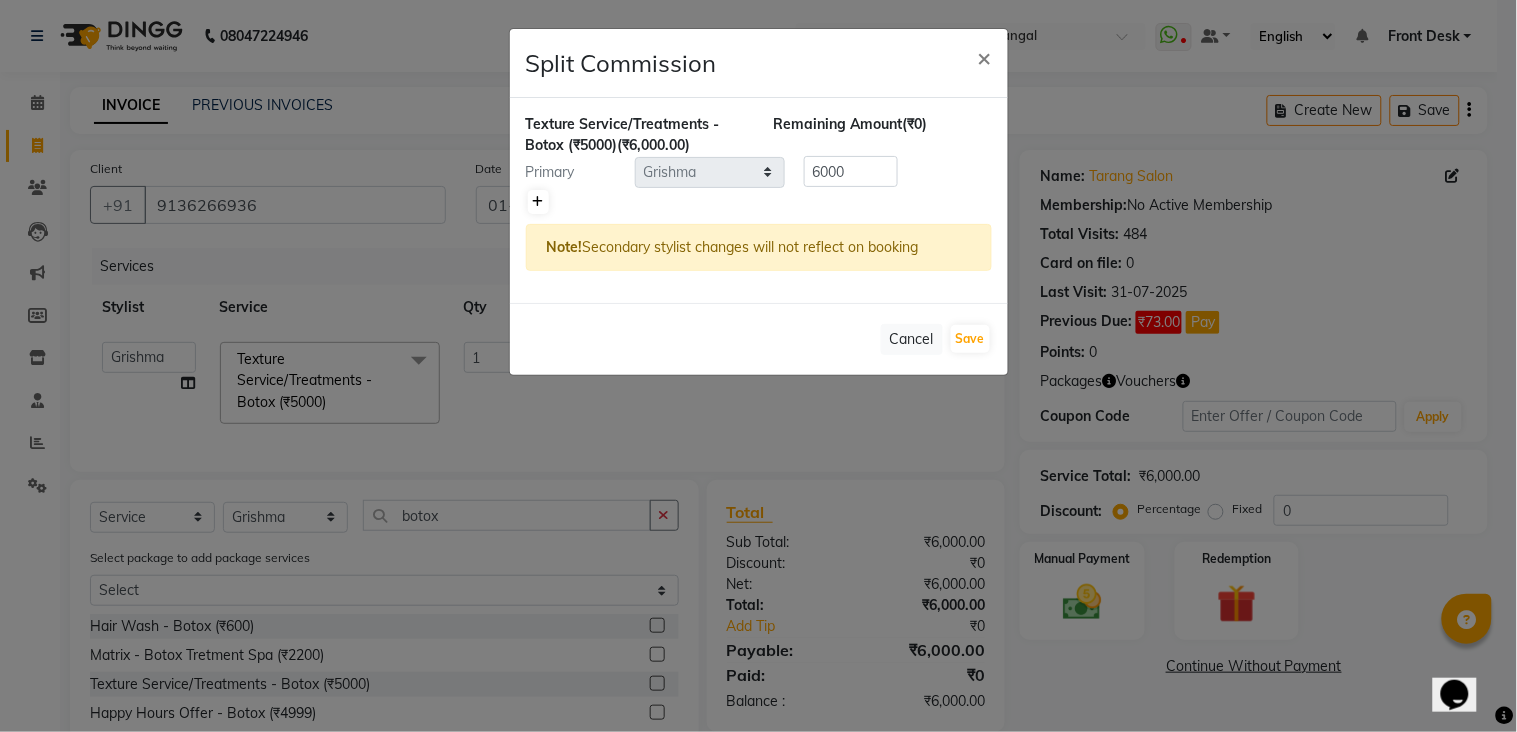 click 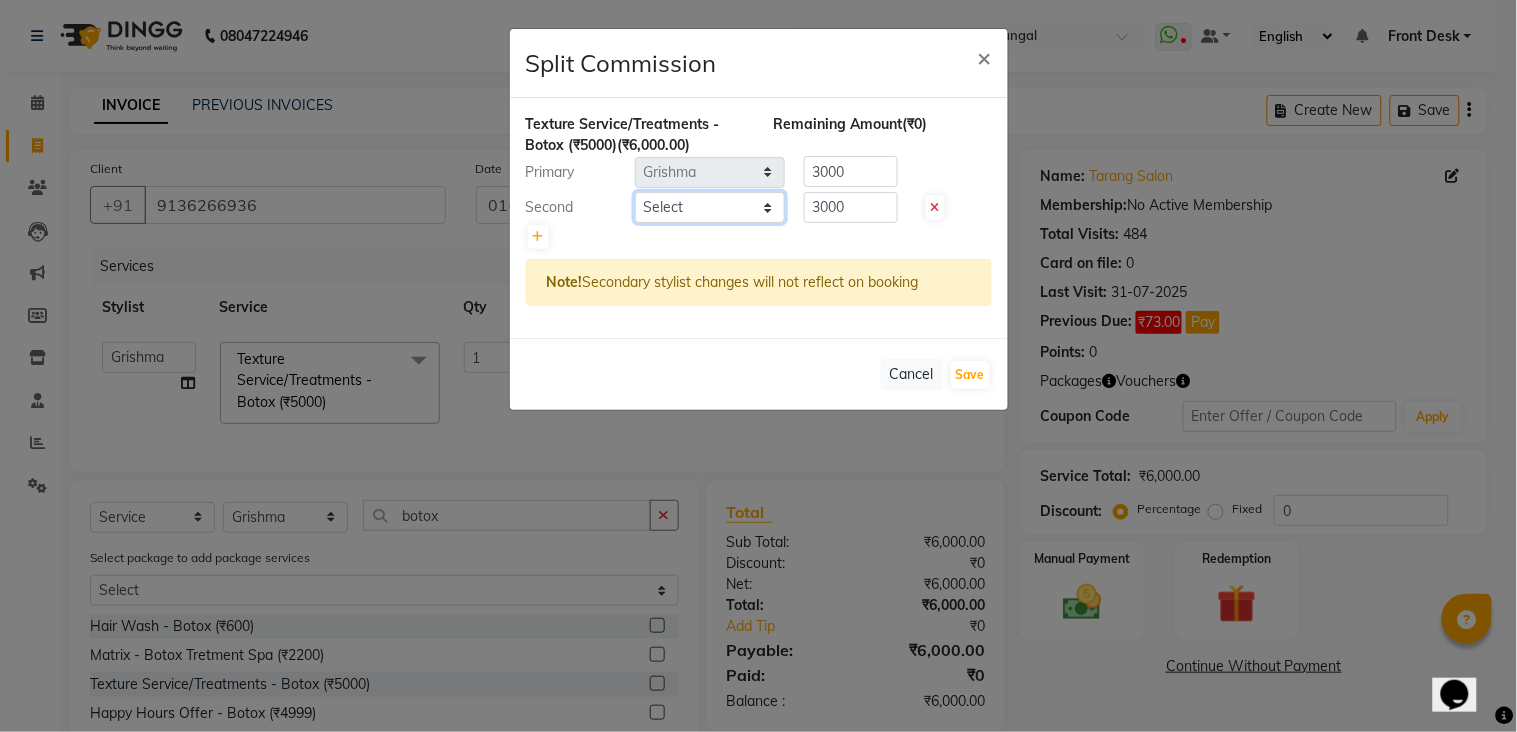 click on "Select  ANITA MANOJ KARRE   ANJALI RAMESH KHAMDARE   BHUMI PAWAR   DEEPALI  KANOJIYA   Front Desk   GAYATRI KENIN   Grishma    indu   kavita   NEHA   pooja thakur   Pooja Vishwakarma   priya    Ruchi   RUTUJA   sadhana   SNEHAL SHINDE   SONAL   Suchita panchal   SUNITA KAURI   surekha bhalerao   Varsha   Zoya" 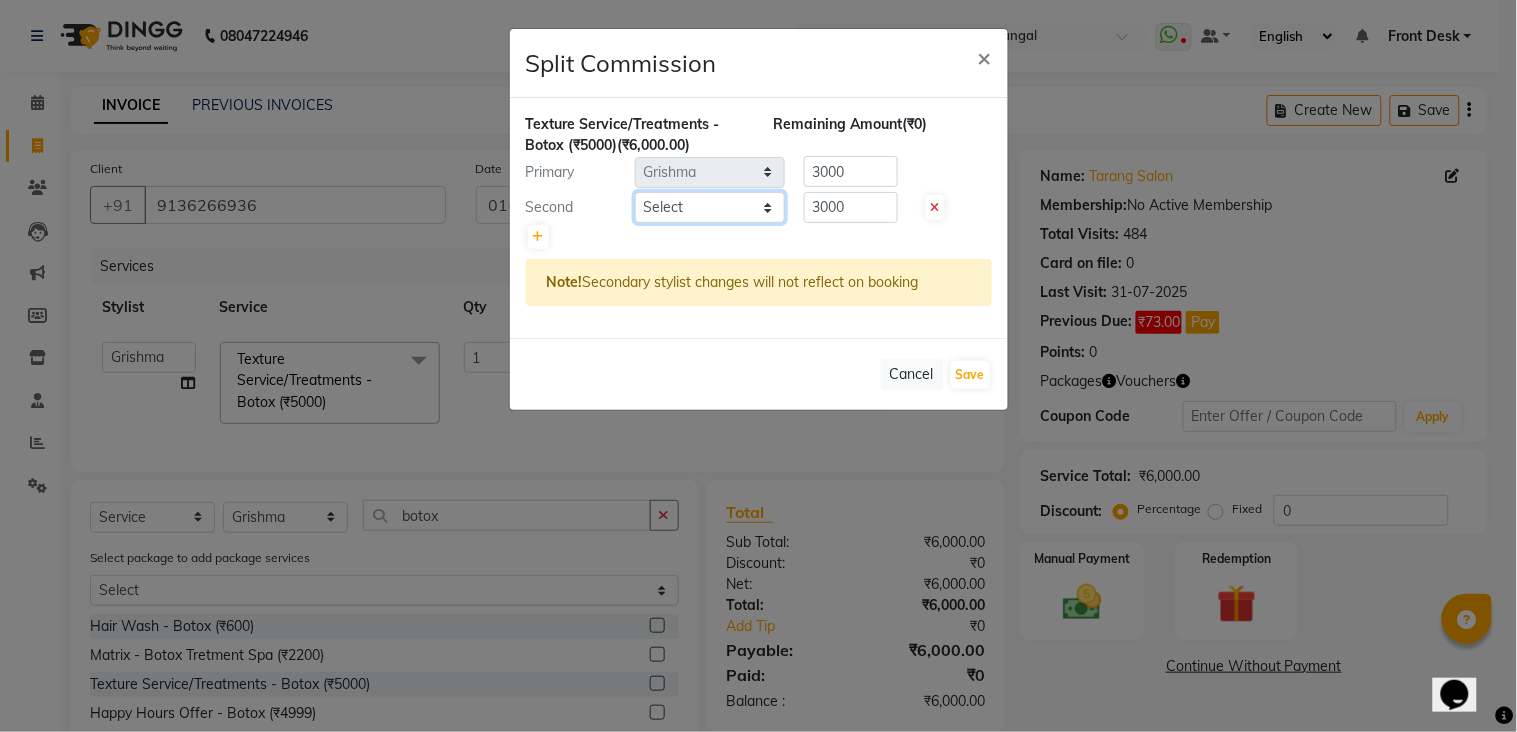 select on "87523" 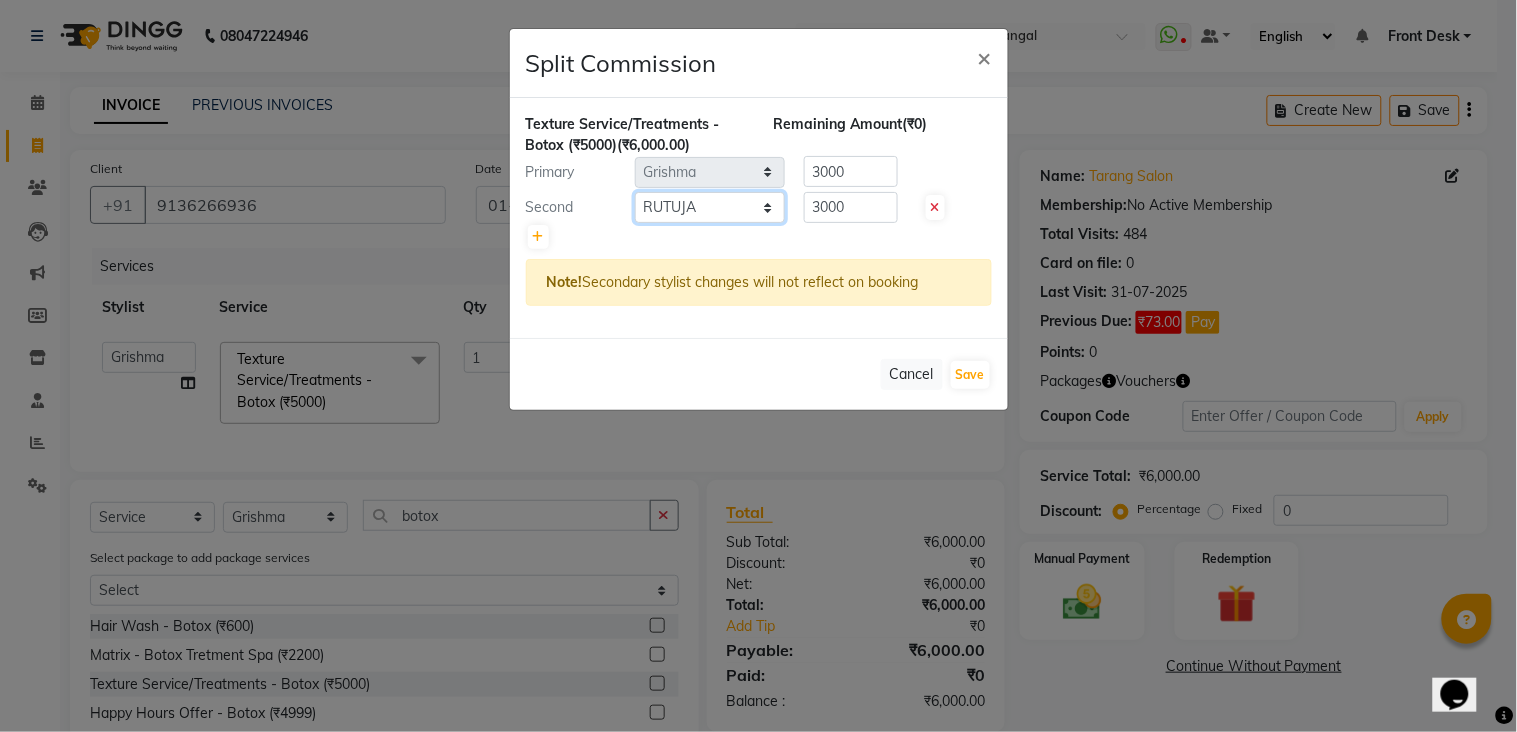 click on "Select  ANITA MANOJ KARRE   ANJALI RAMESH KHAMDARE   BHUMI PAWAR   DEEPALI  KANOJIYA   Front Desk   GAYATRI KENIN   Grishma    indu   kavita   NEHA   pooja thakur   Pooja Vishwakarma   priya    Ruchi   RUTUJA   sadhana   SNEHAL SHINDE   SONAL   Suchita panchal   SUNITA KAURI   surekha bhalerao   Varsha   Zoya" 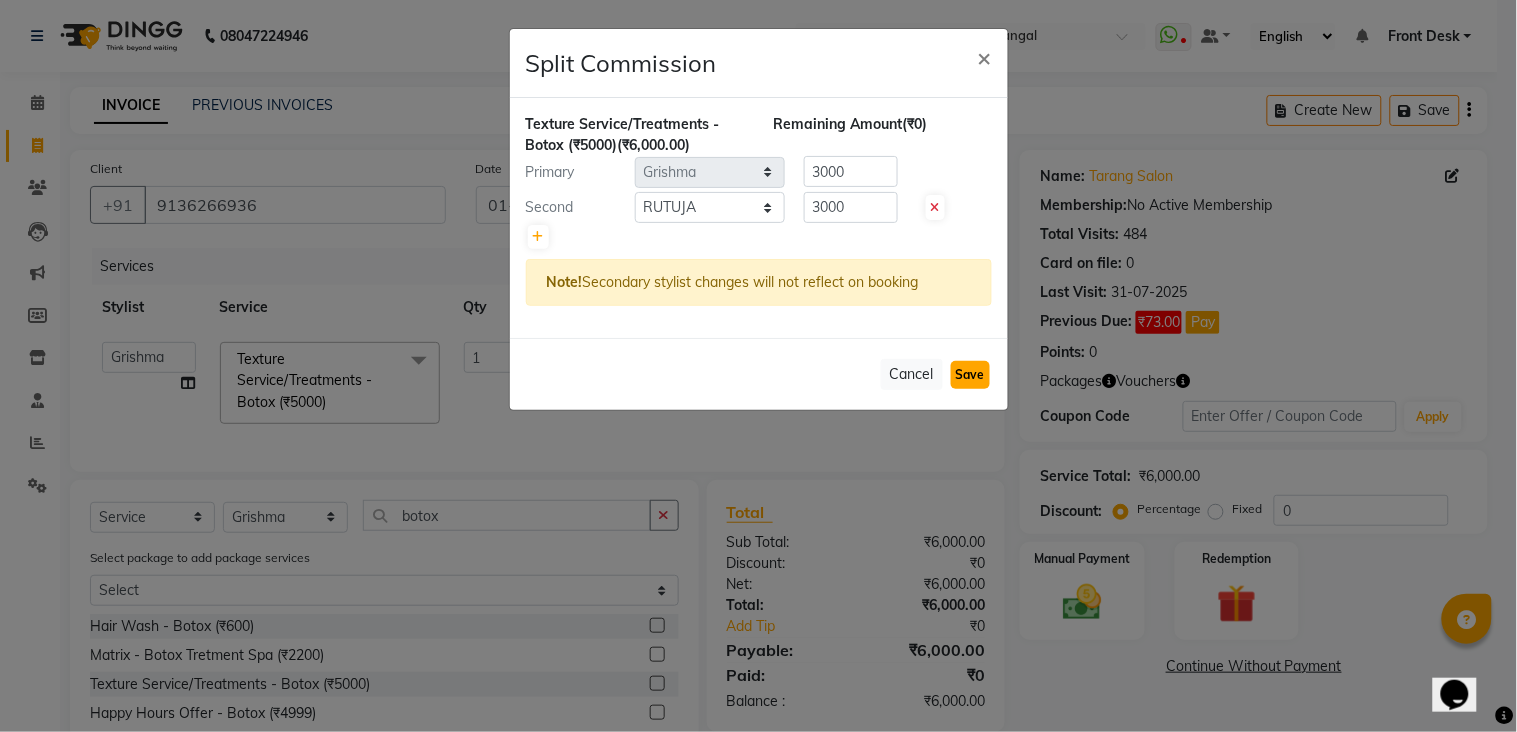 click on "Save" 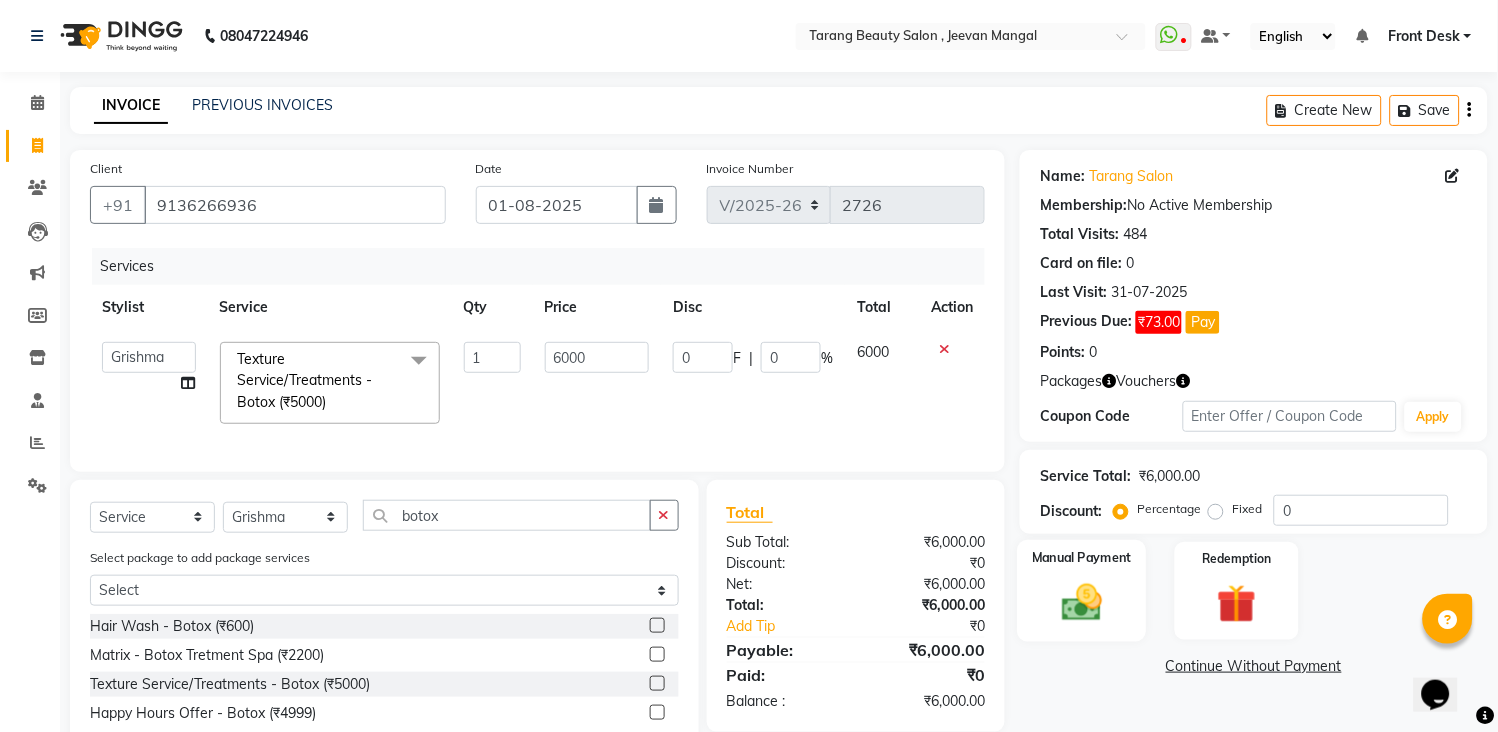 click 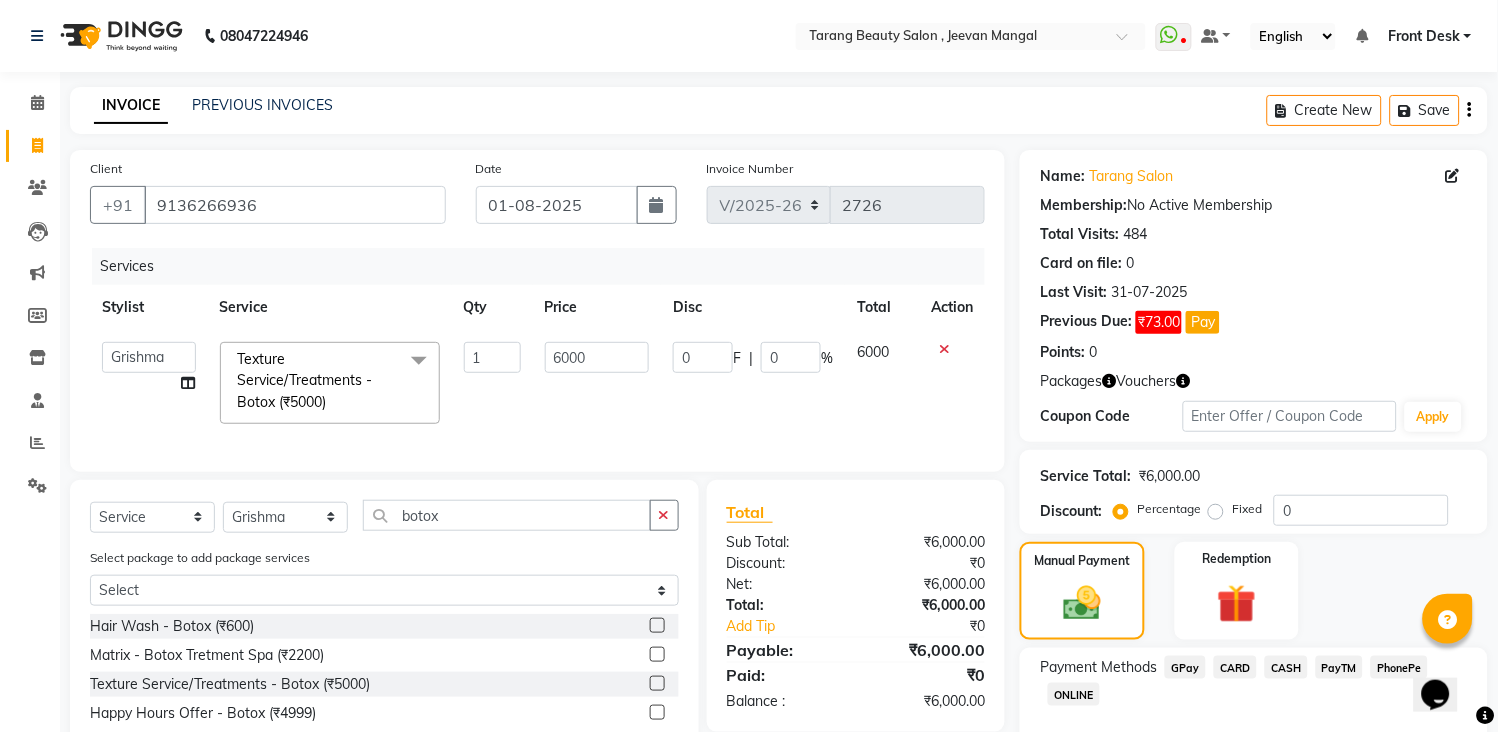 scroll, scrollTop: 106, scrollLeft: 0, axis: vertical 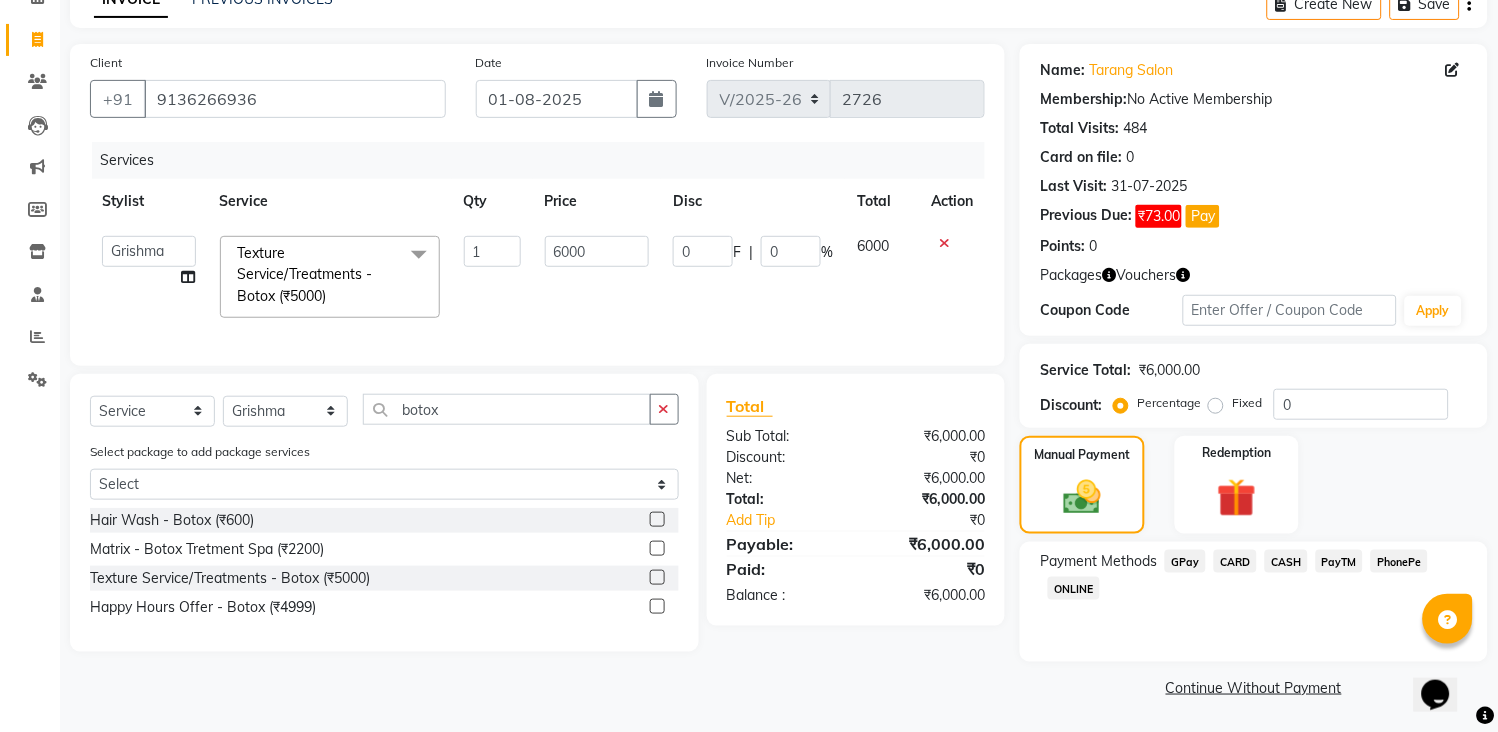 click on "GPay" 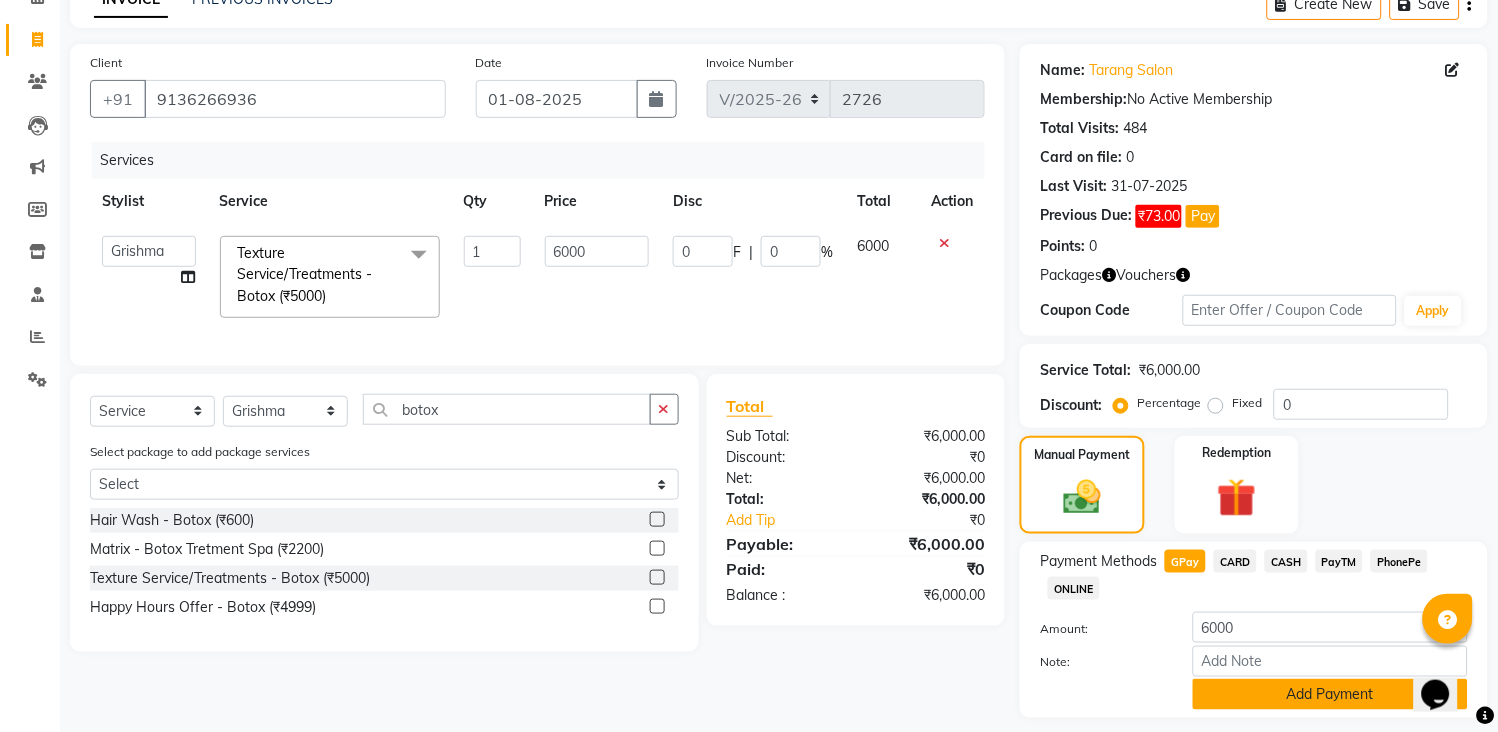 scroll, scrollTop: 164, scrollLeft: 0, axis: vertical 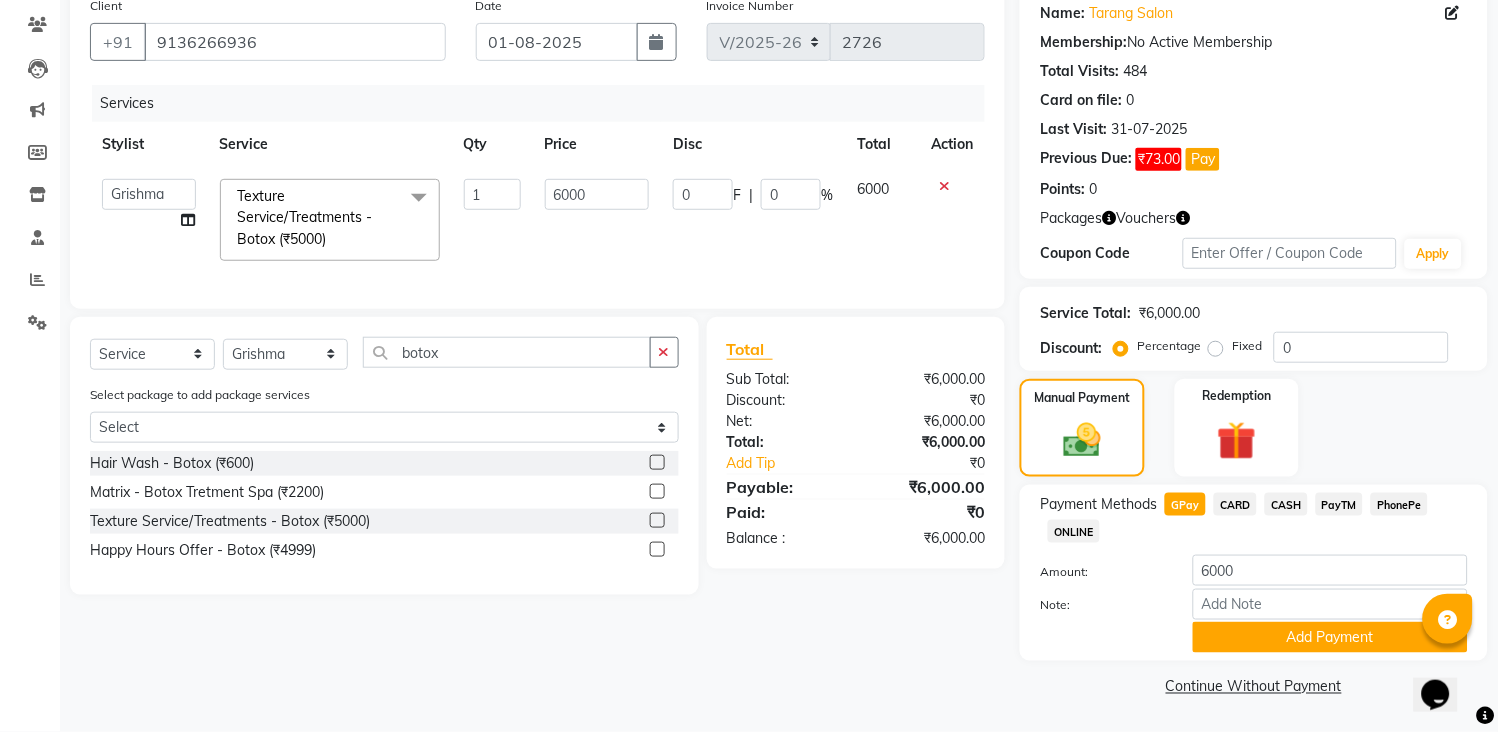 click on "CASH" 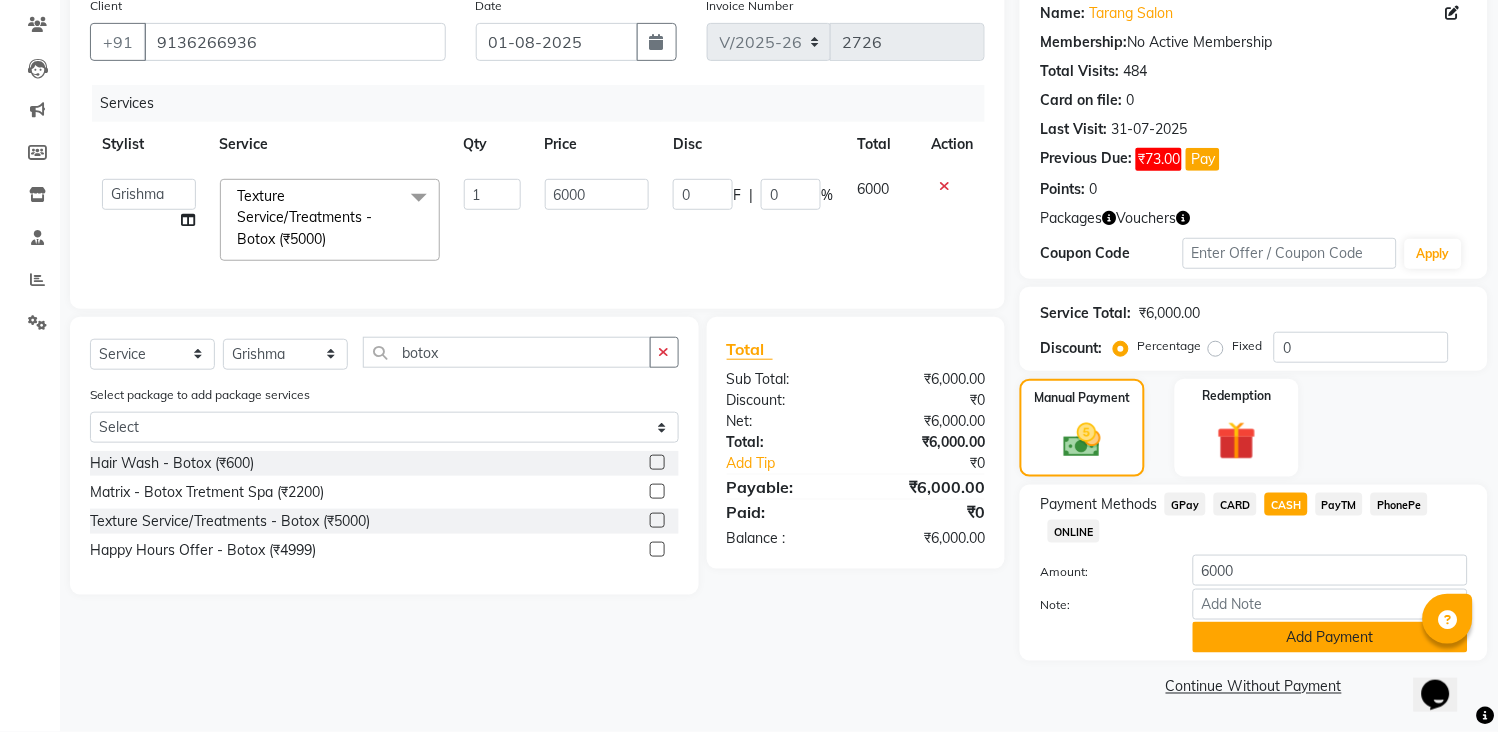 click on "Add Payment" 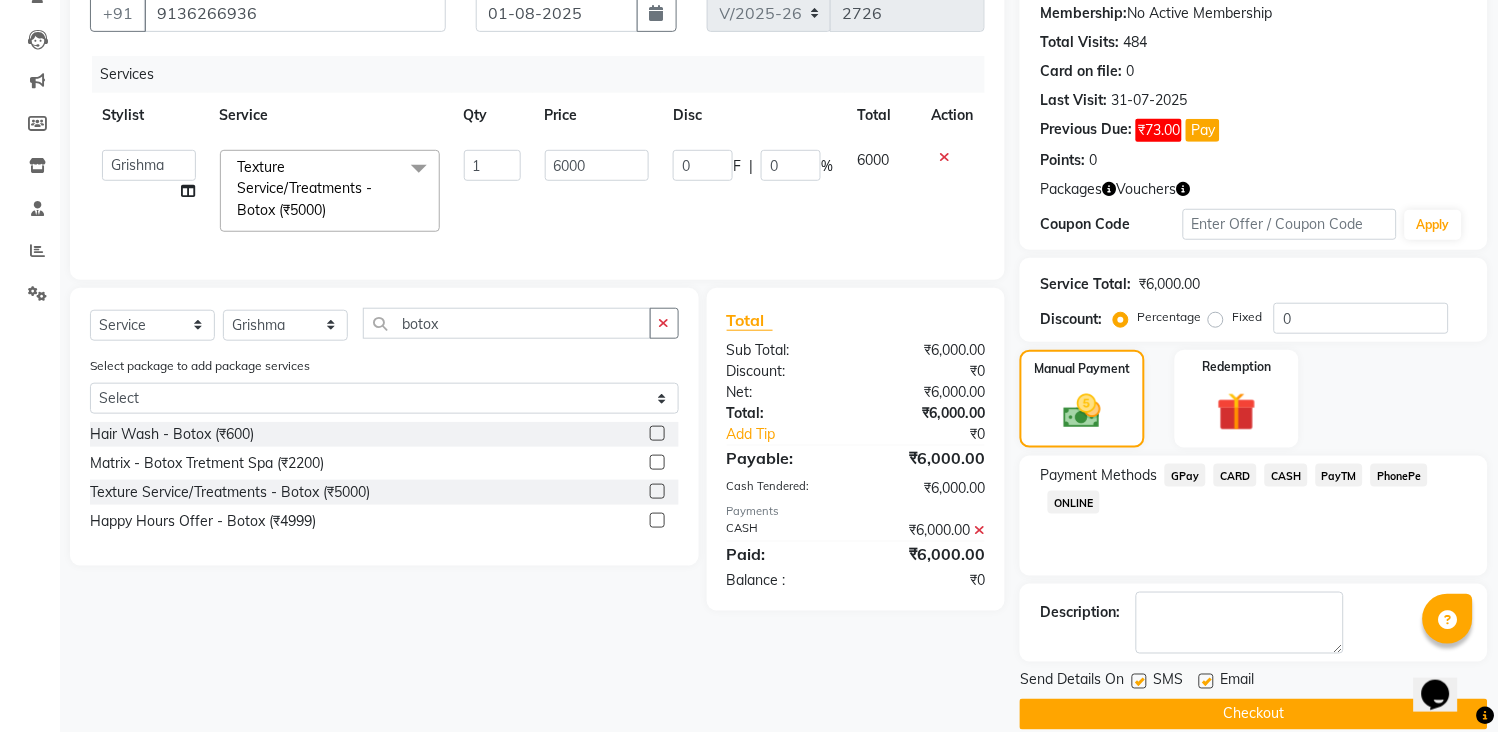 scroll, scrollTop: 220, scrollLeft: 0, axis: vertical 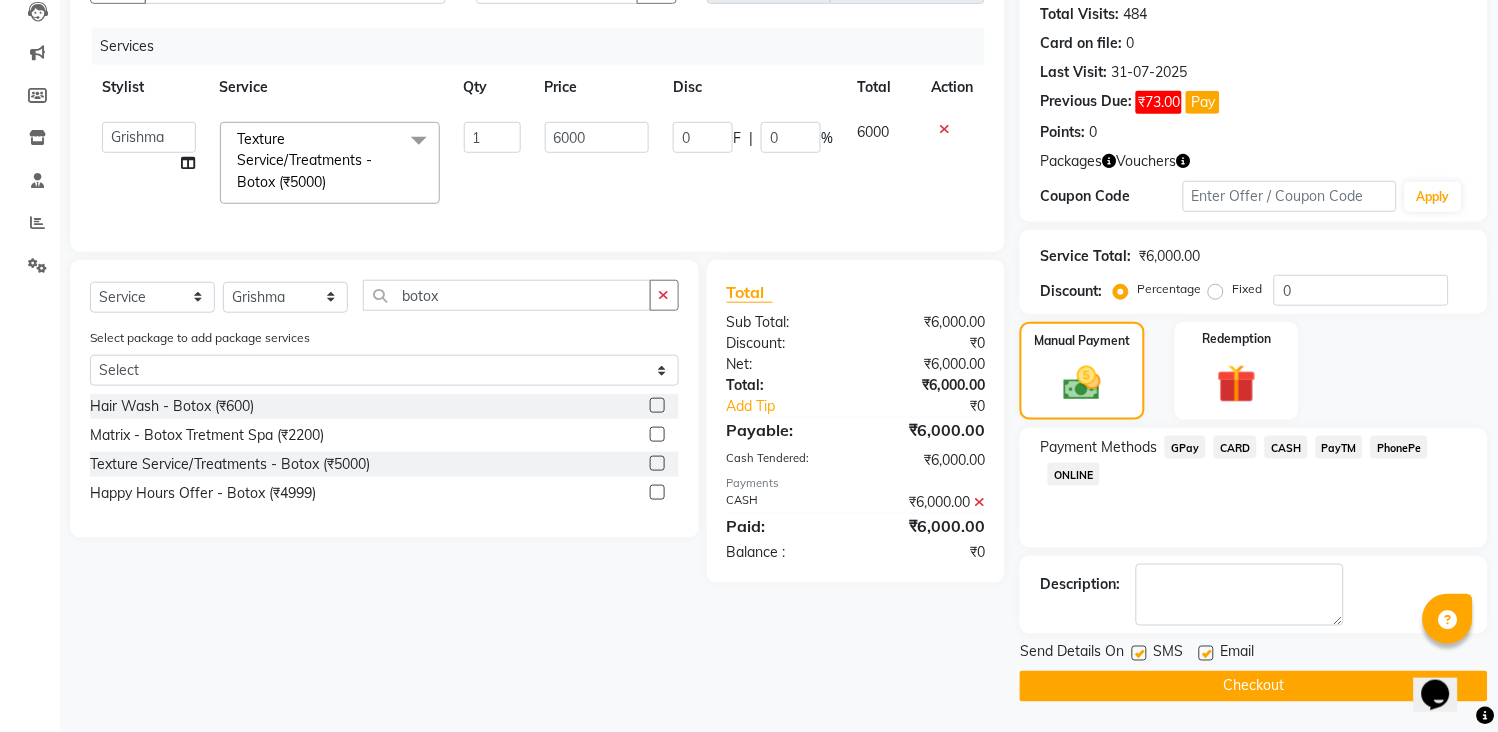 click on "Checkout" 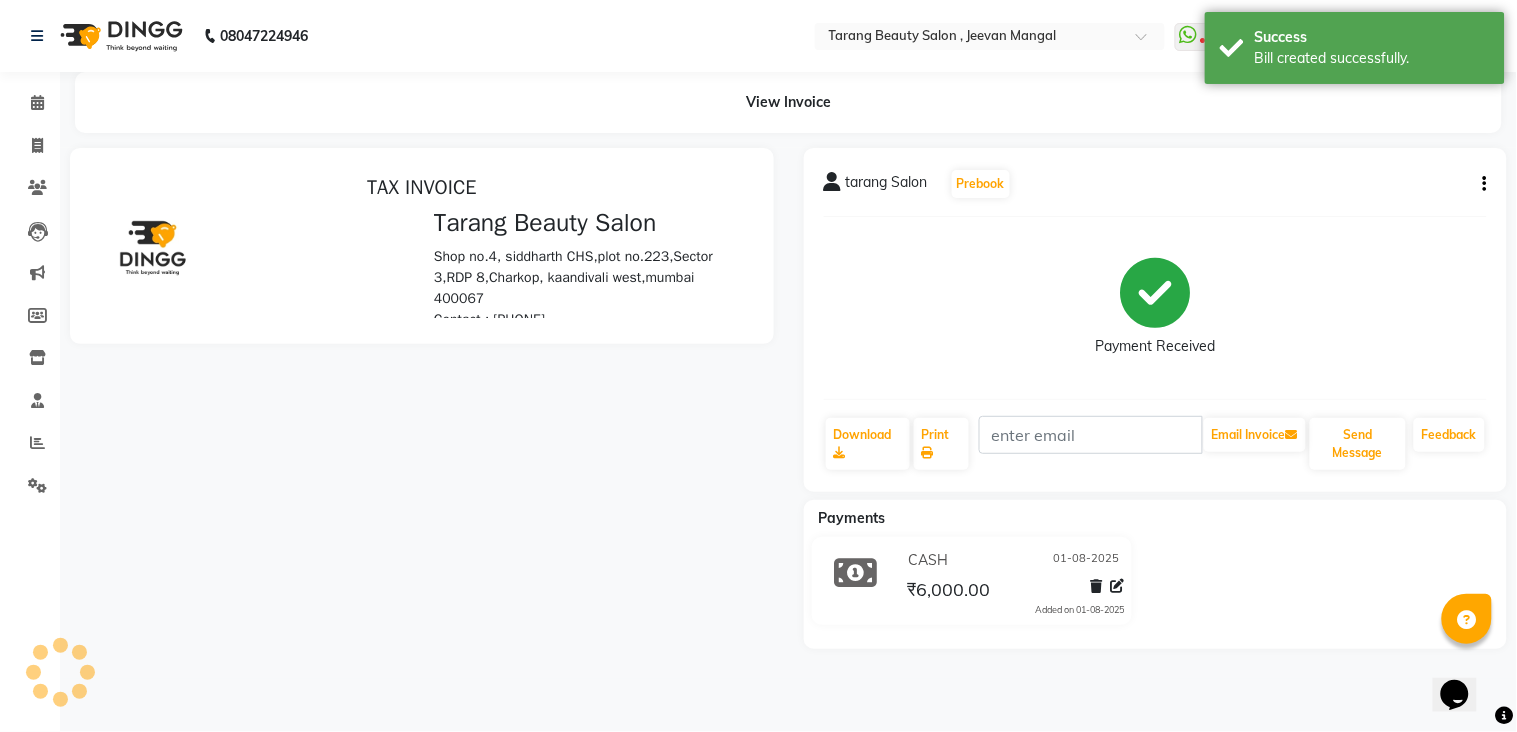 scroll, scrollTop: 0, scrollLeft: 0, axis: both 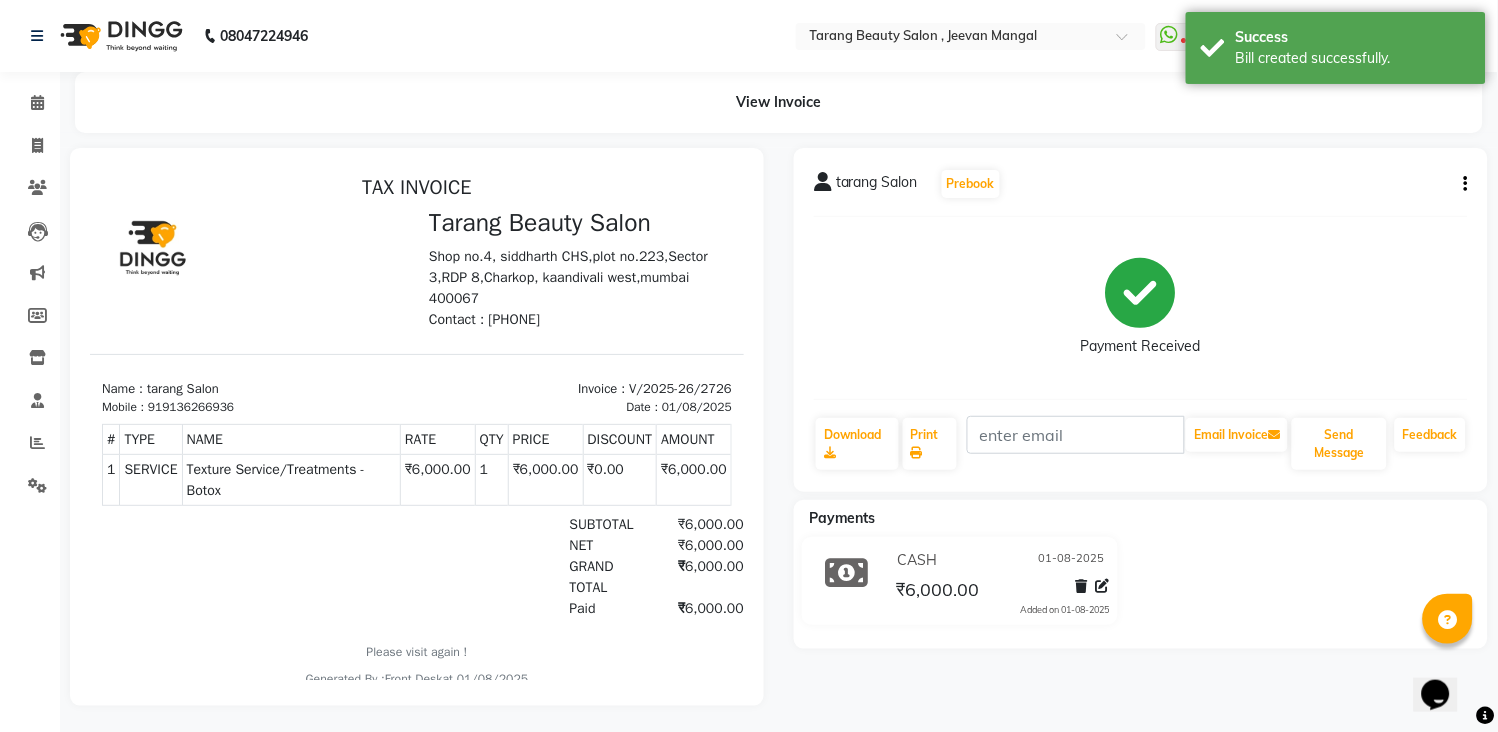 click 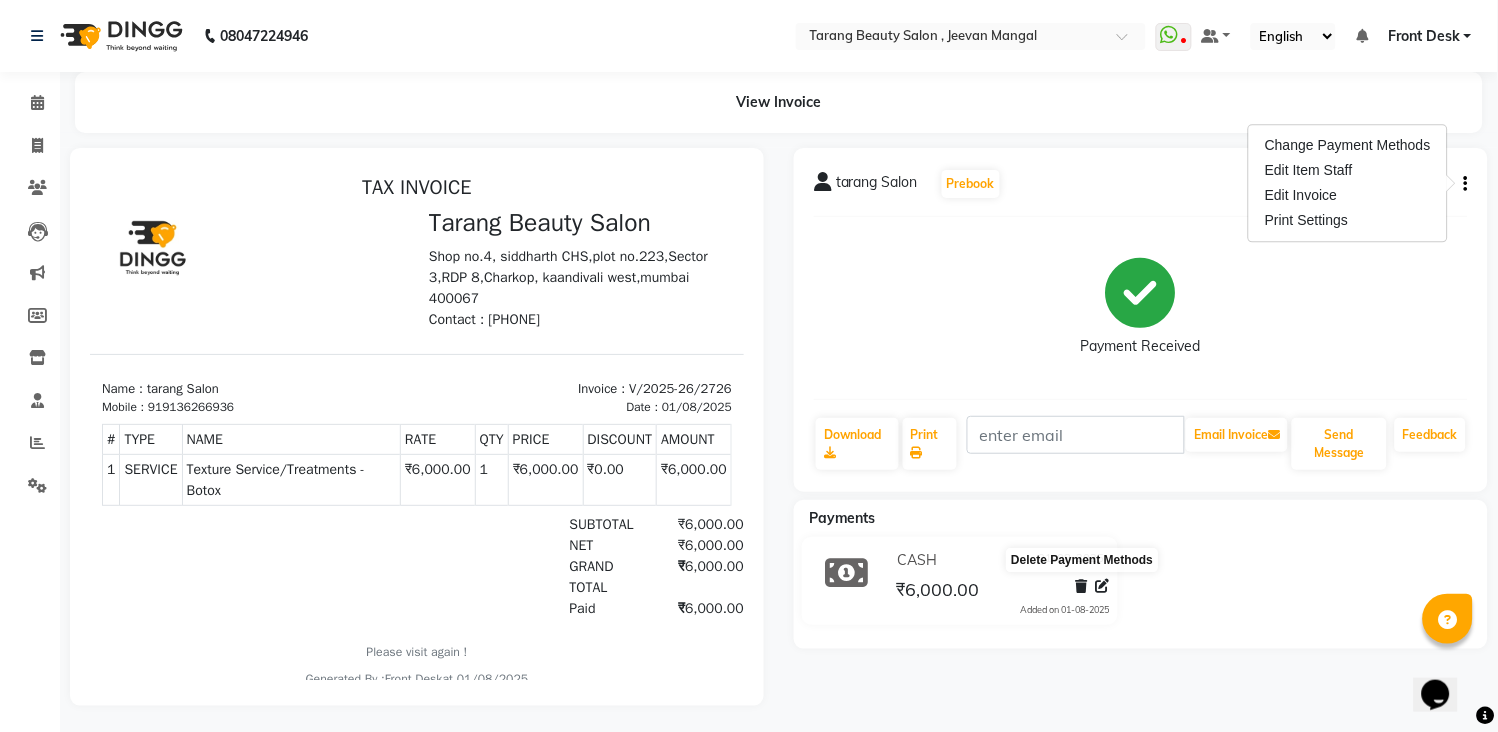 click 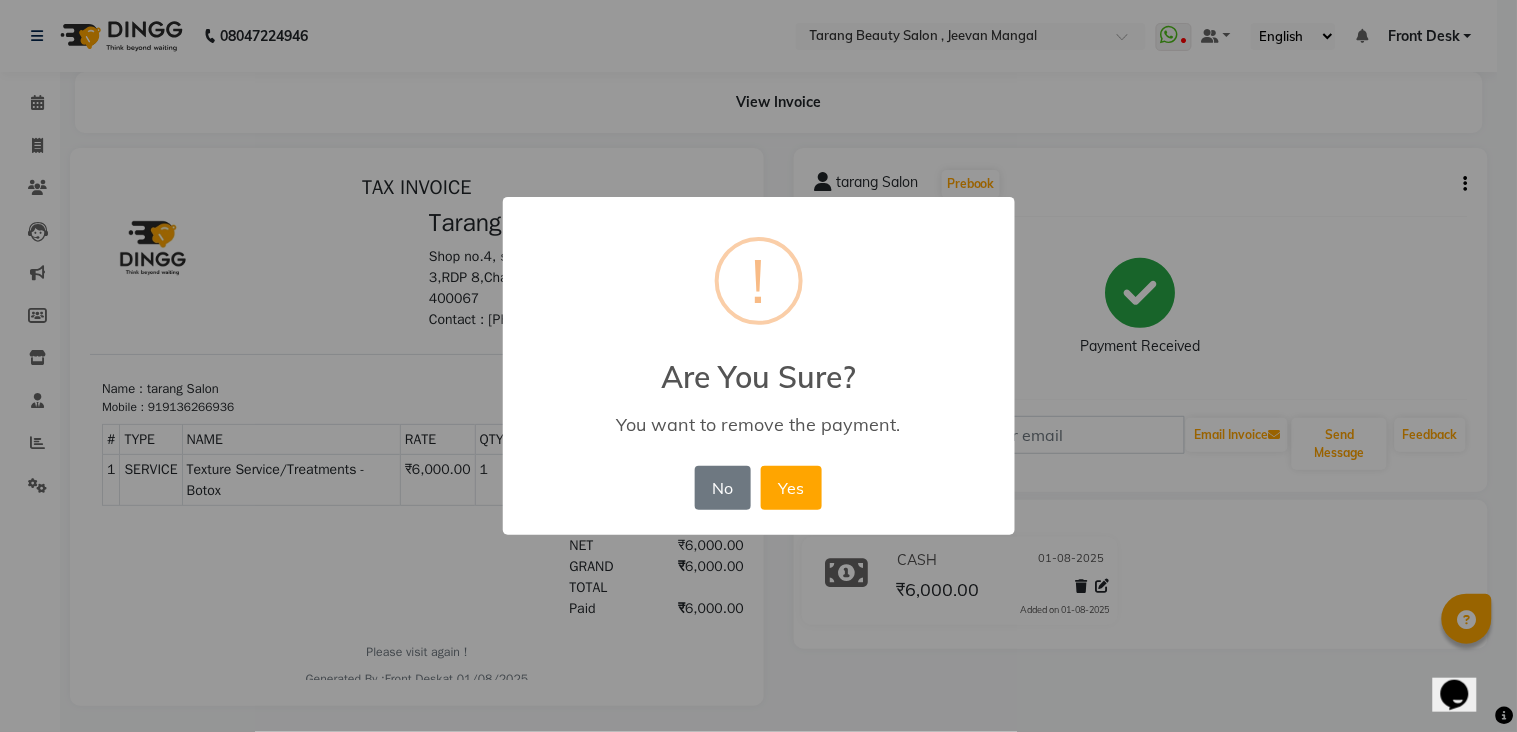 click on "× ! Are You Sure? You want to remove the payment. No No Yes" at bounding box center (758, 366) 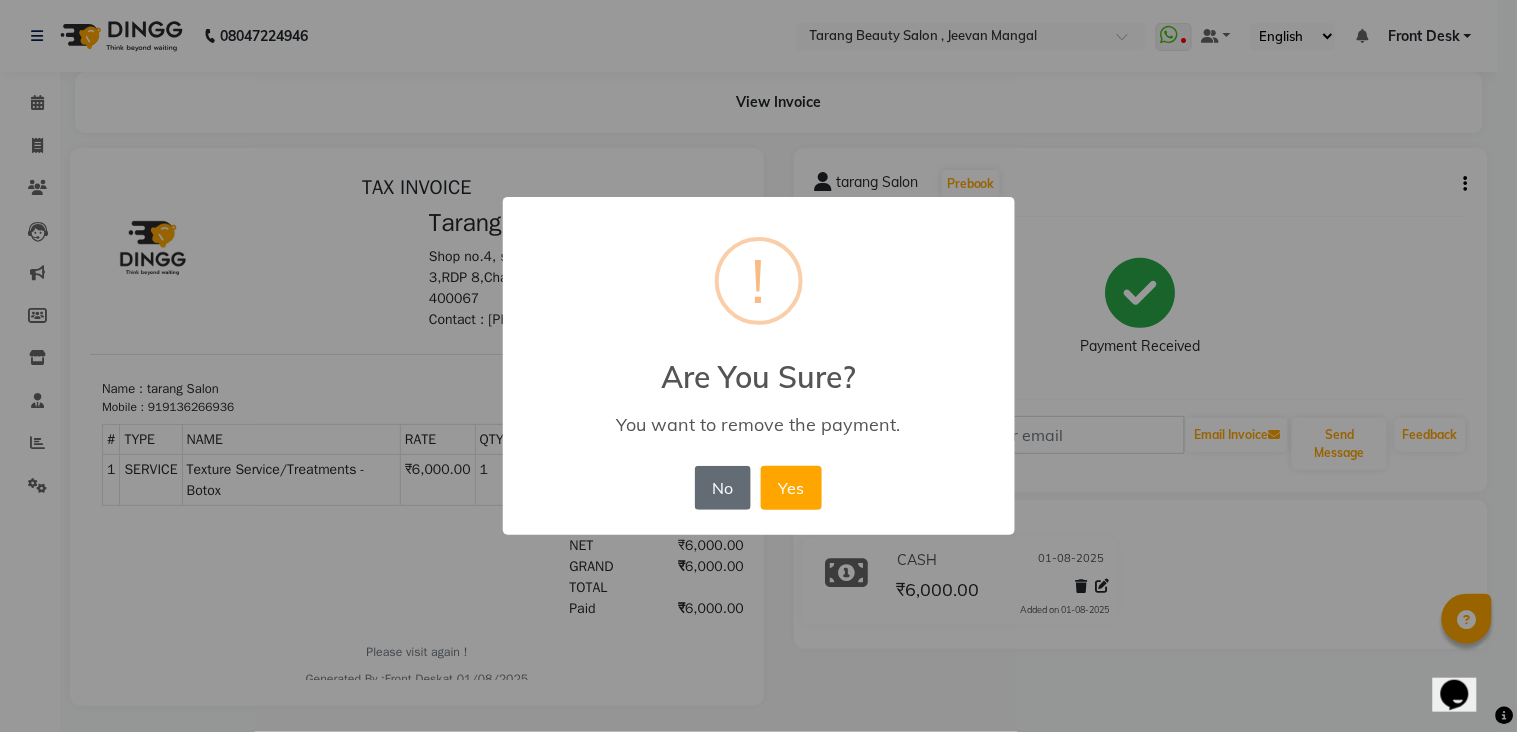 click on "No" at bounding box center (723, 488) 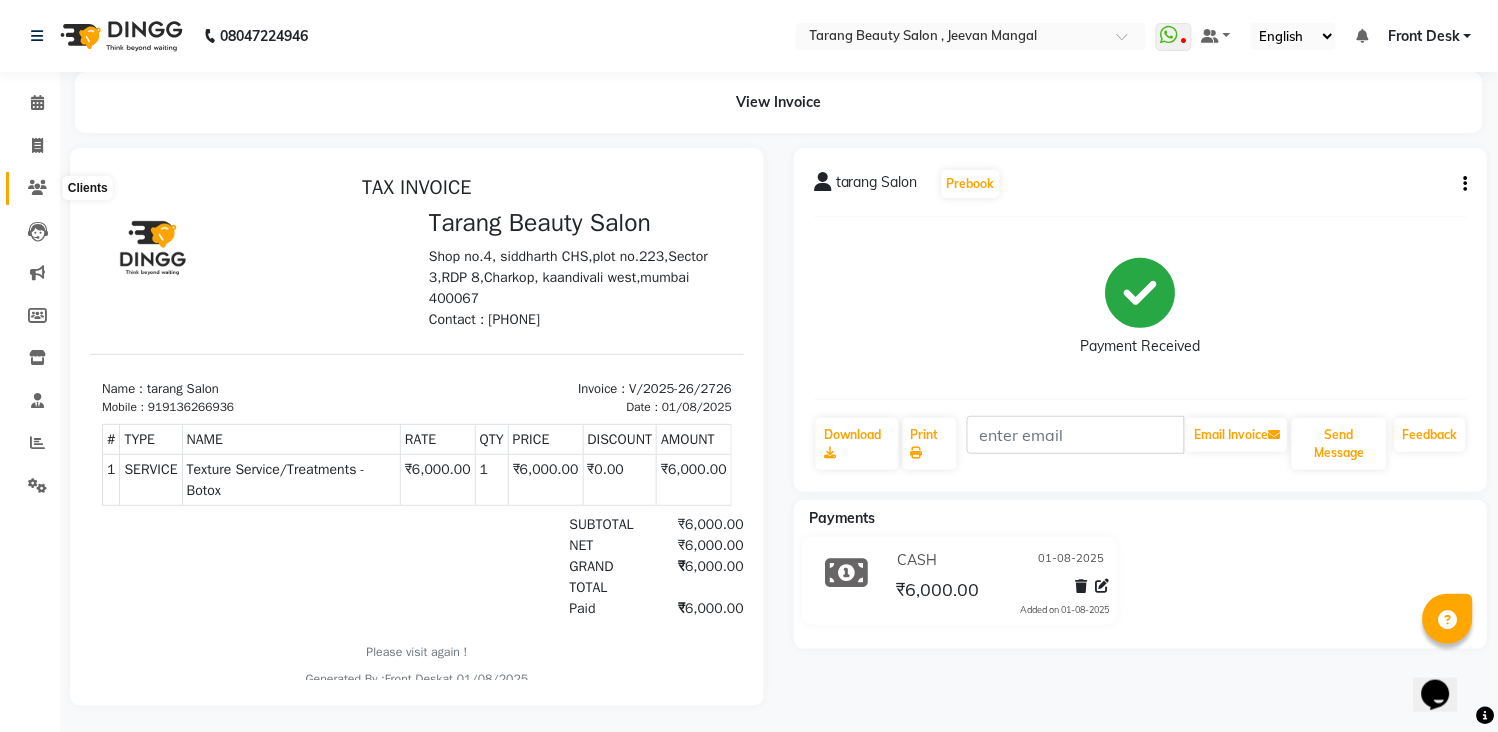 click 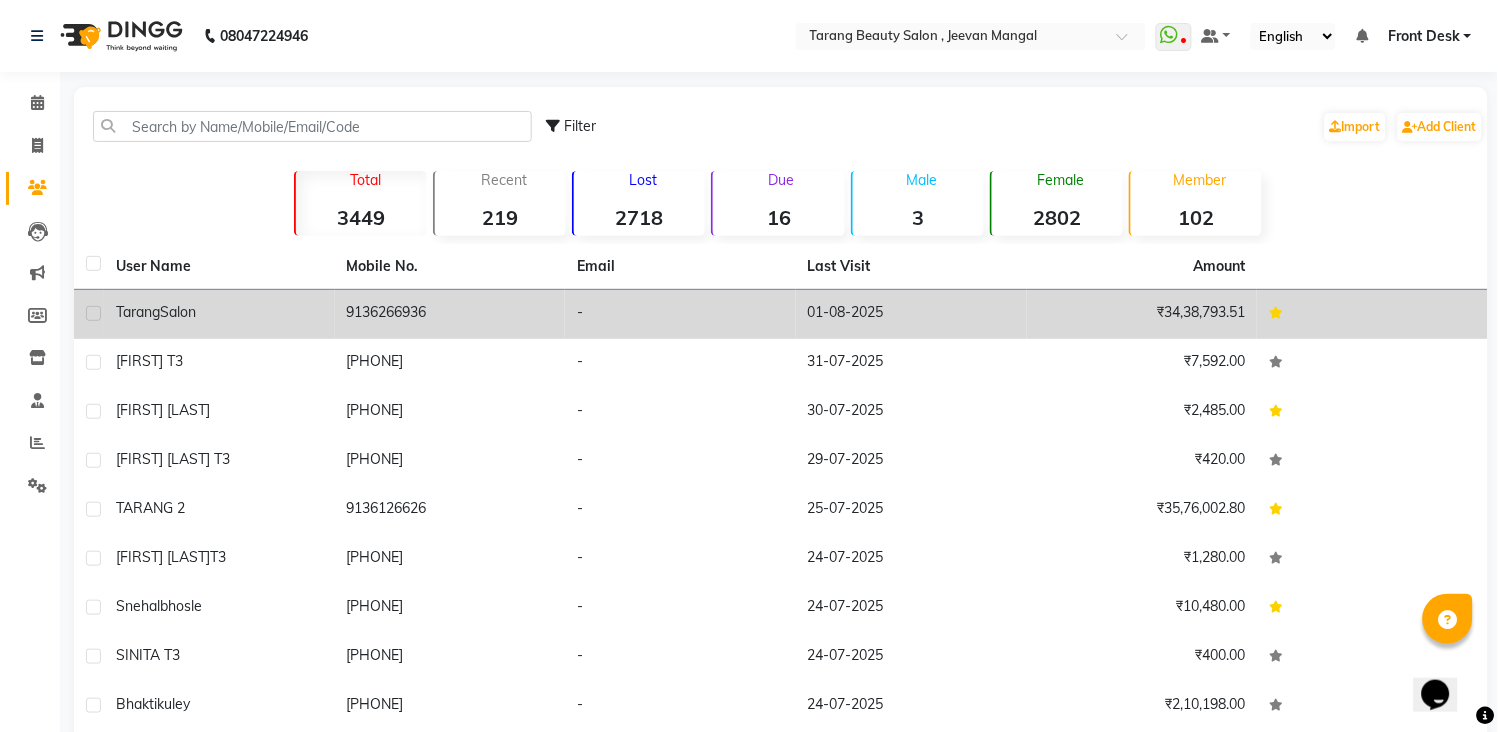 click on "tarang  Salon" 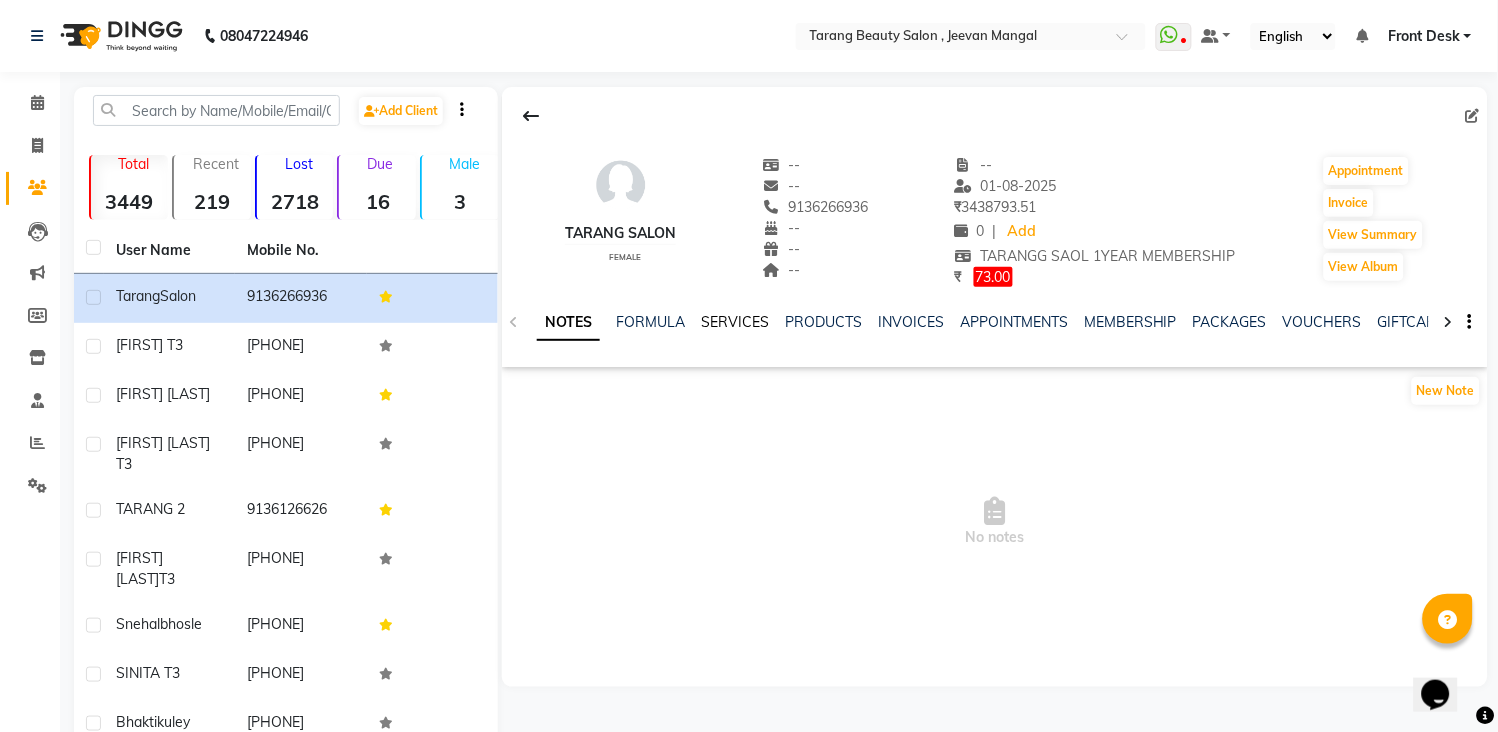 click on "SERVICES" 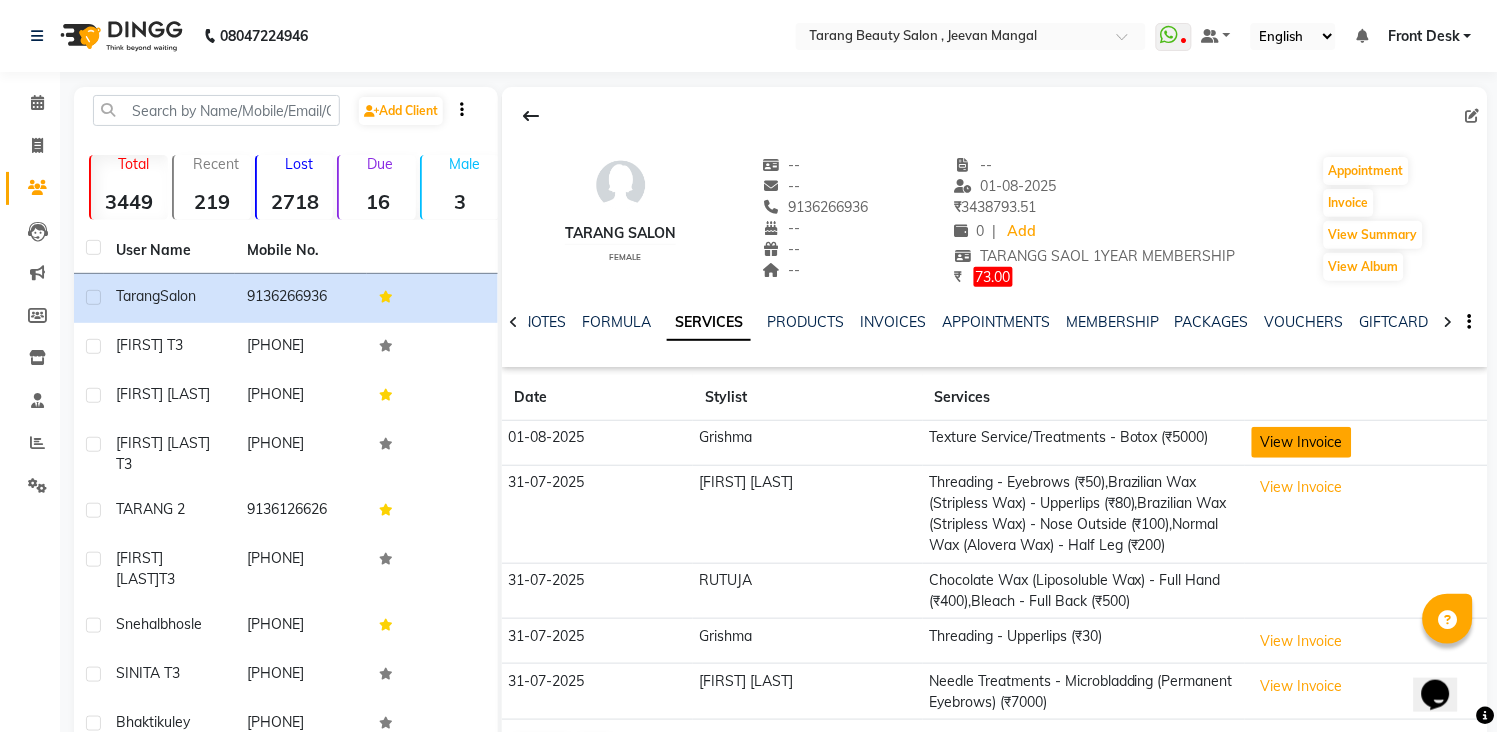 click on "View Invoice" 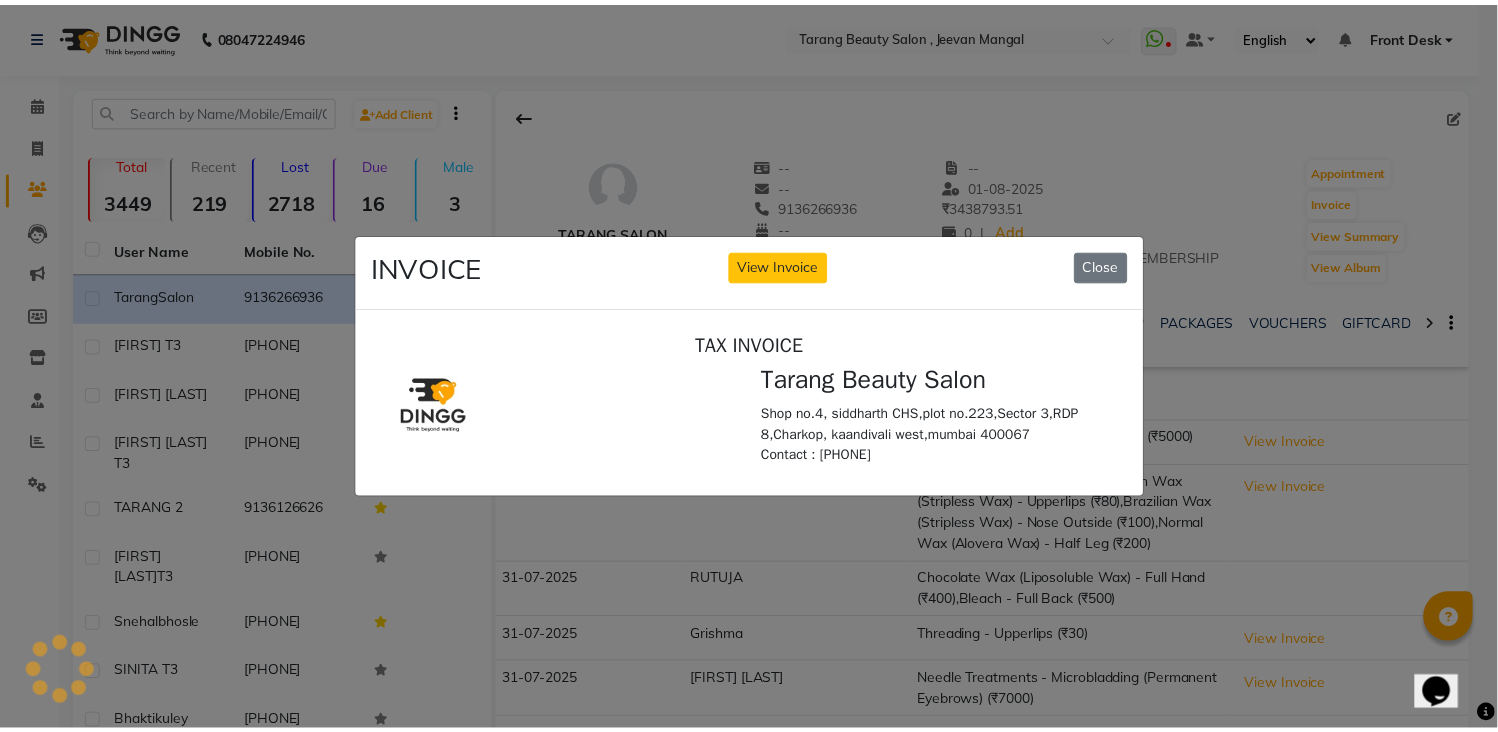 scroll, scrollTop: 0, scrollLeft: 0, axis: both 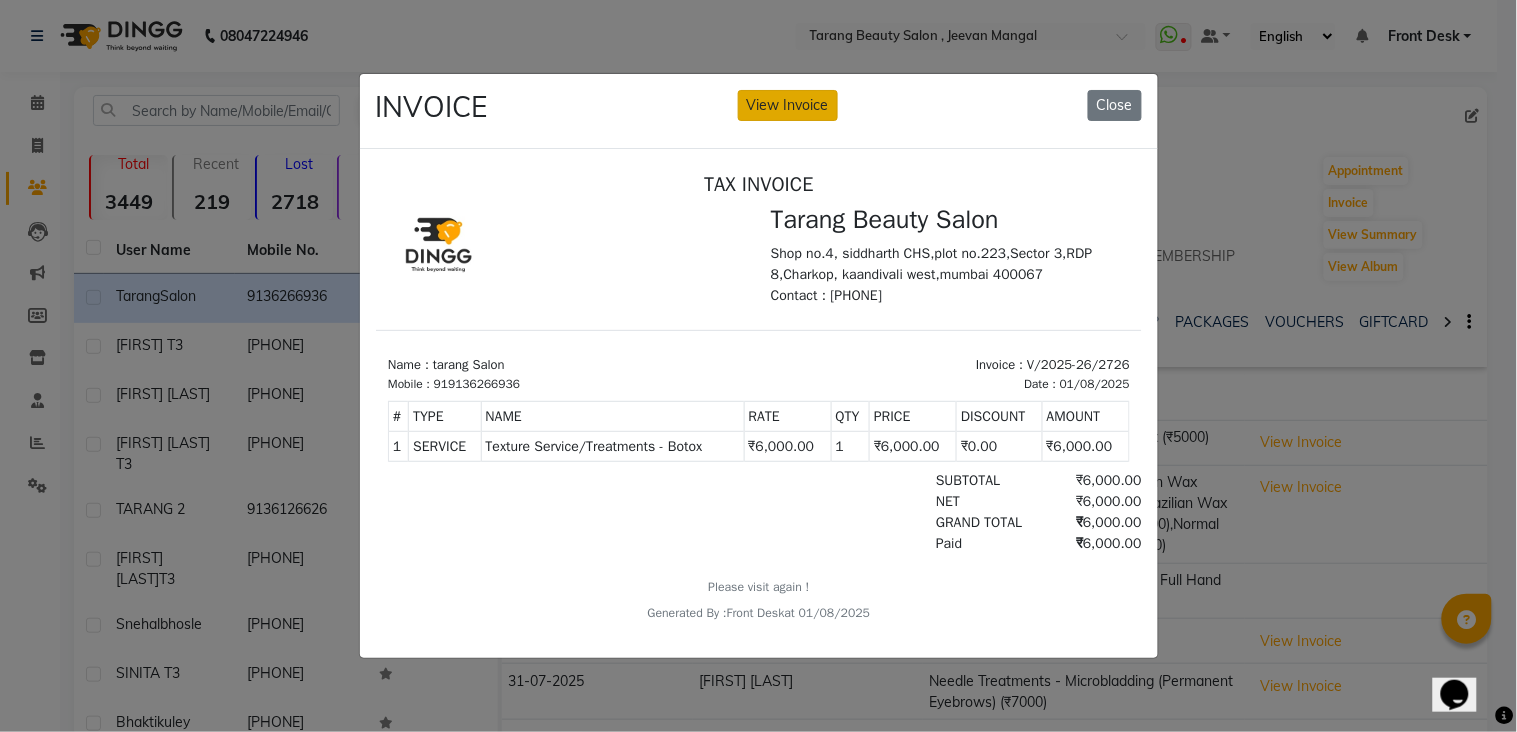 click on "View Invoice" 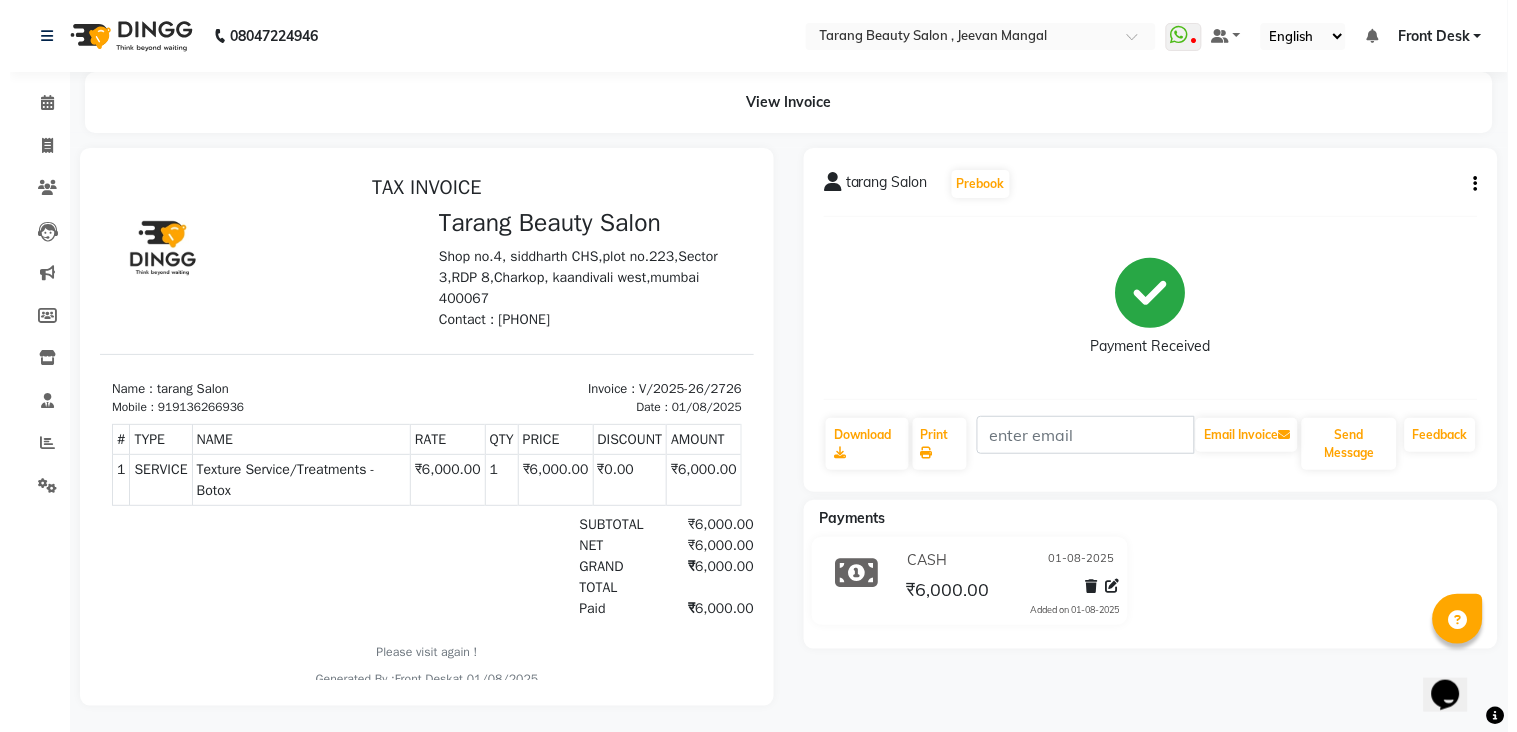 scroll, scrollTop: 0, scrollLeft: 0, axis: both 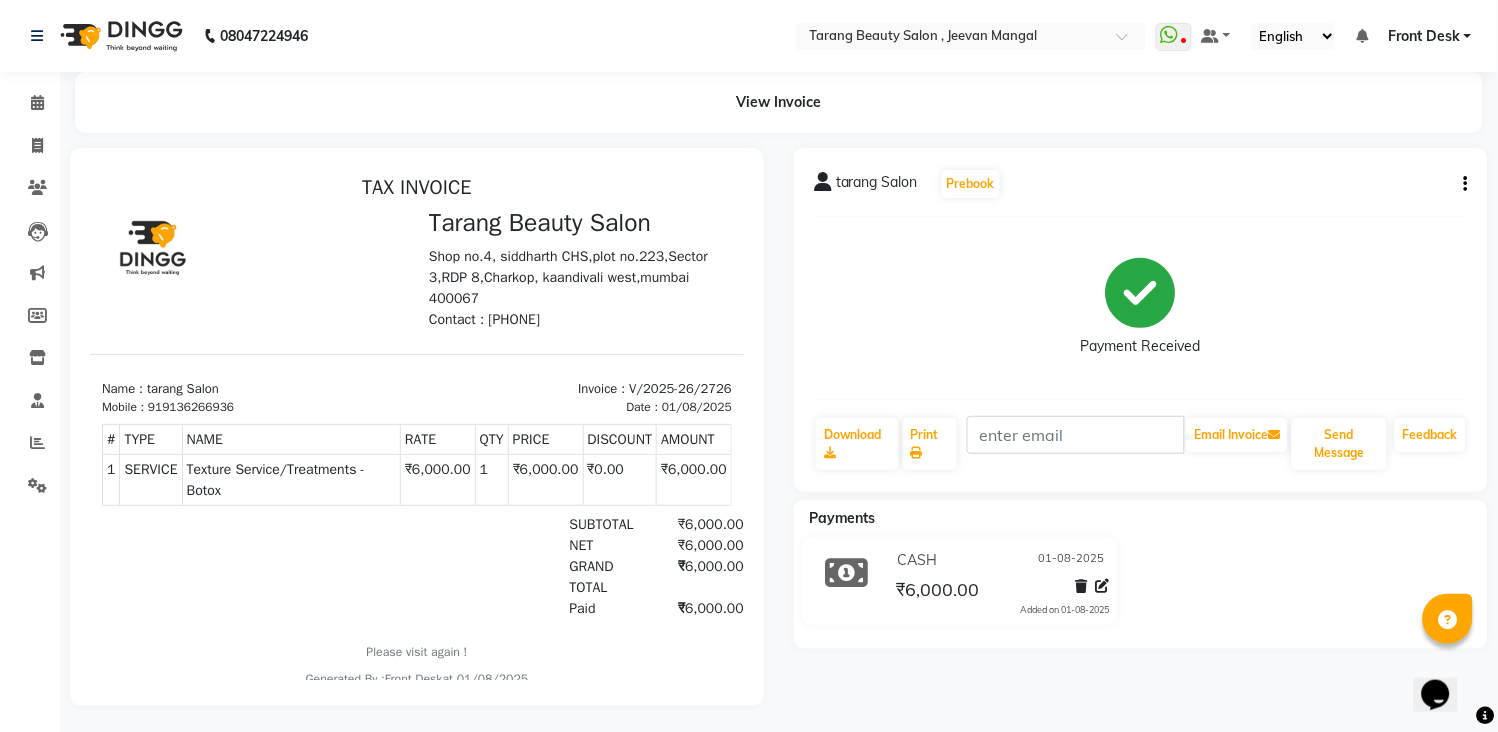 click on "tarang Salon  Prebook" 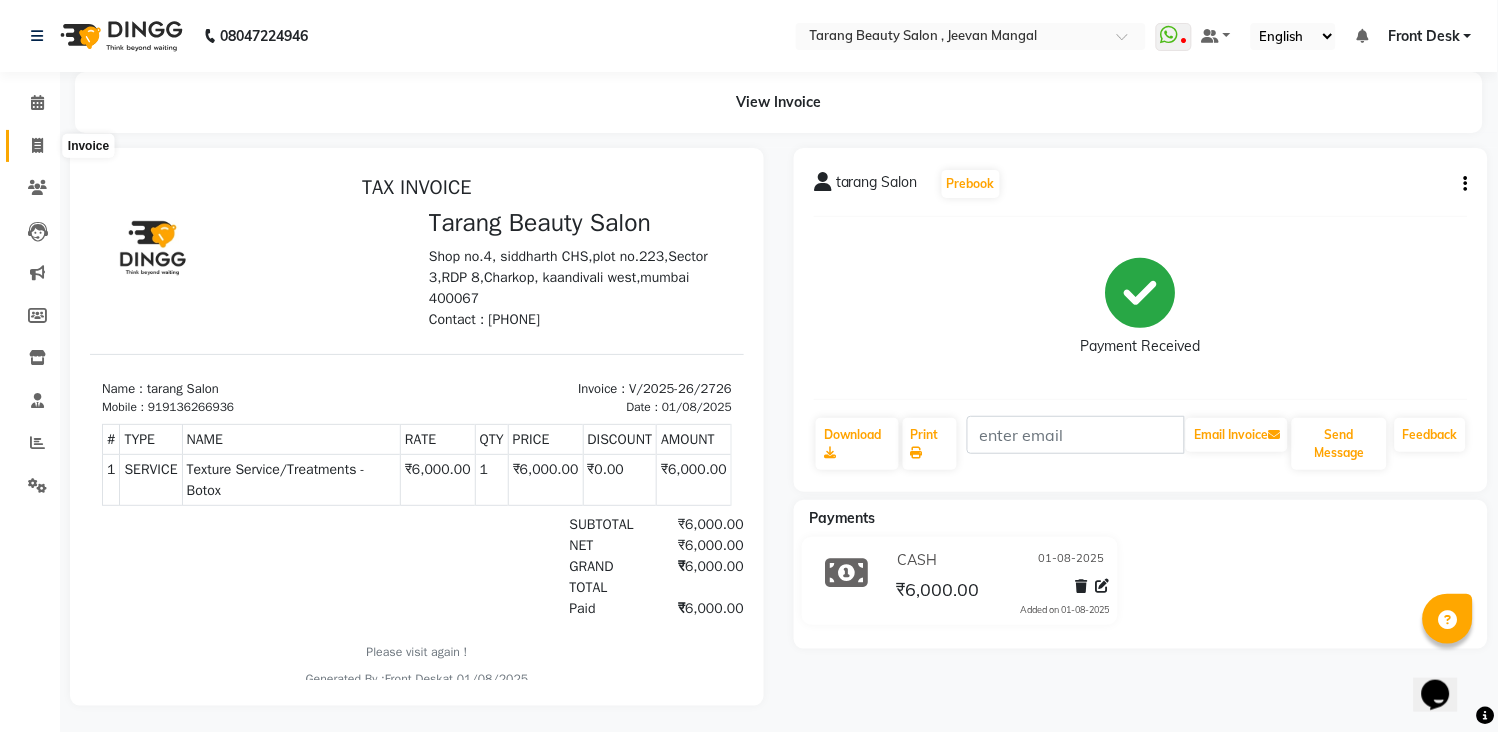 click 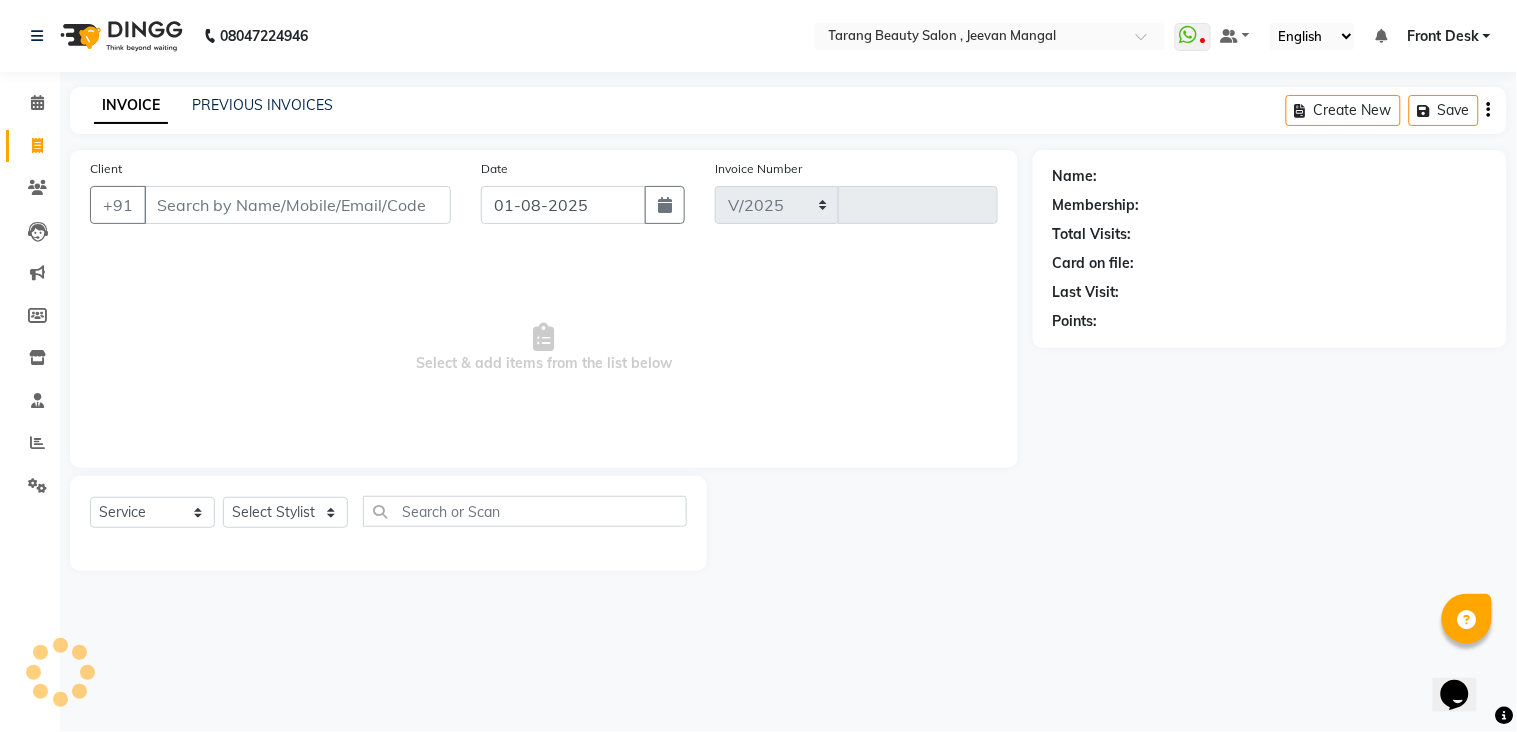 select on "5133" 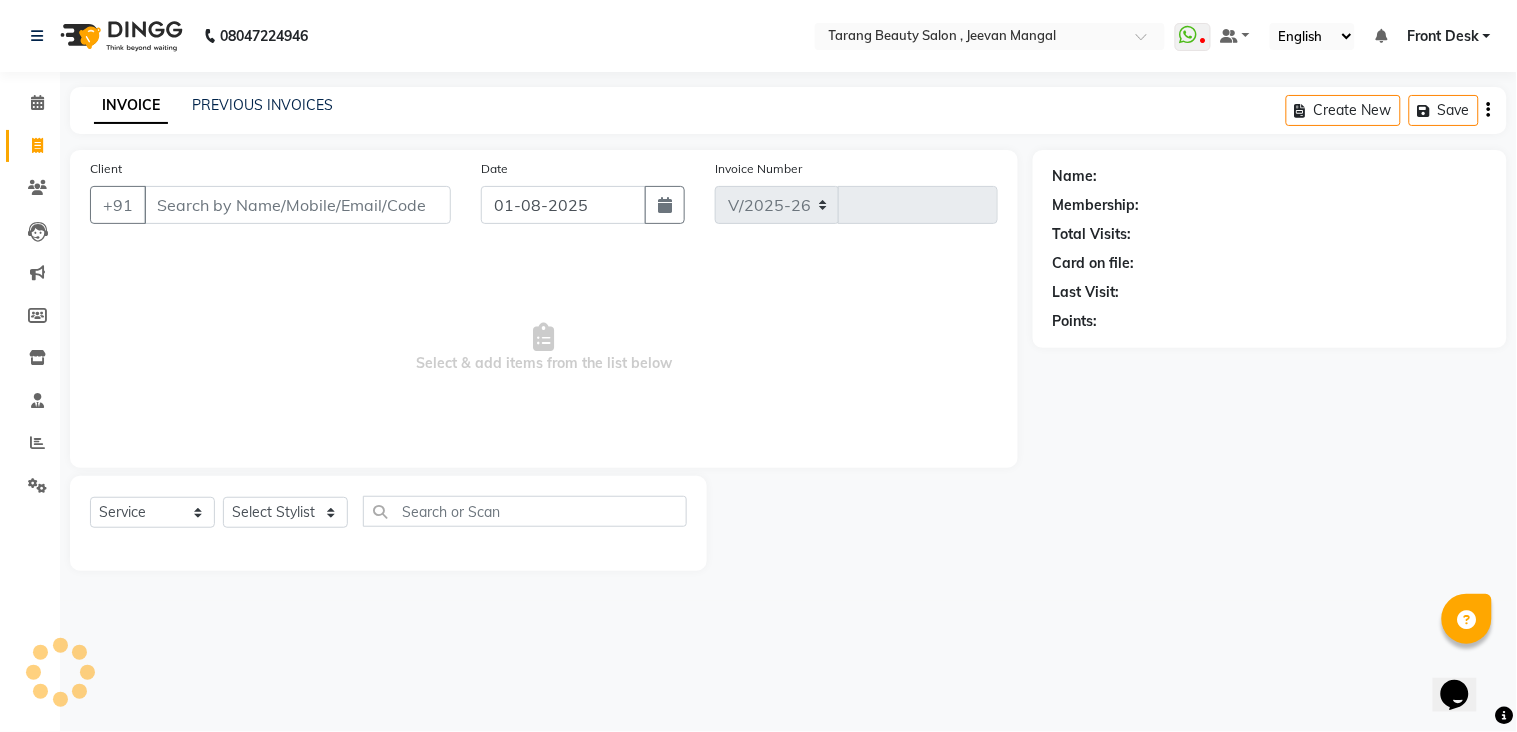 type on "2727" 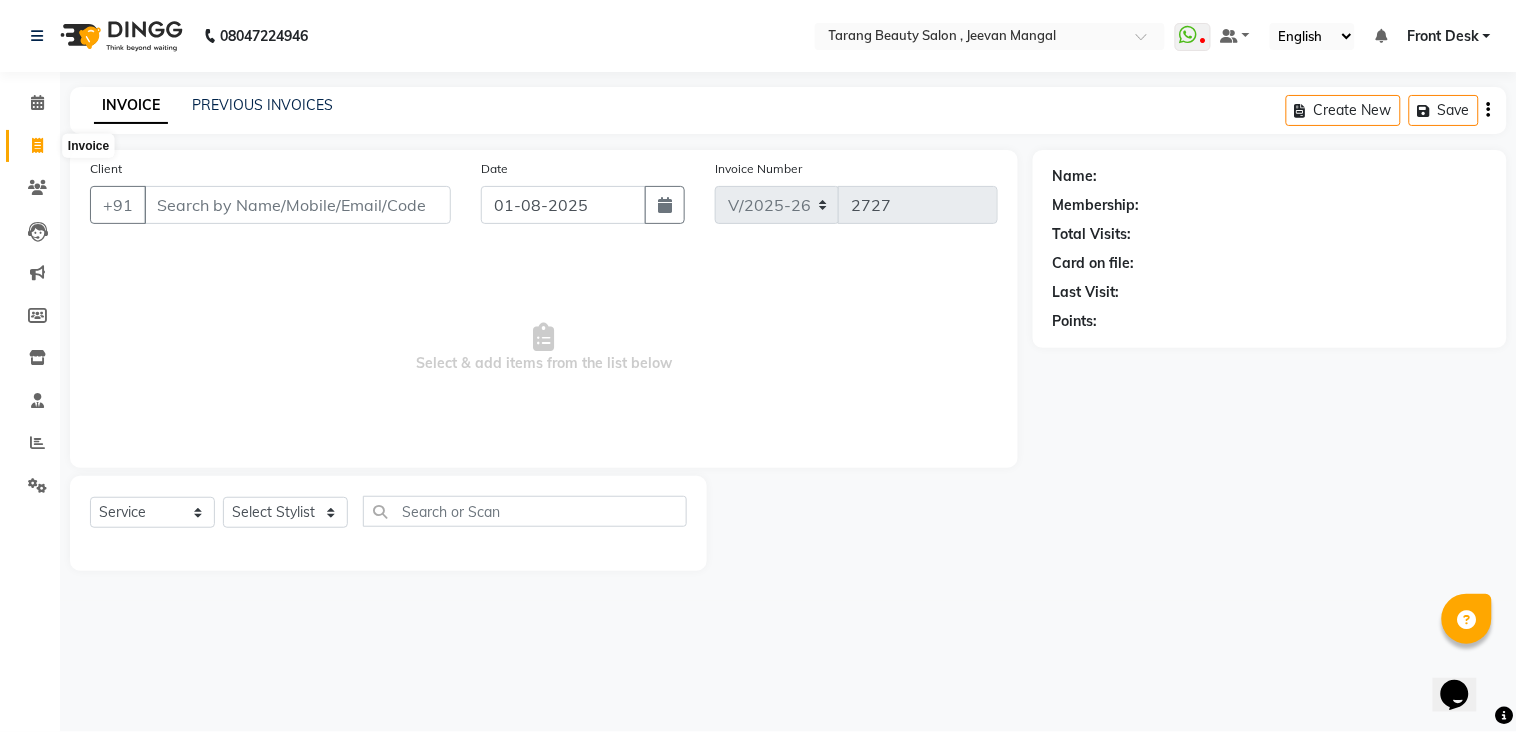 click 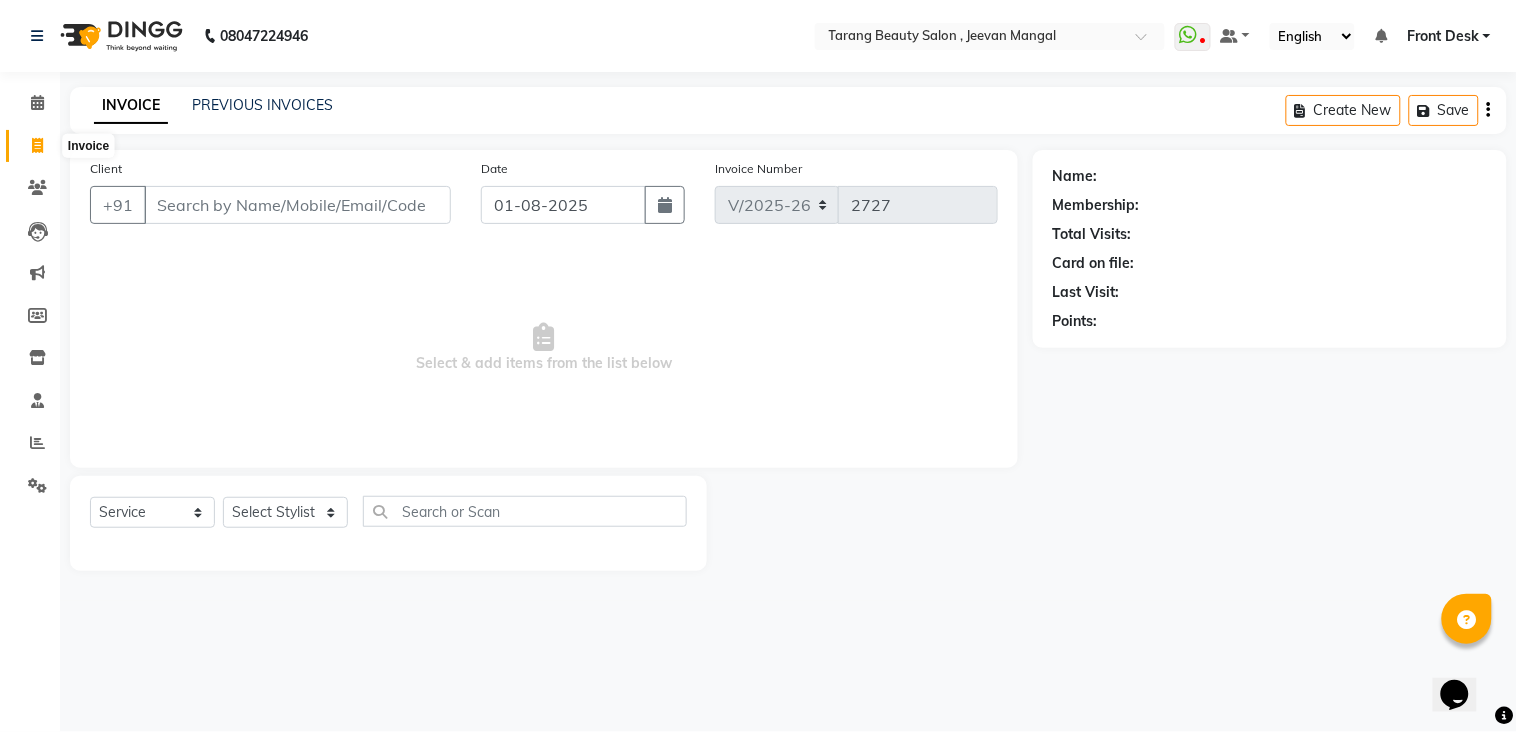 select on "5133" 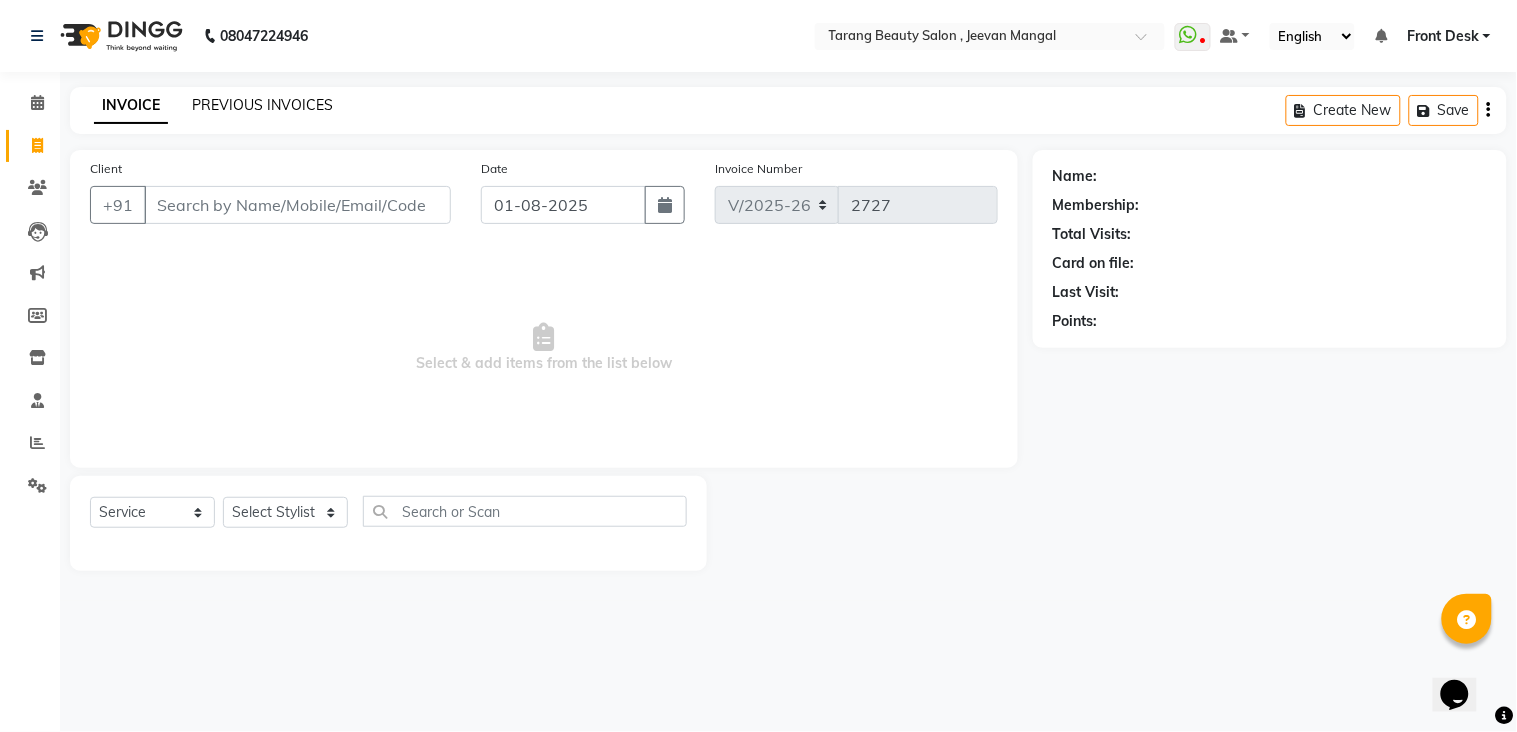 click on "PREVIOUS INVOICES" 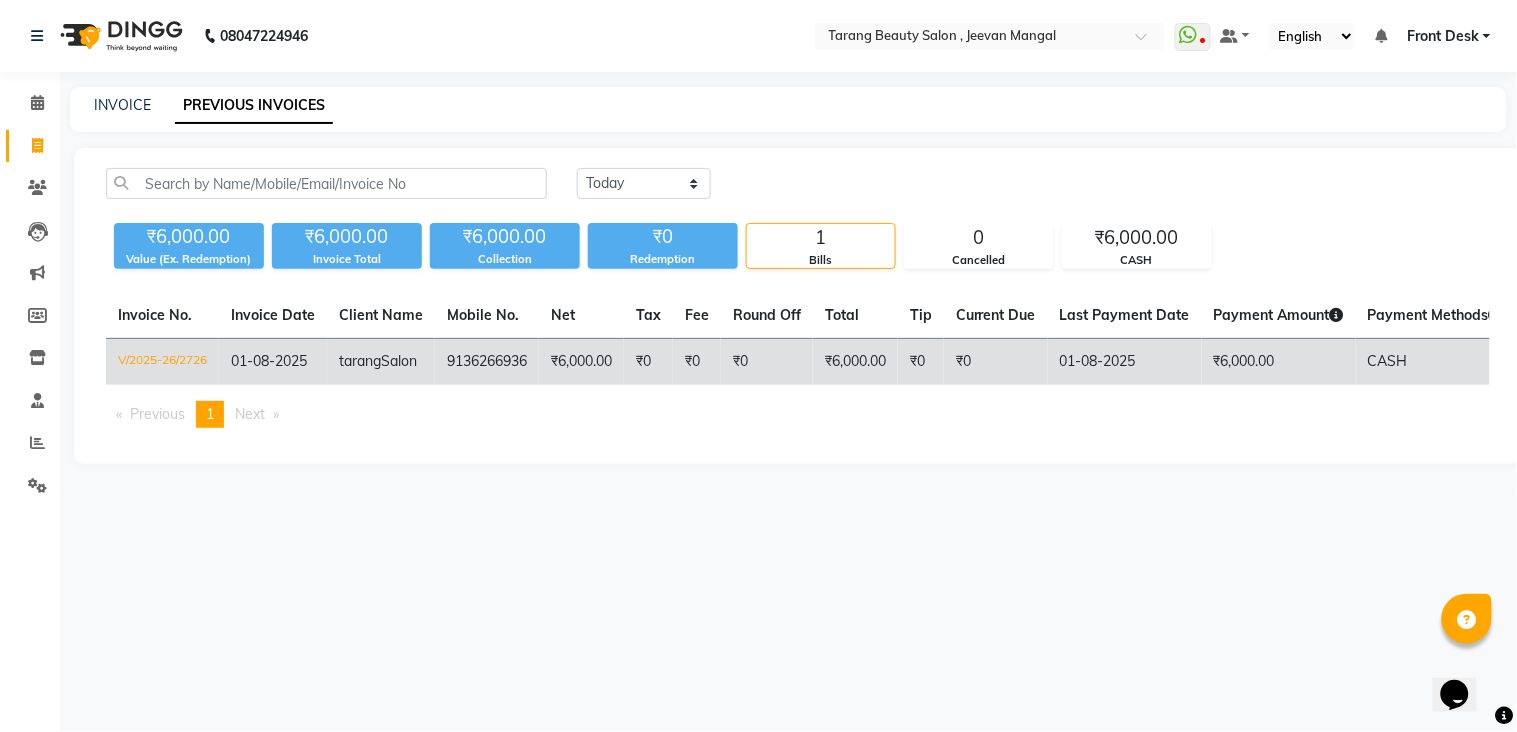click on "₹6,000.00" 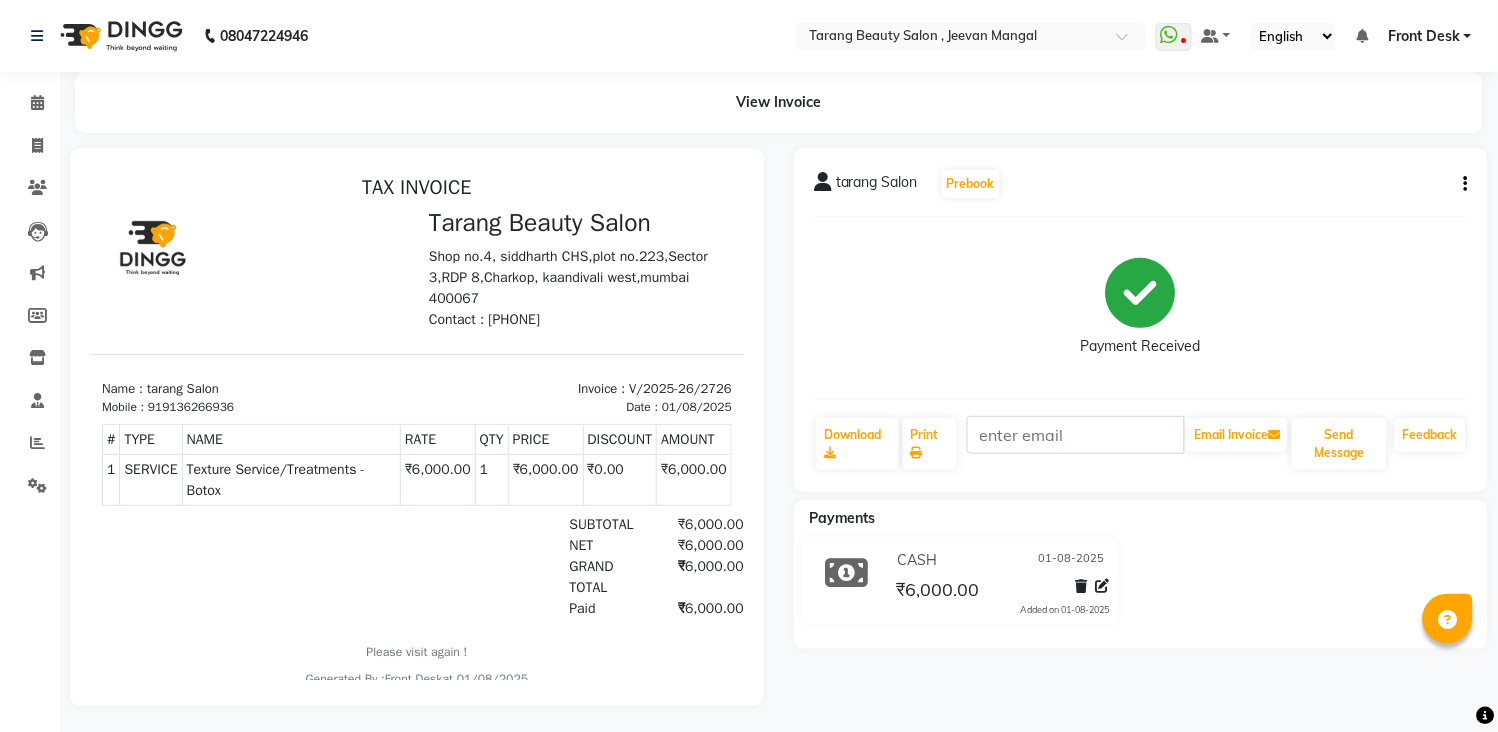 scroll, scrollTop: 0, scrollLeft: 0, axis: both 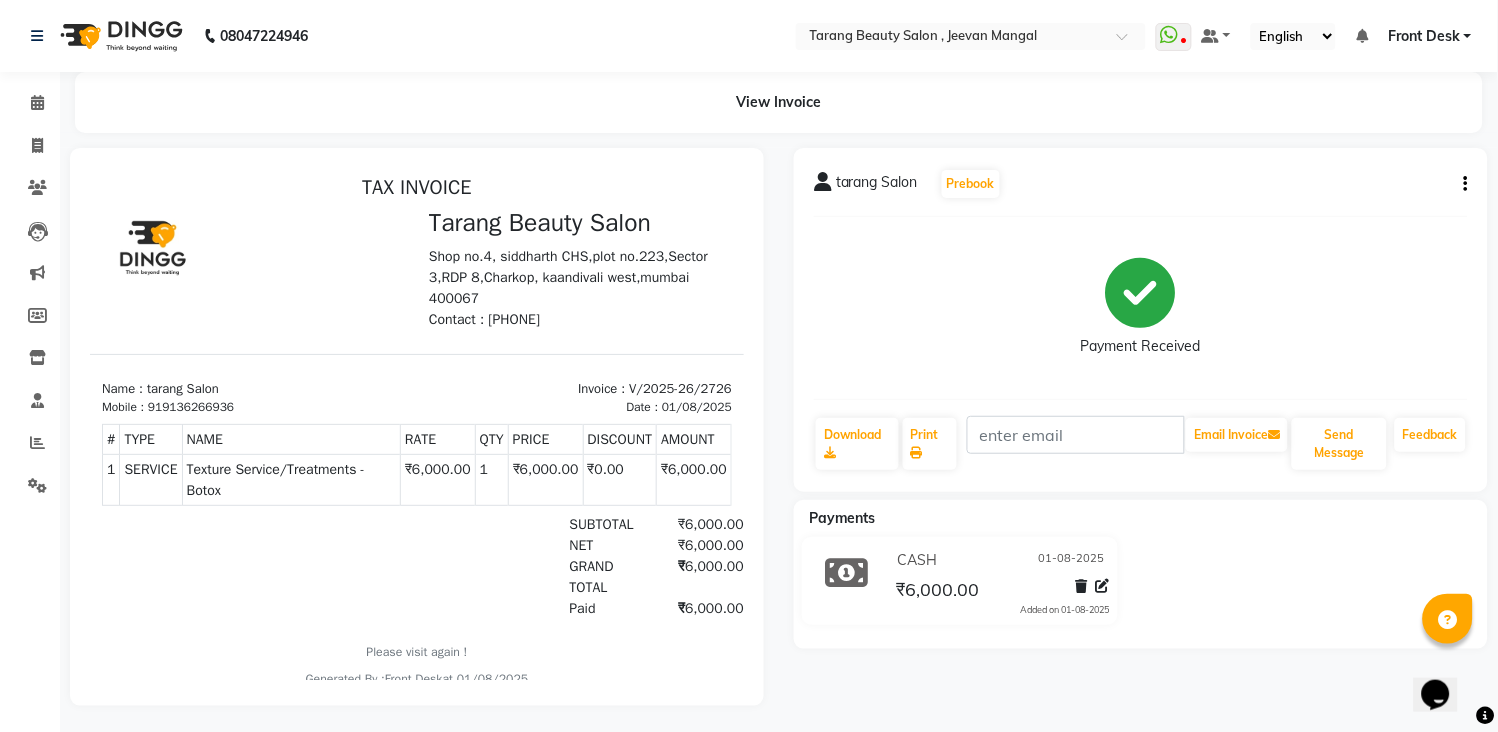 click on "tarang Salon  Prebook   Payment Received  Download  Print   Email Invoice   Send Message Feedback" 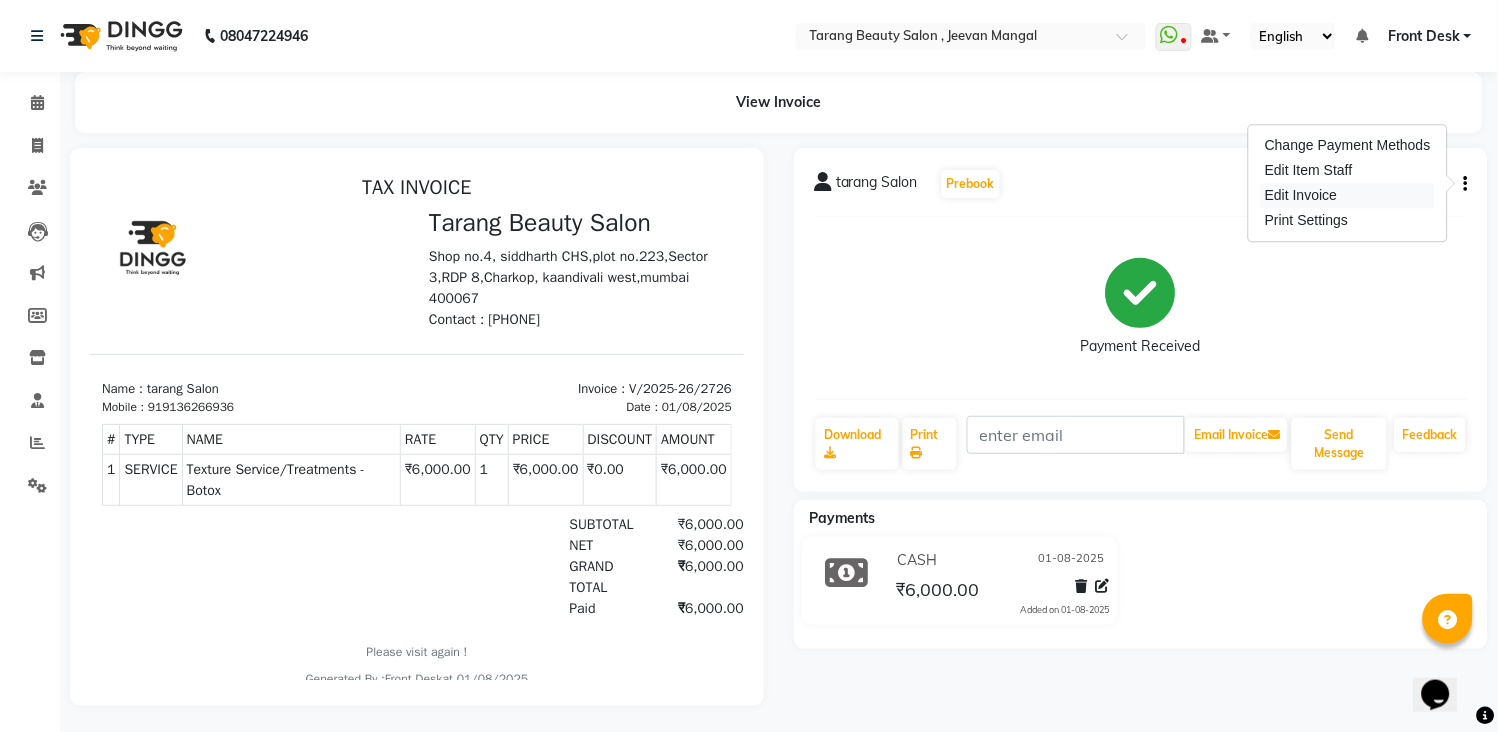 click on "Edit Invoice" at bounding box center (1348, 195) 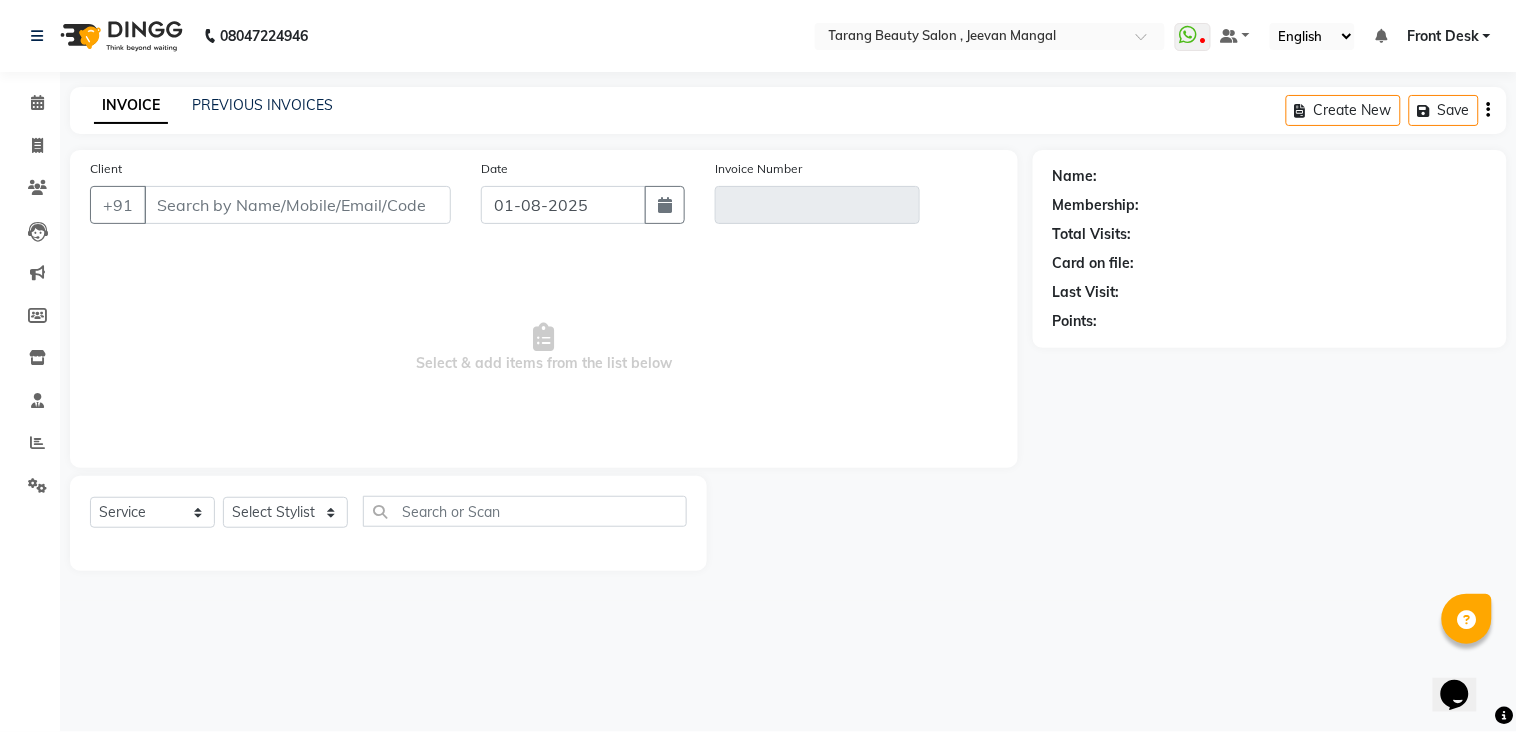 type on "9136266936" 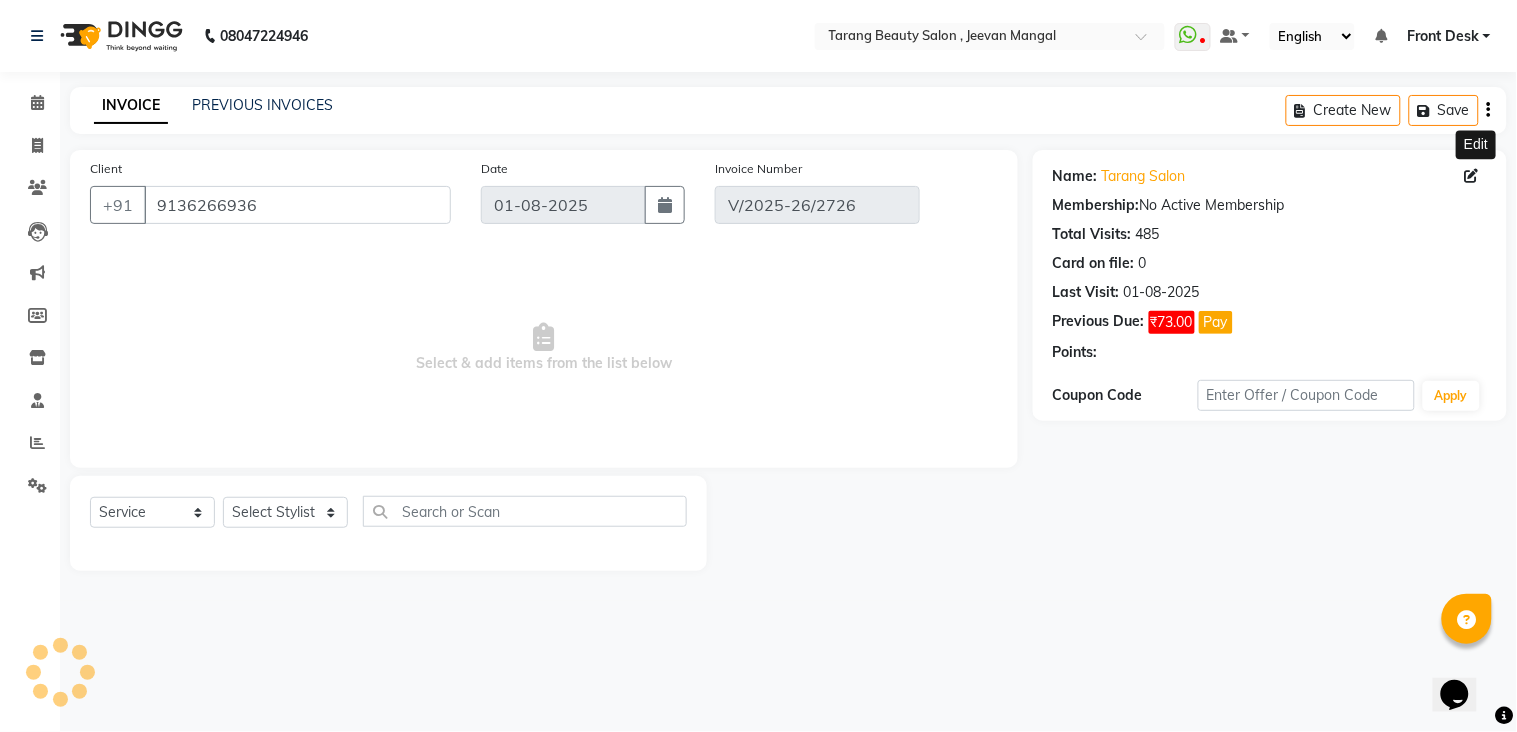 select on "select" 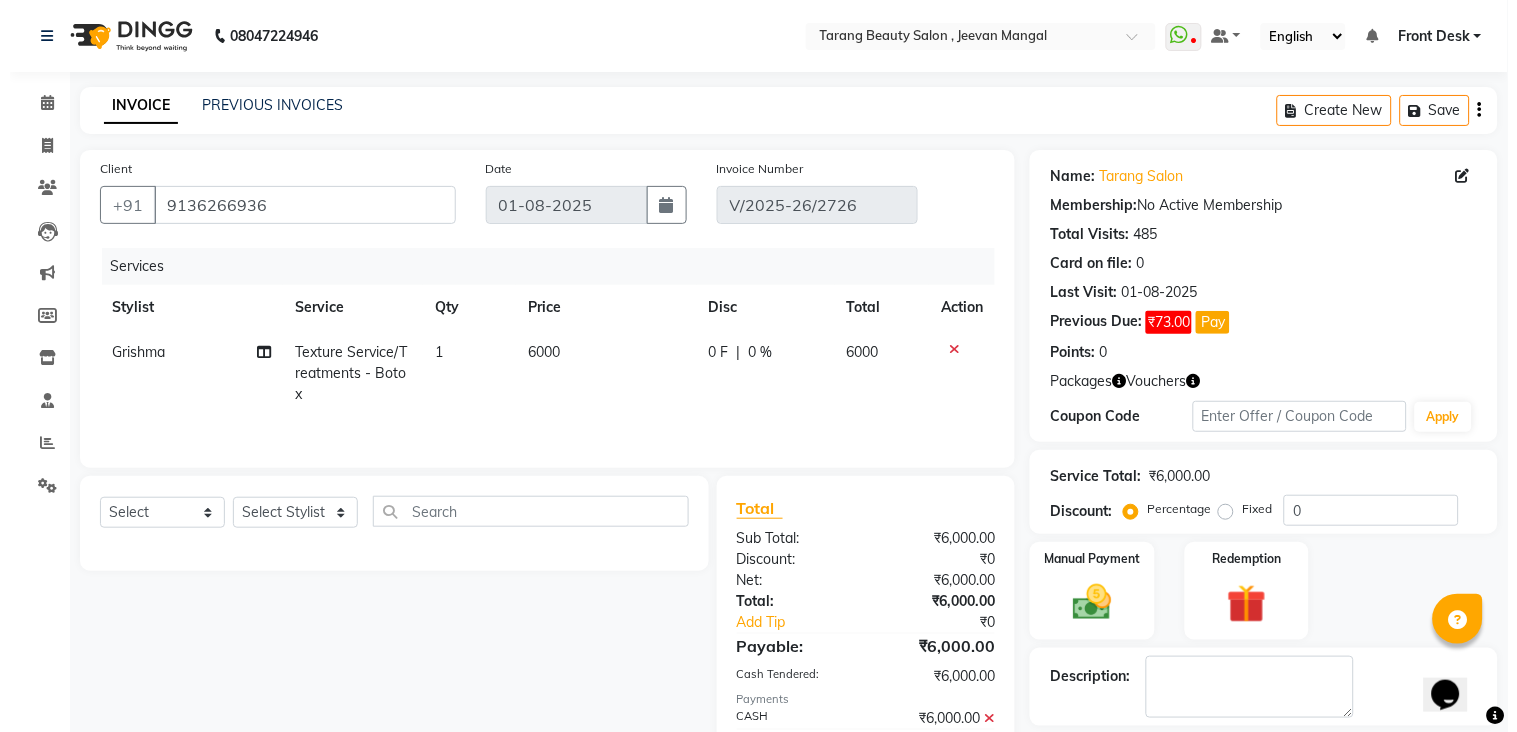 scroll, scrollTop: 101, scrollLeft: 0, axis: vertical 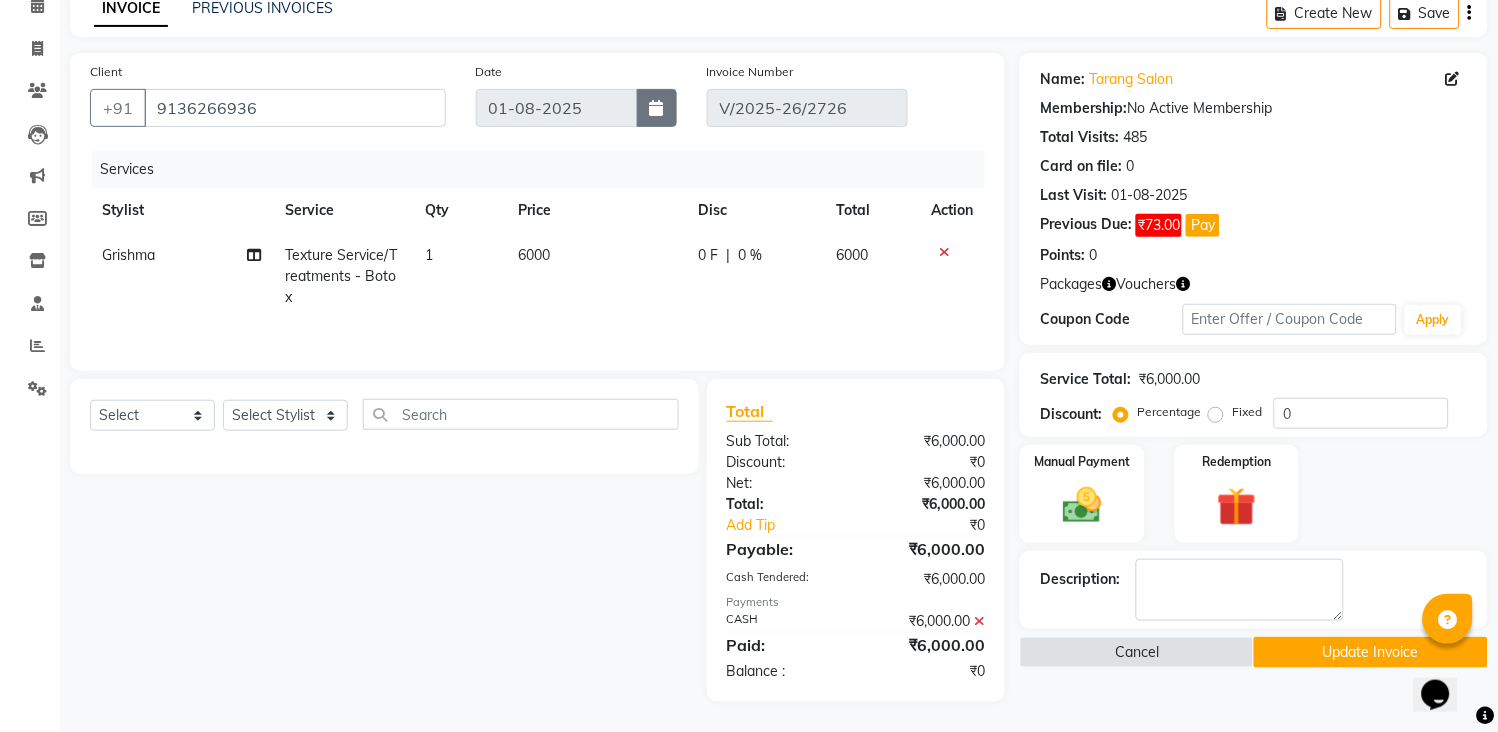 click 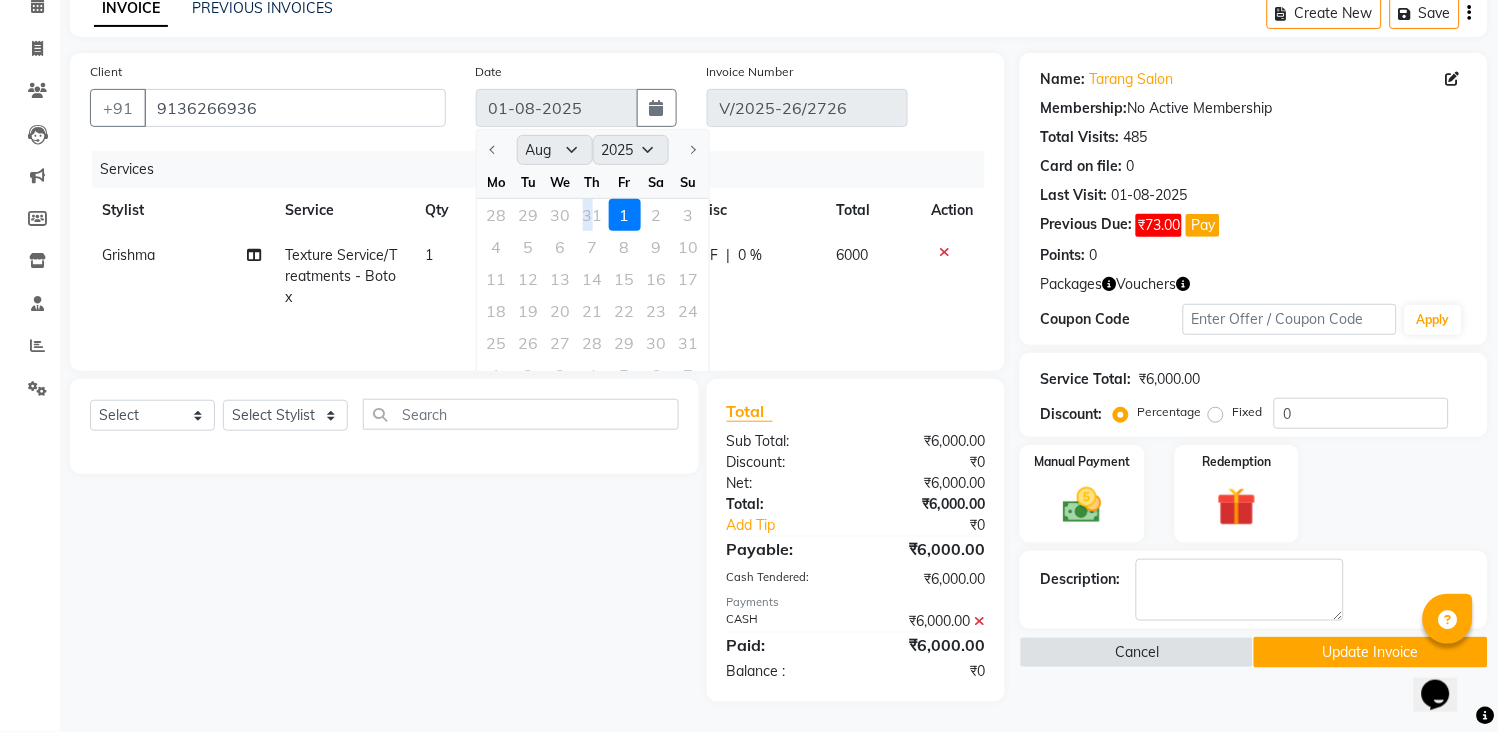 click on "28 29 30 31 1 2 3" 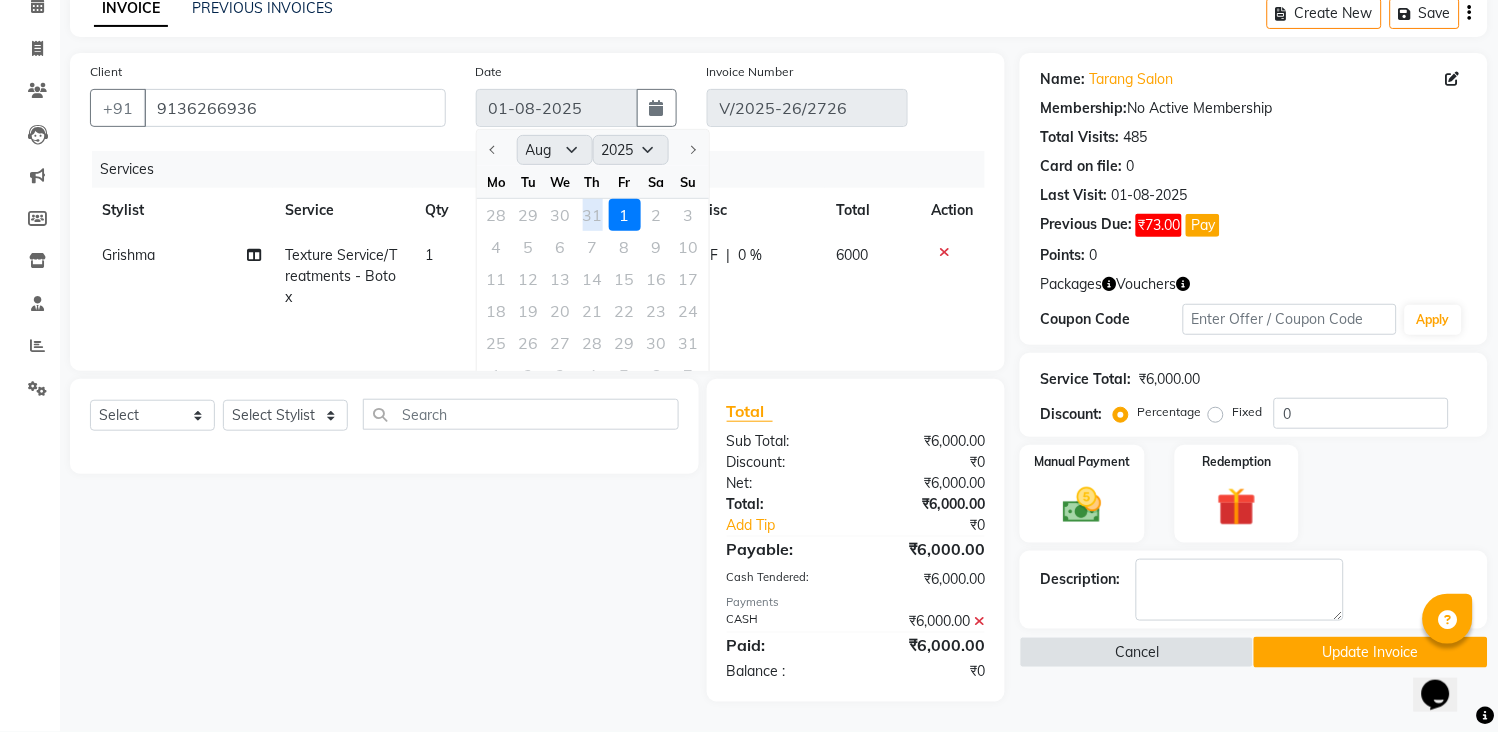 click on "28 29 30 31 1 2 3" 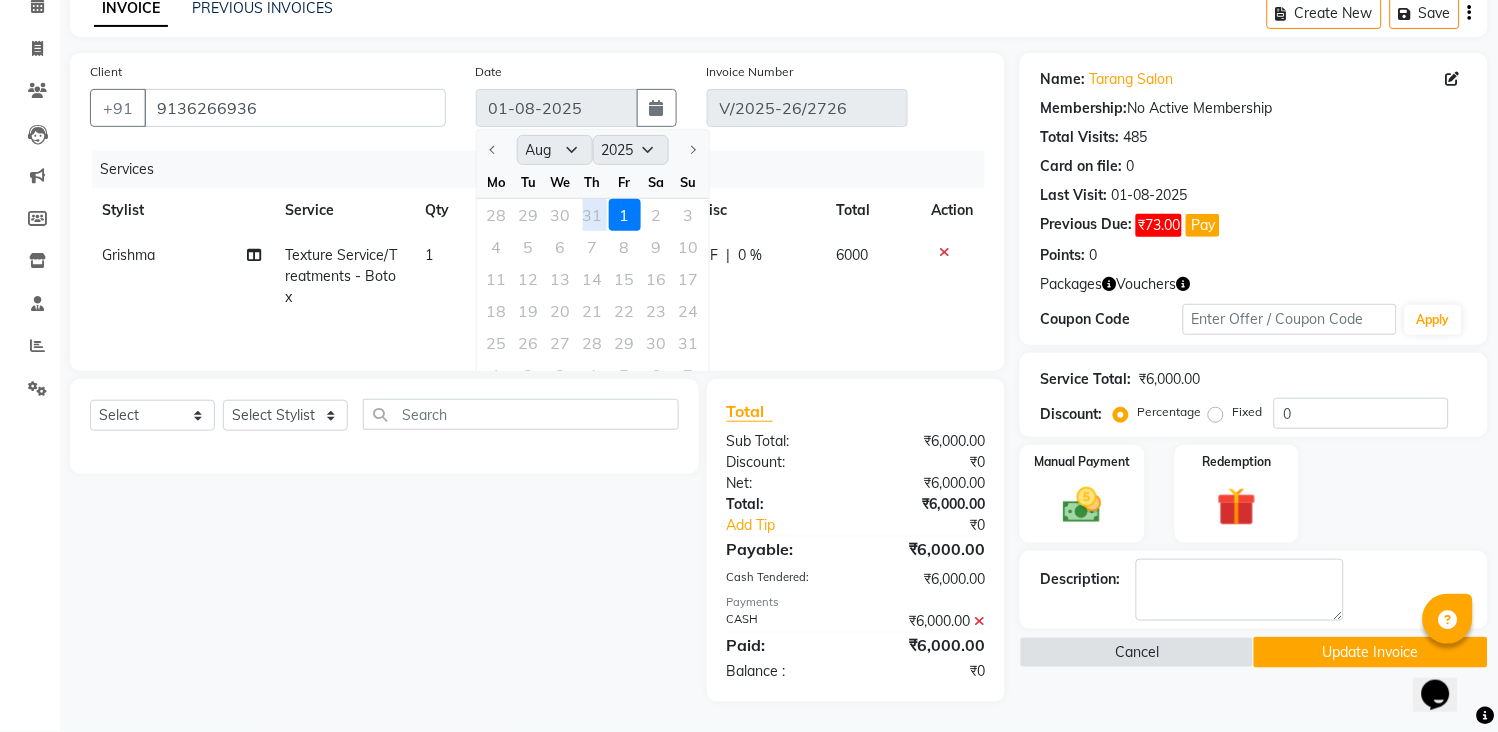 click on "28 29 30 31 1 2 3" 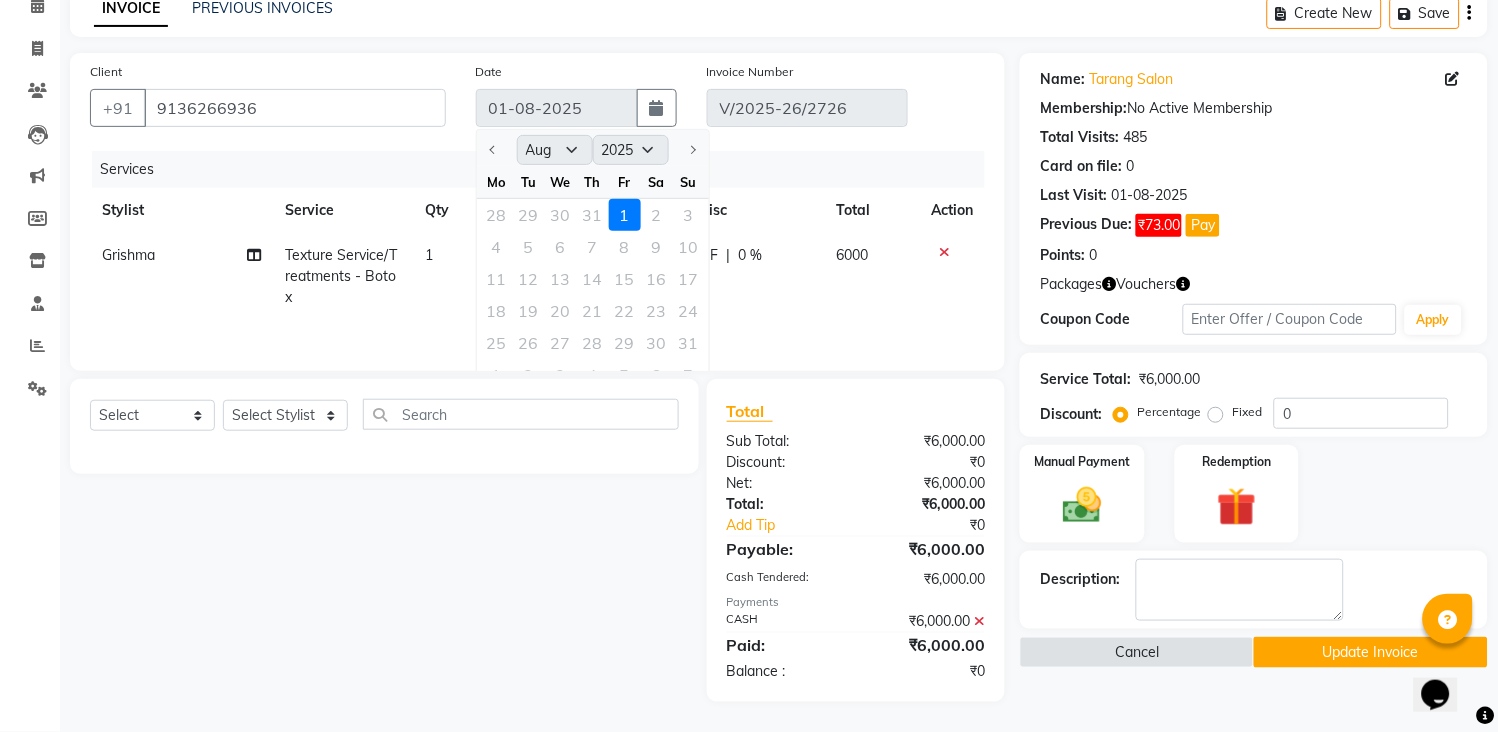 click on "28 29 30 31 1 2 3" 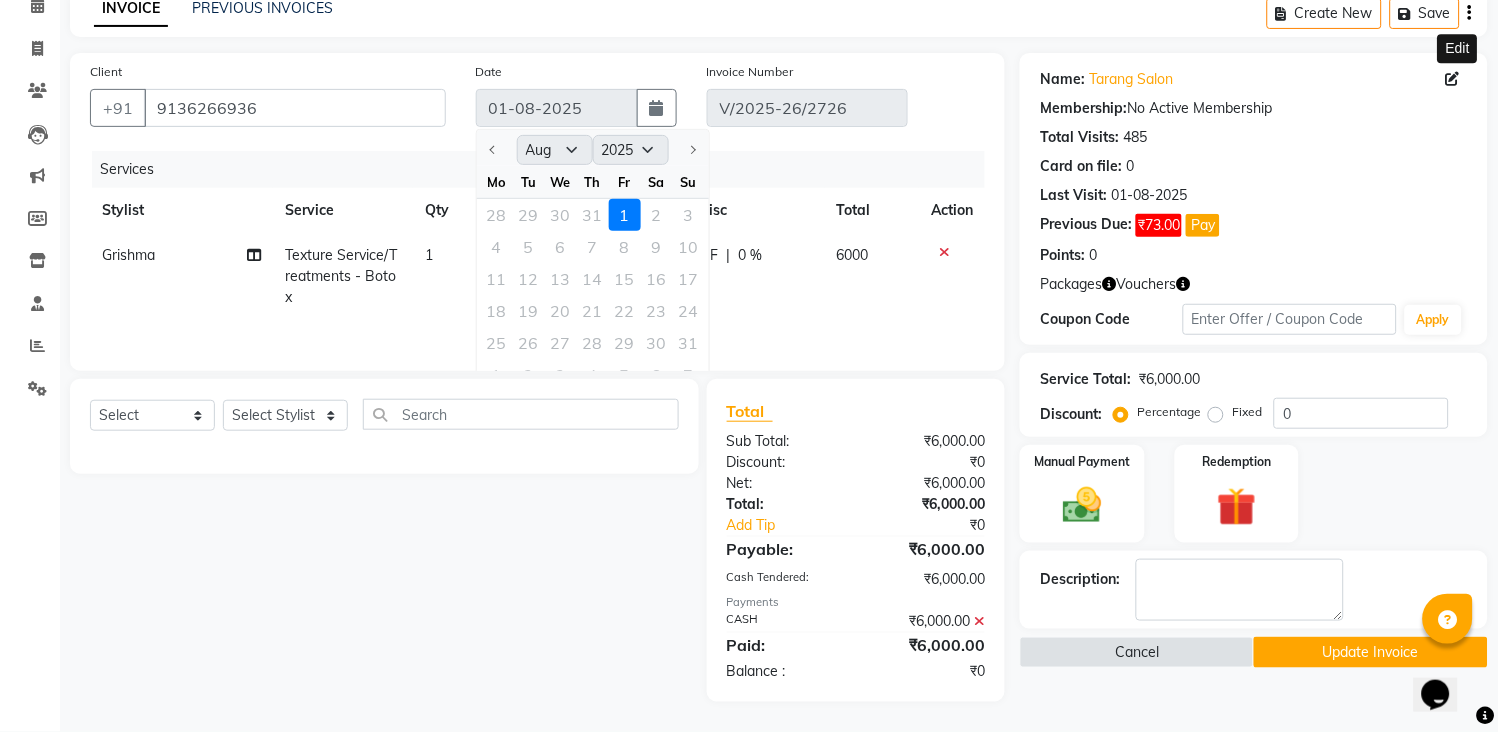click 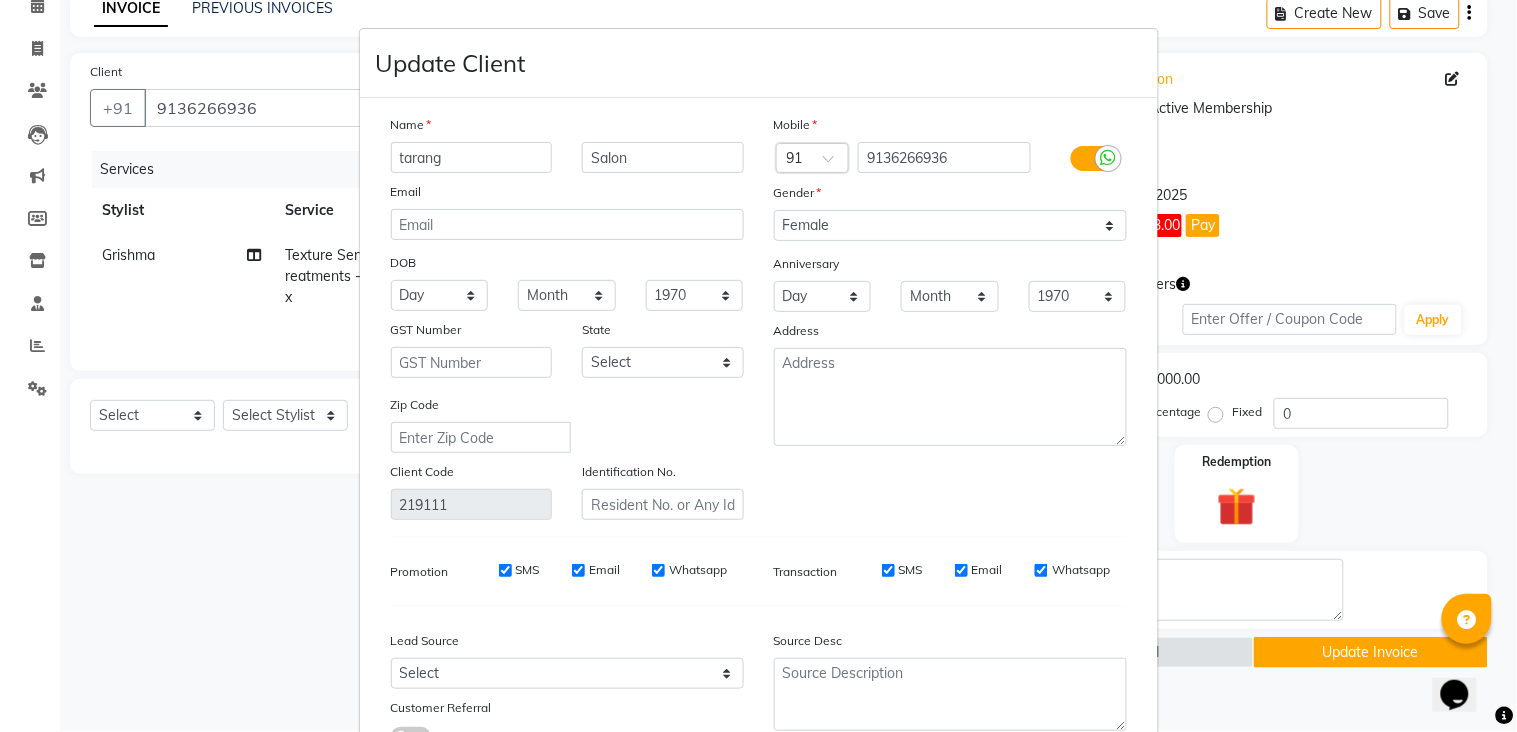 click on "Update Client Name tarang Salon Email DOB Day 01 02 03 04 05 06 07 08 09 10 11 12 13 14 15 16 17 18 19 20 21 22 23 24 25 26 27 28 29 30 31 Month January February March April May June July August September October November December 1940 1941 1942 1943 1944 1945 1946 1947 1948 1949 1950 1951 1952 1953 1954 1955 1956 1957 1958 1959 1960 1961 1962 1963 1964 1965 1966 1967 1968 1969 1970 1971 1972 1973 1974 1975 1976 1977 1978 1979 1980 1981 1982 1983 1984 1985 1986 1987 1988 1989 1990 1991 1992 1993 1994 1995 1996 1997 1998 1999 2000 2001 2002 2003 2004 2005 2006 2007 2008 2009 2010 2011 2012 2013 2014 2015 2016 2017 2018 2019 2020 2021 2022 2023 2024 GST Number State Select Andaman and Nicobar Islands Andhra Pradesh Arunachal Pradesh Assam Bihar Chandigarh Chhattisgarh Dadra and Nagar Haveli Daman and Diu Delhi Goa Gujarat Haryana Himachal Pradesh Jammu and Kashmir Jharkhand Karnataka Kerala Lakshadweep Madhya Pradesh Maharashtra Manipur Meghalaya Mizoram Nagaland Odisha Pondicherry Punjab Rajasthan Sikkim × 91" at bounding box center (758, 366) 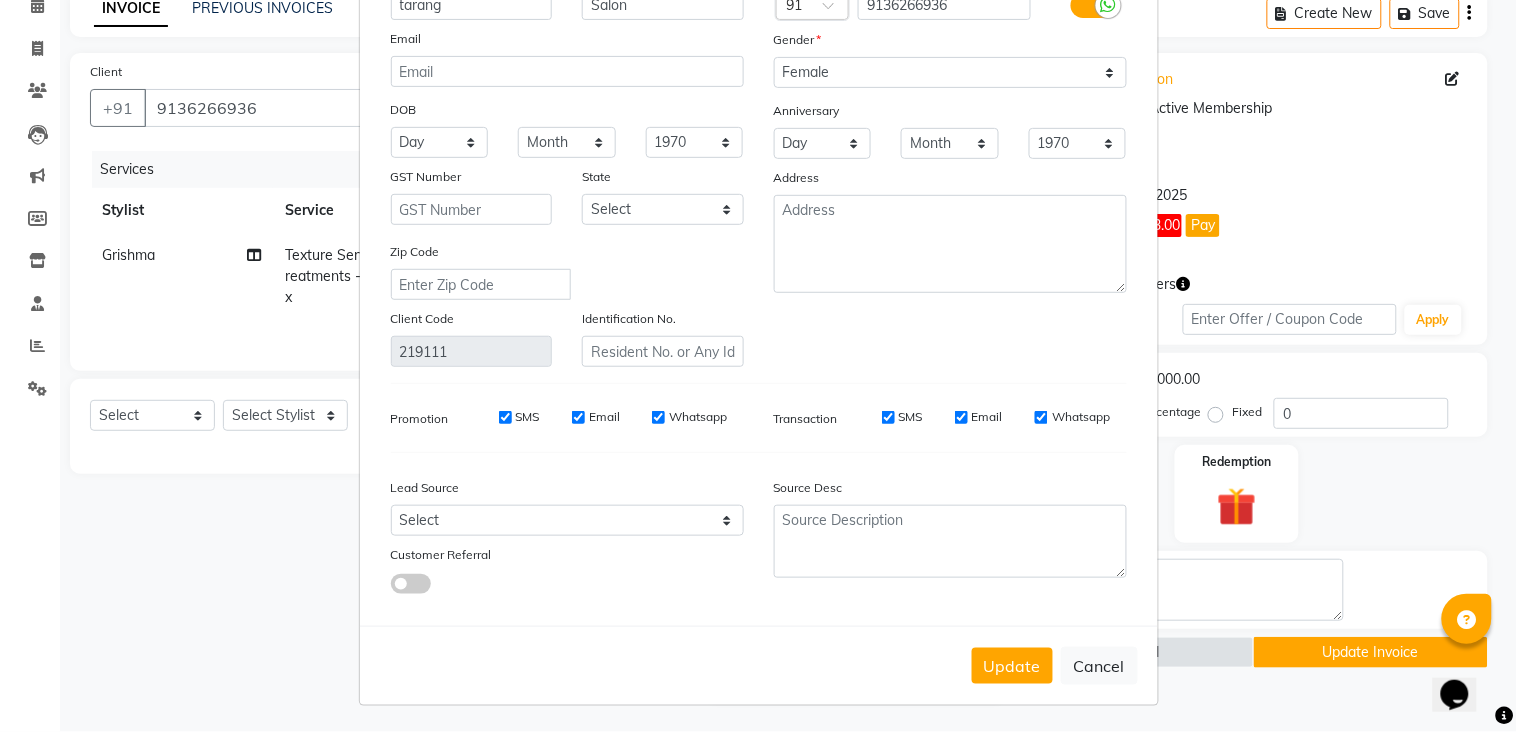 scroll, scrollTop: 157, scrollLeft: 0, axis: vertical 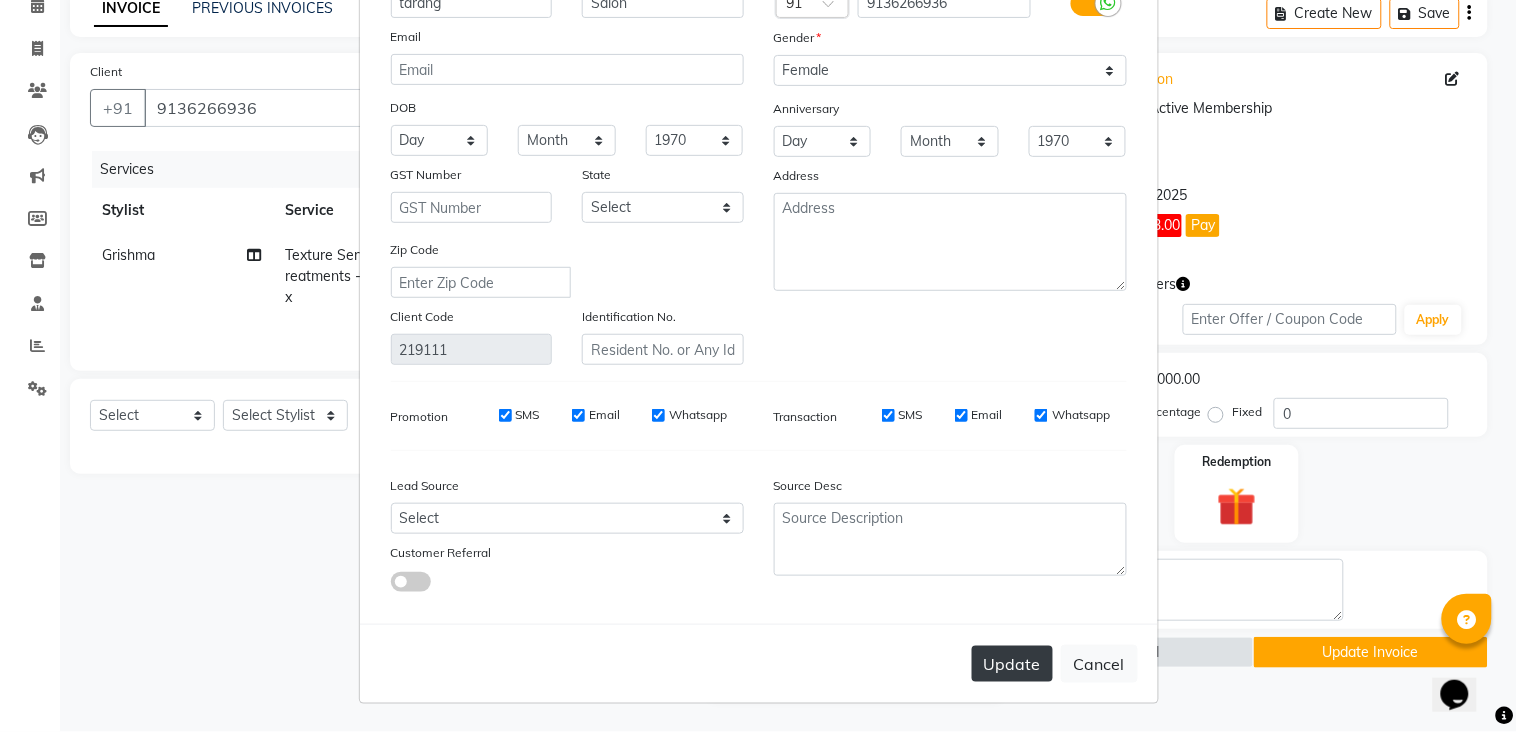 click on "Update" at bounding box center (1012, 664) 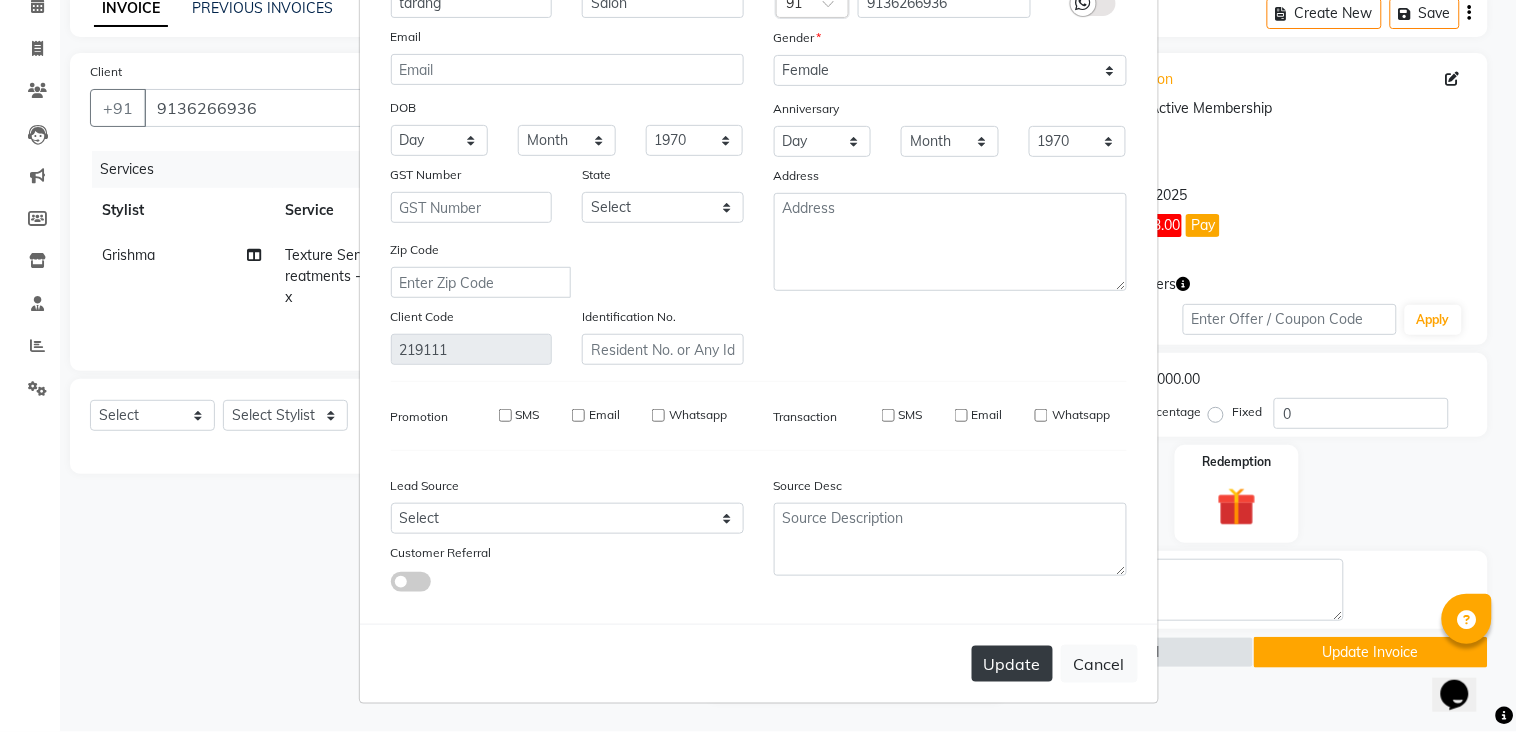 type 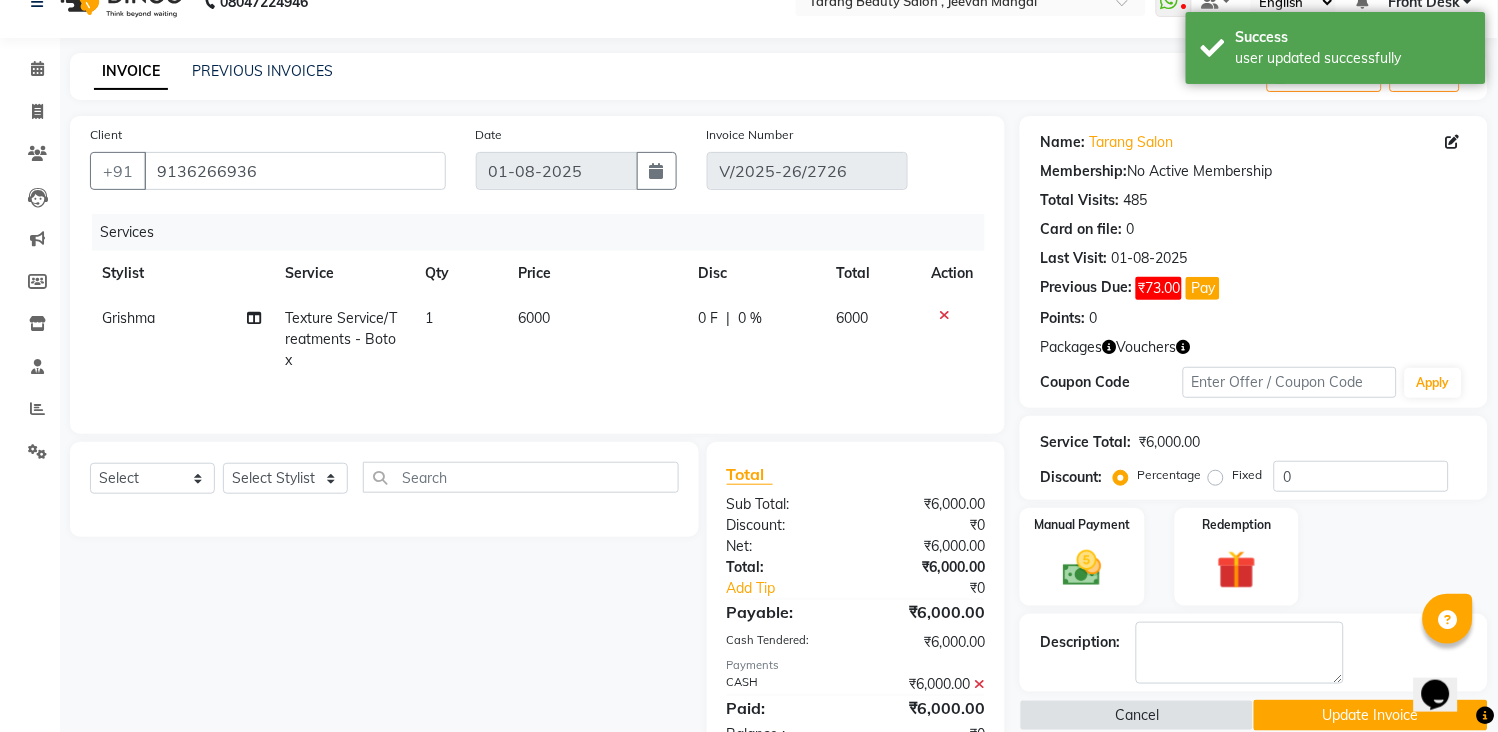 scroll, scrollTop: 0, scrollLeft: 0, axis: both 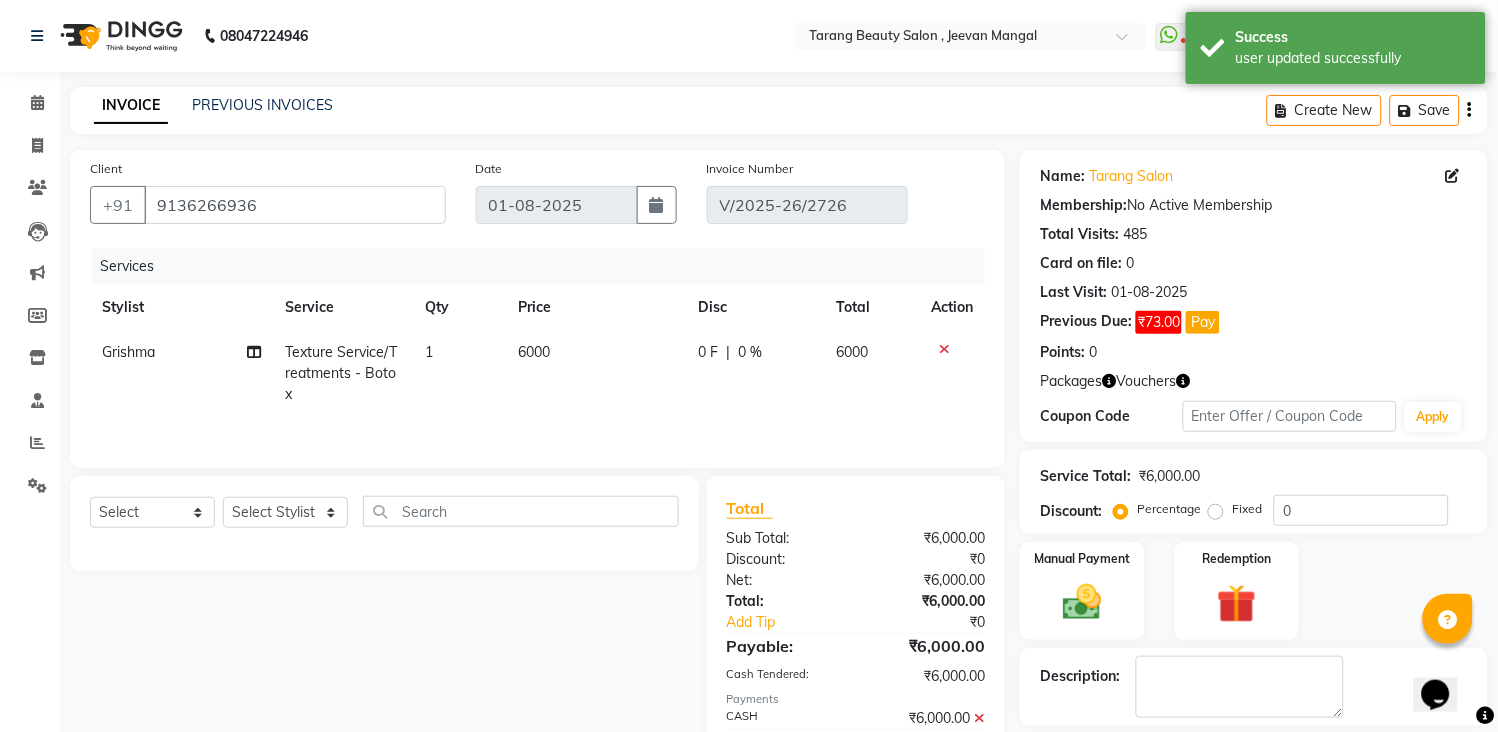 click 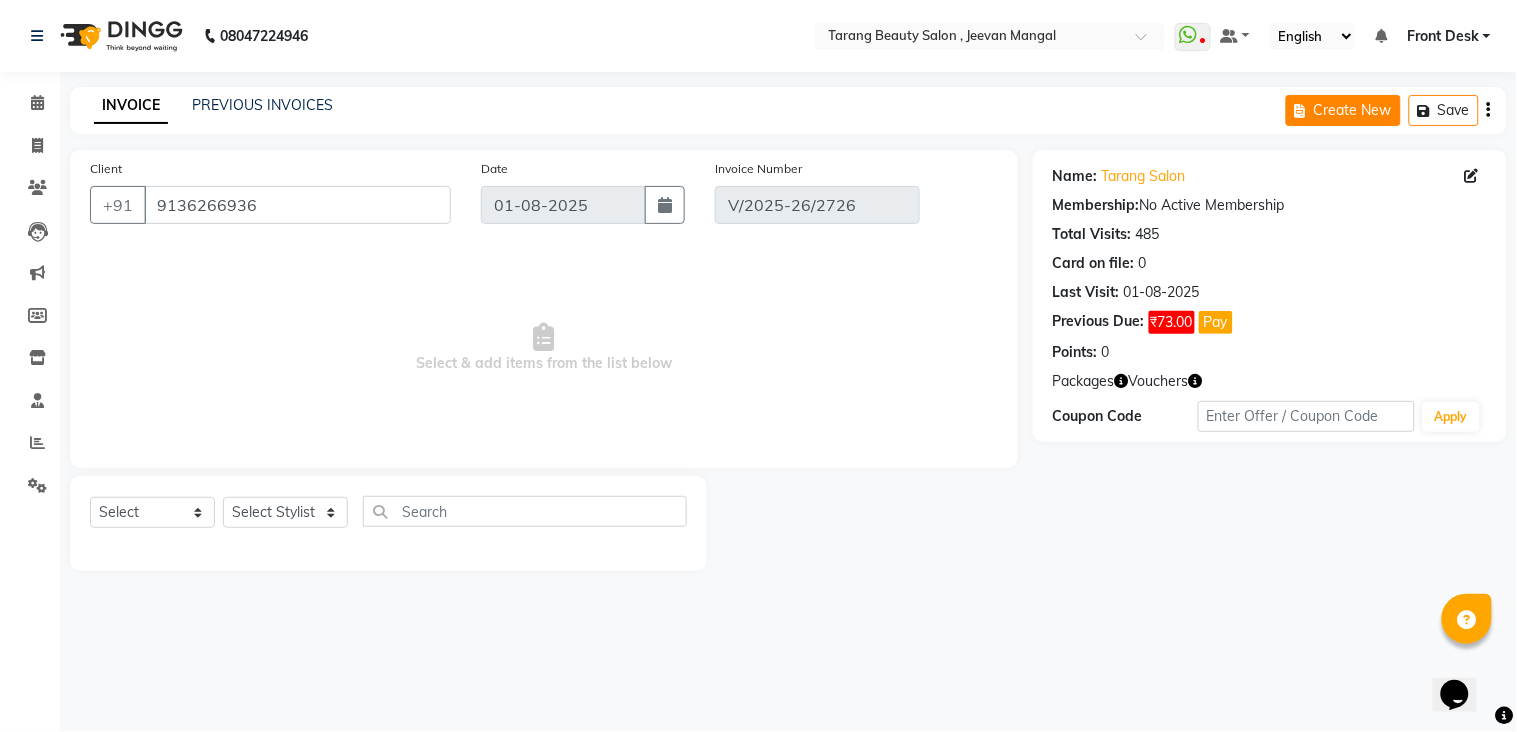 click on "Create New" 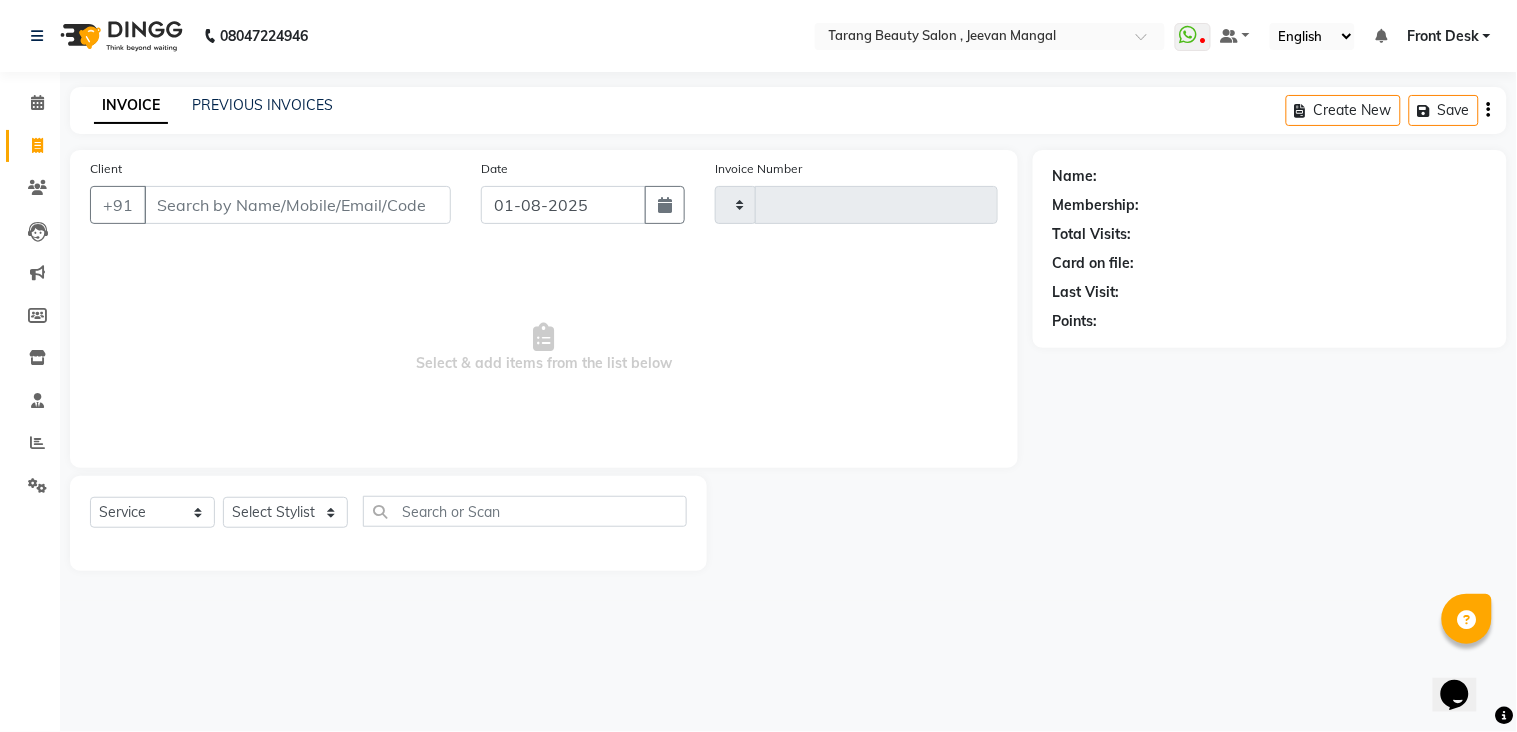 type on "2727" 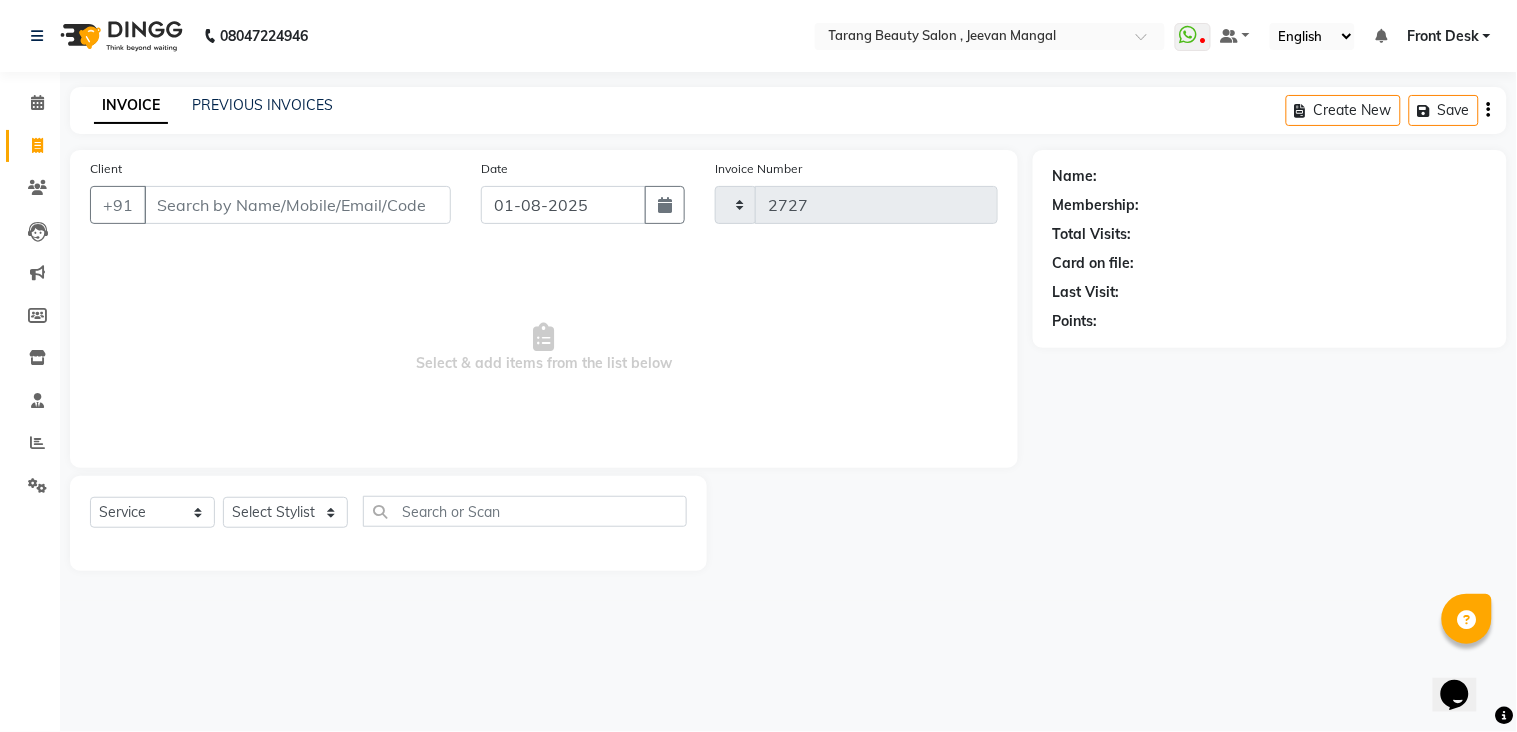select on "5133" 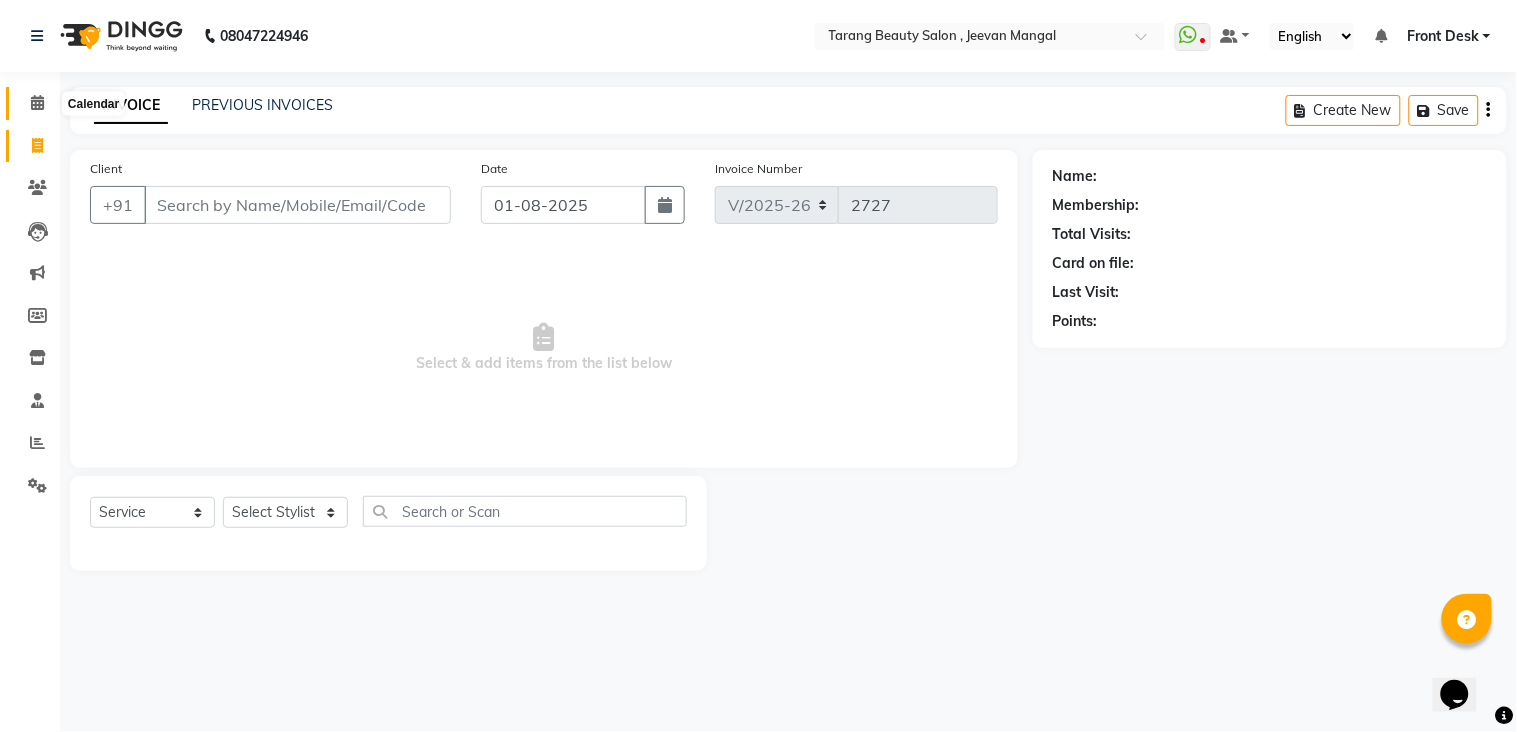 click 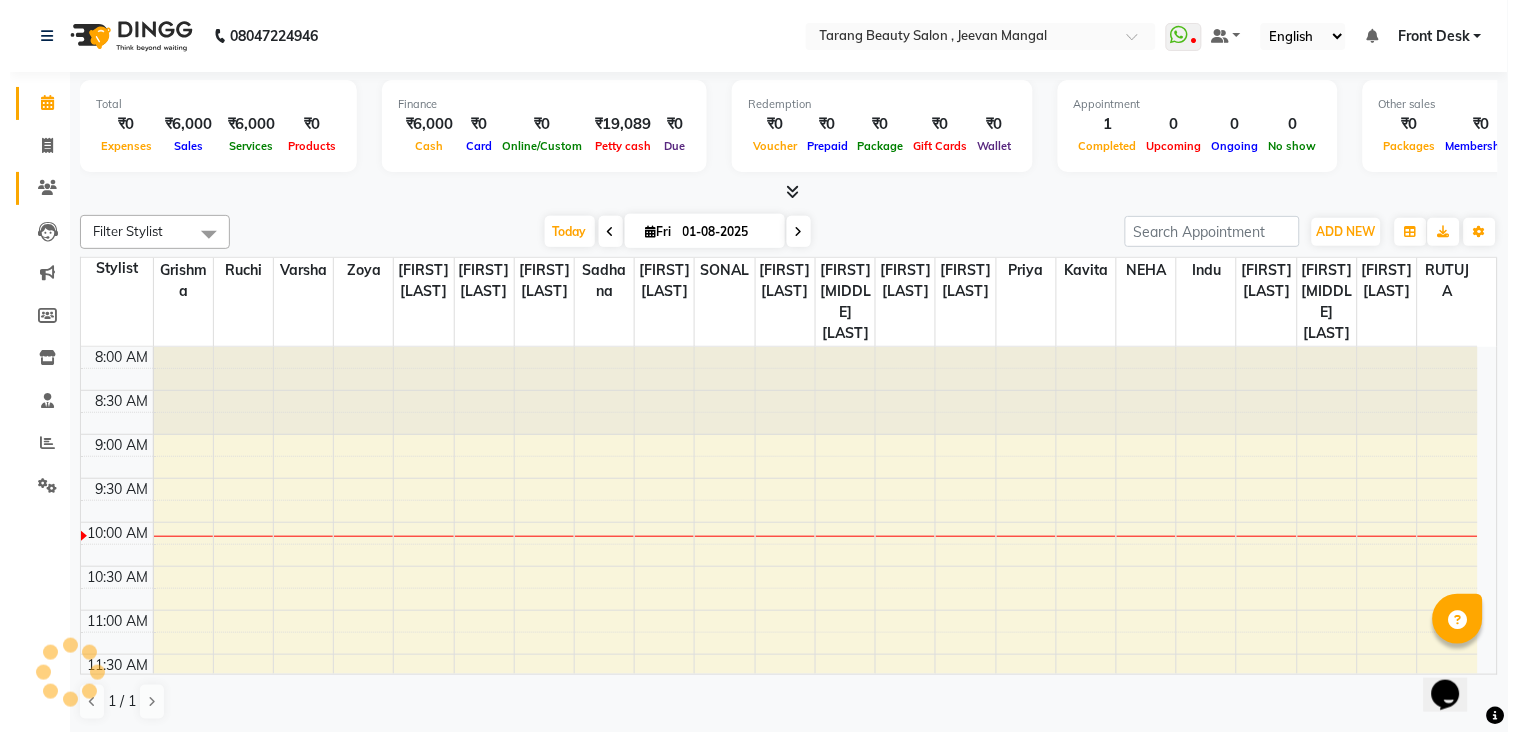 scroll, scrollTop: 0, scrollLeft: 0, axis: both 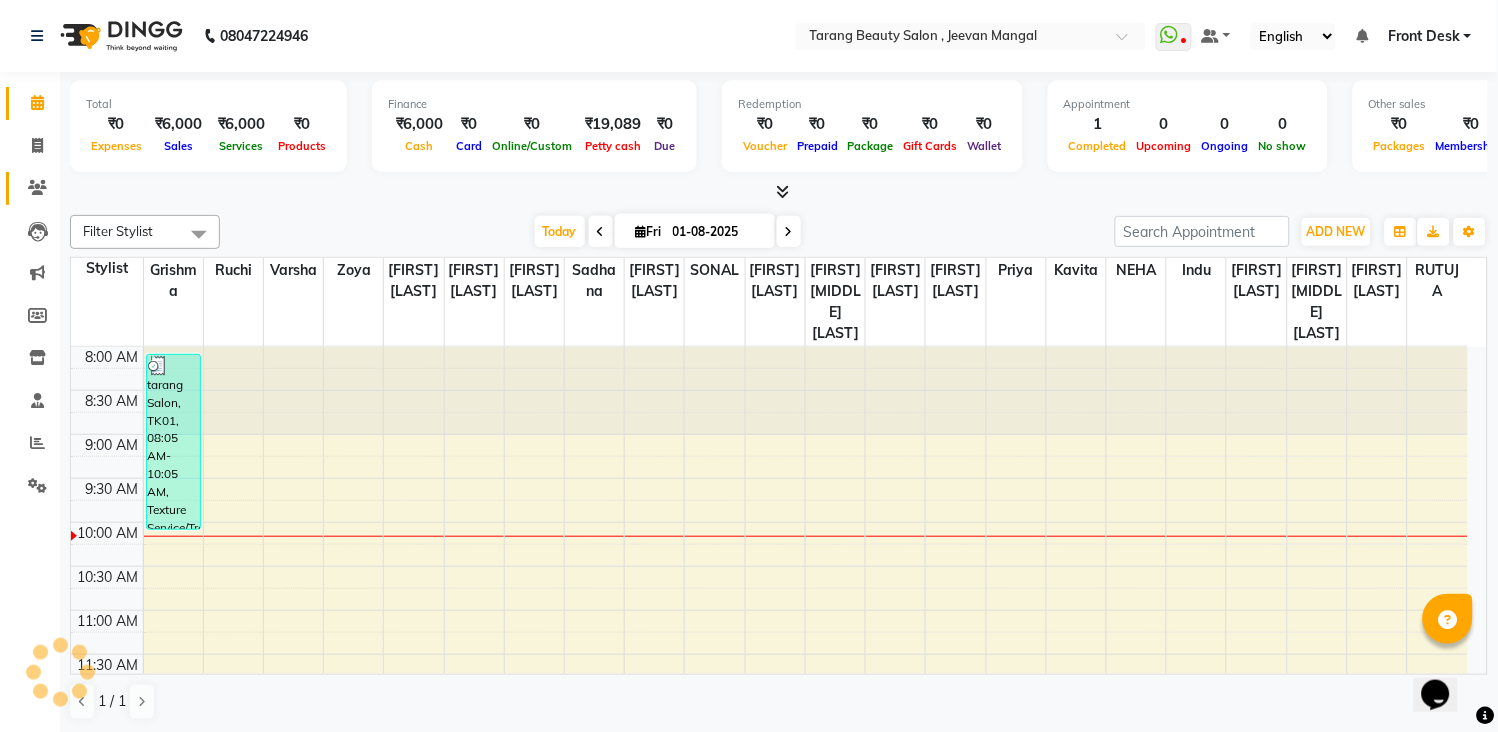 click 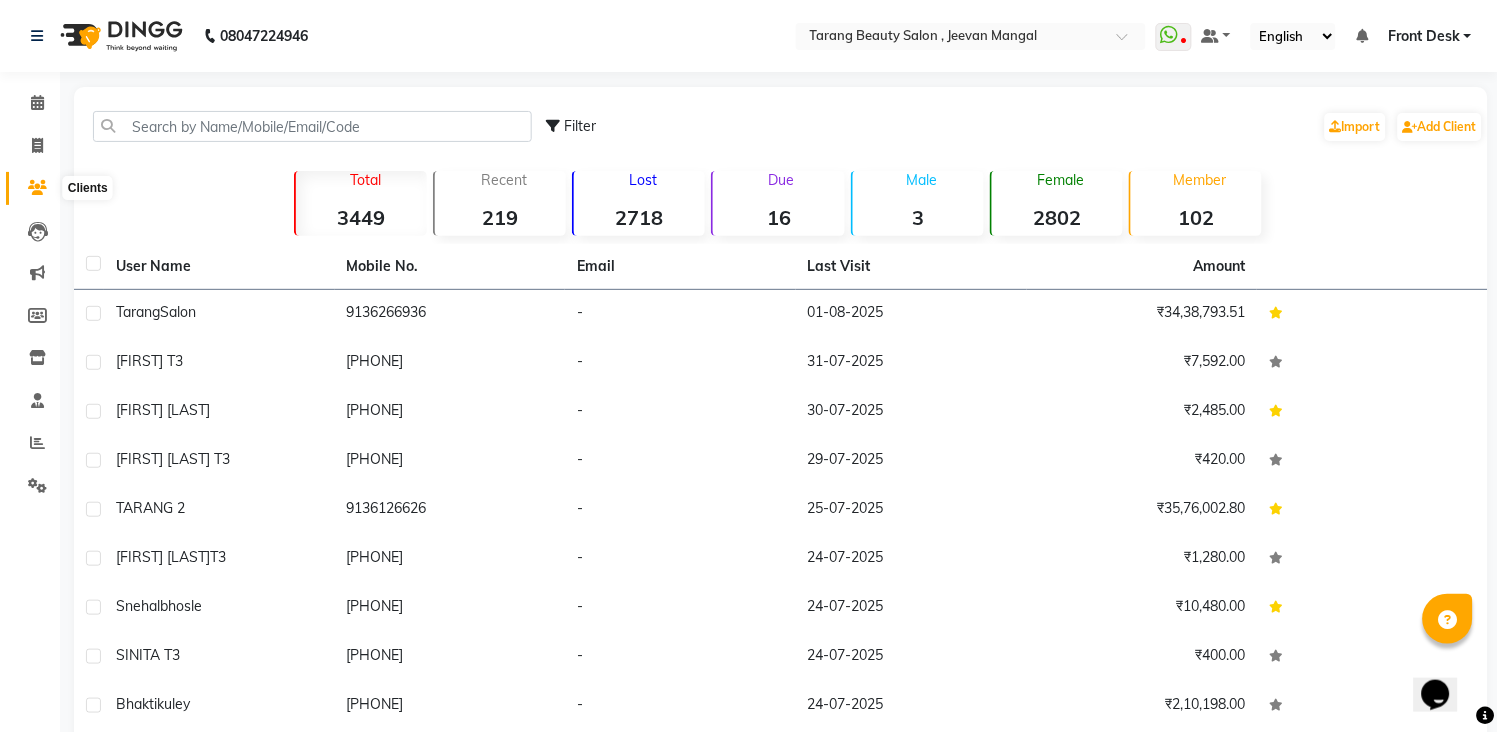 click 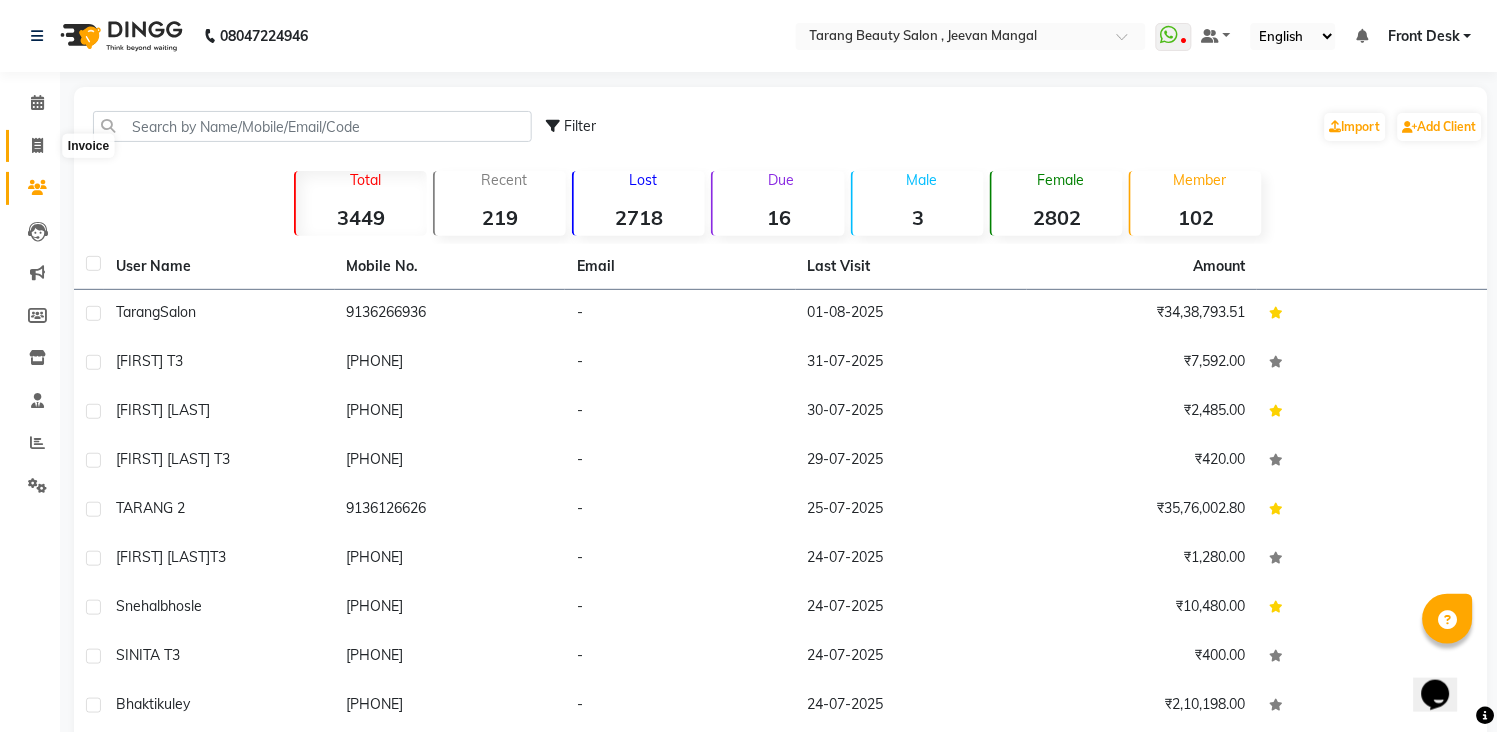 click 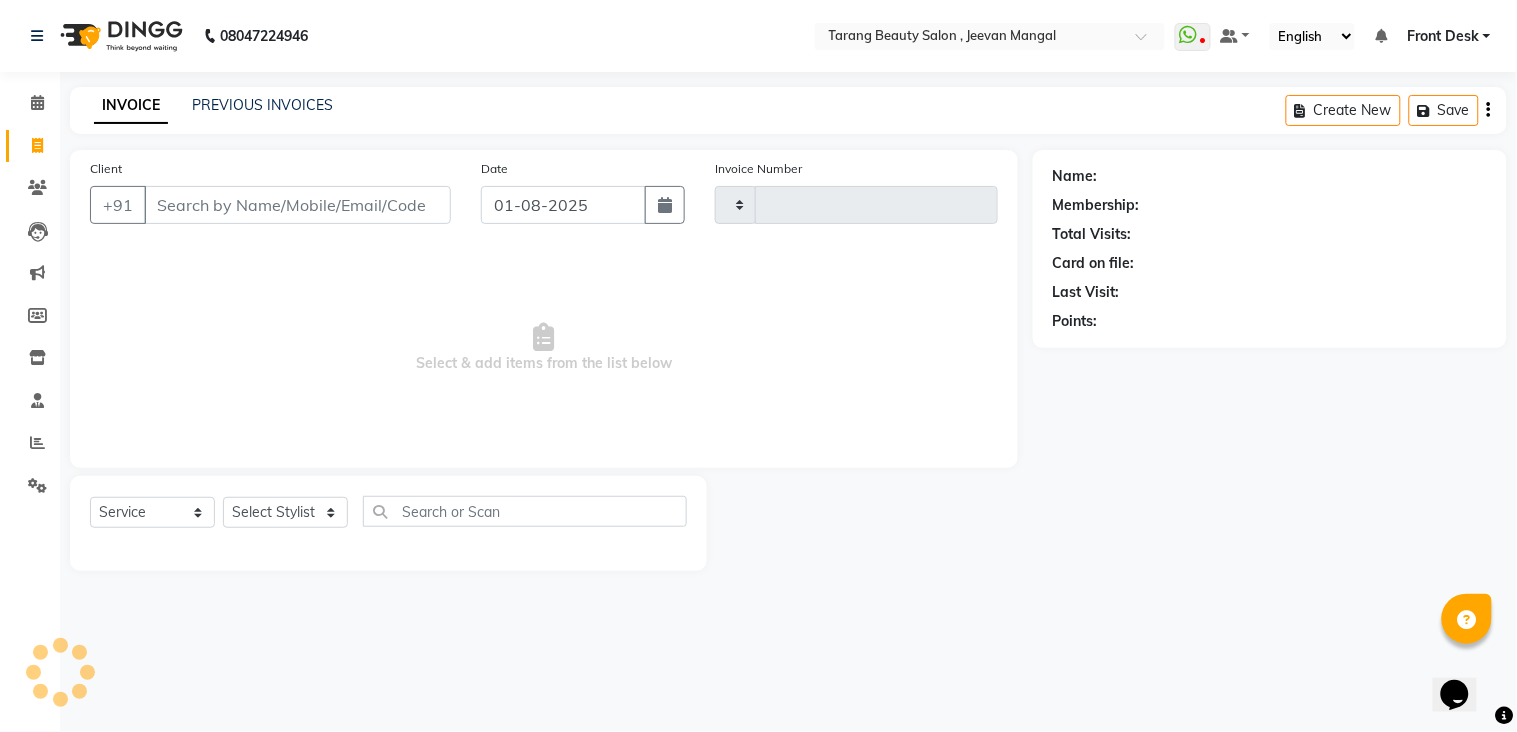 type on "2727" 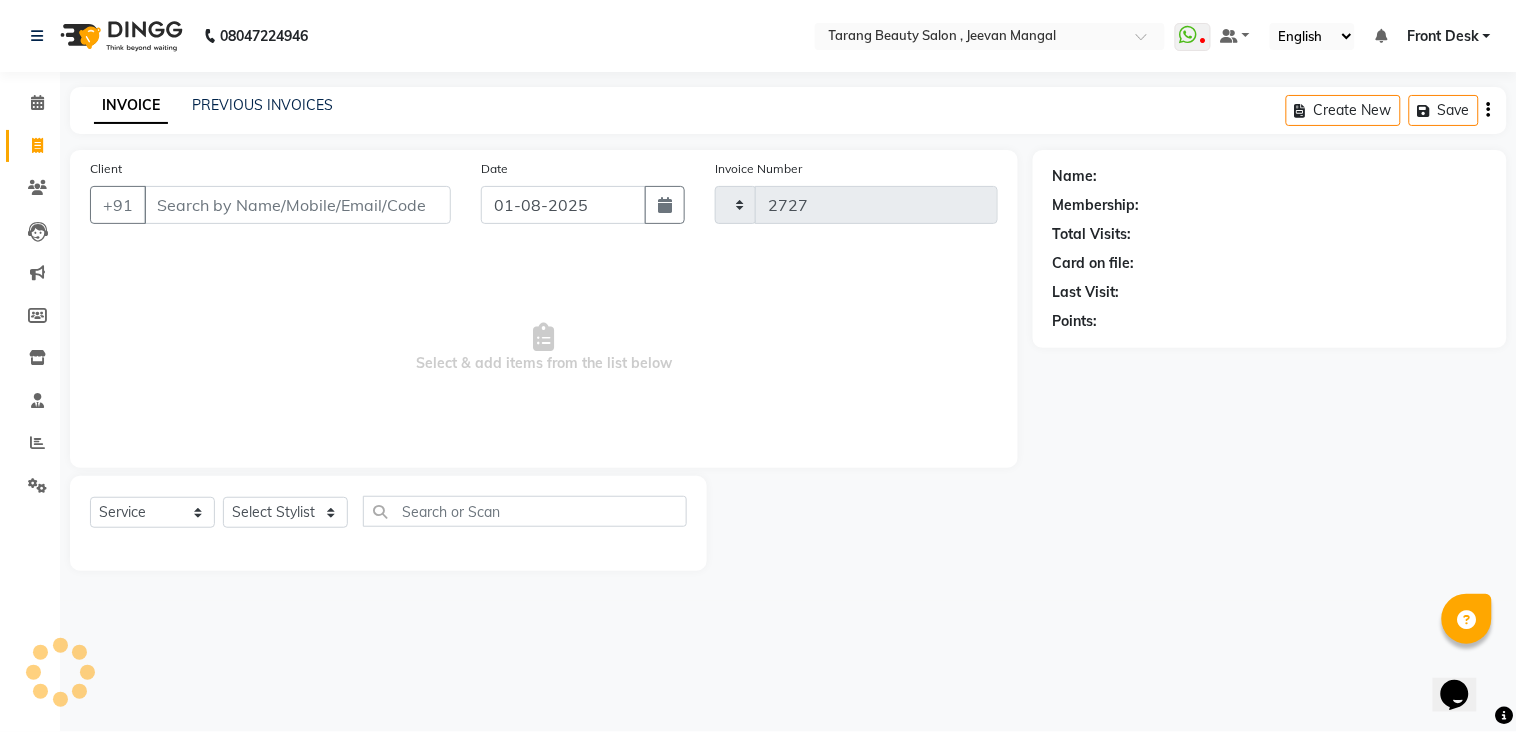 select on "5133" 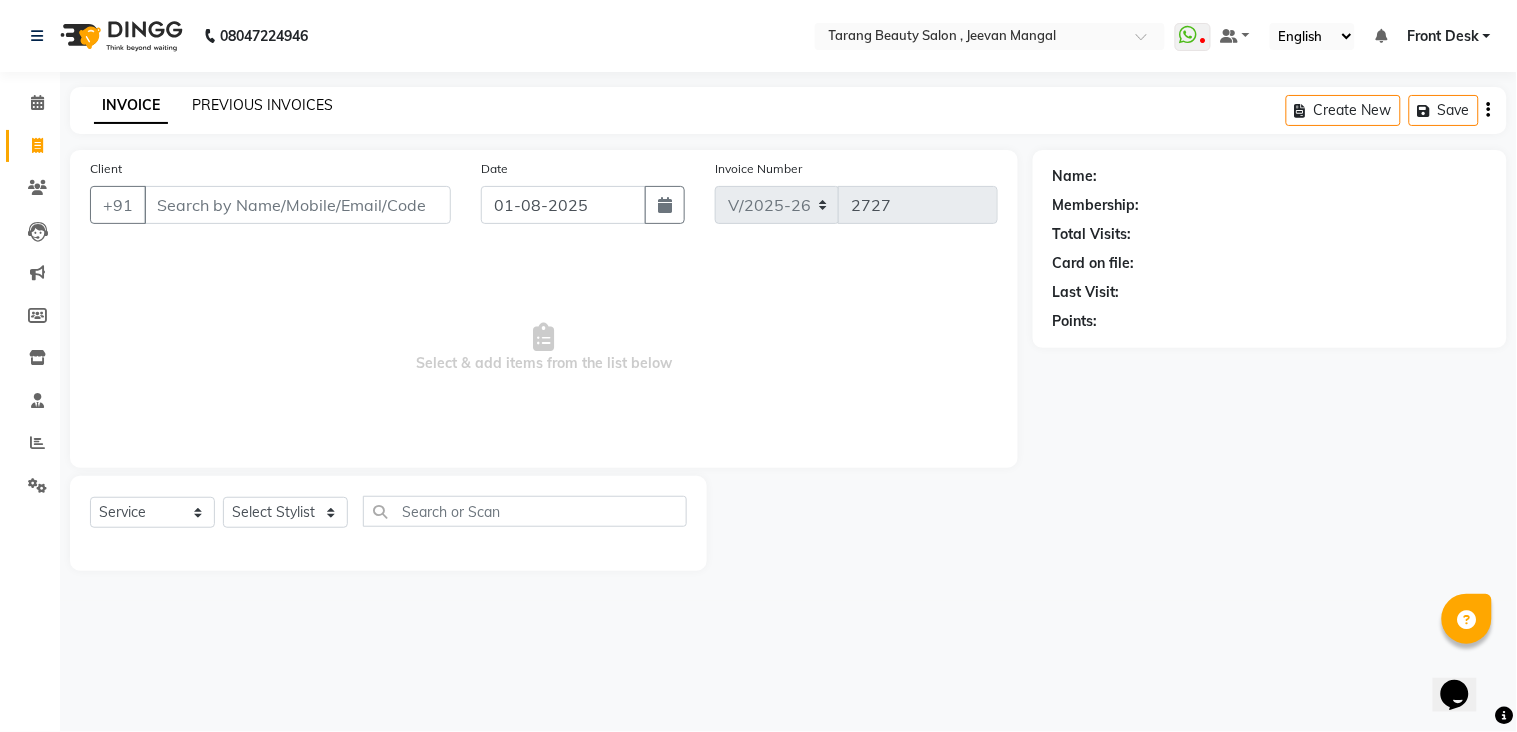 click on "PREVIOUS INVOICES" 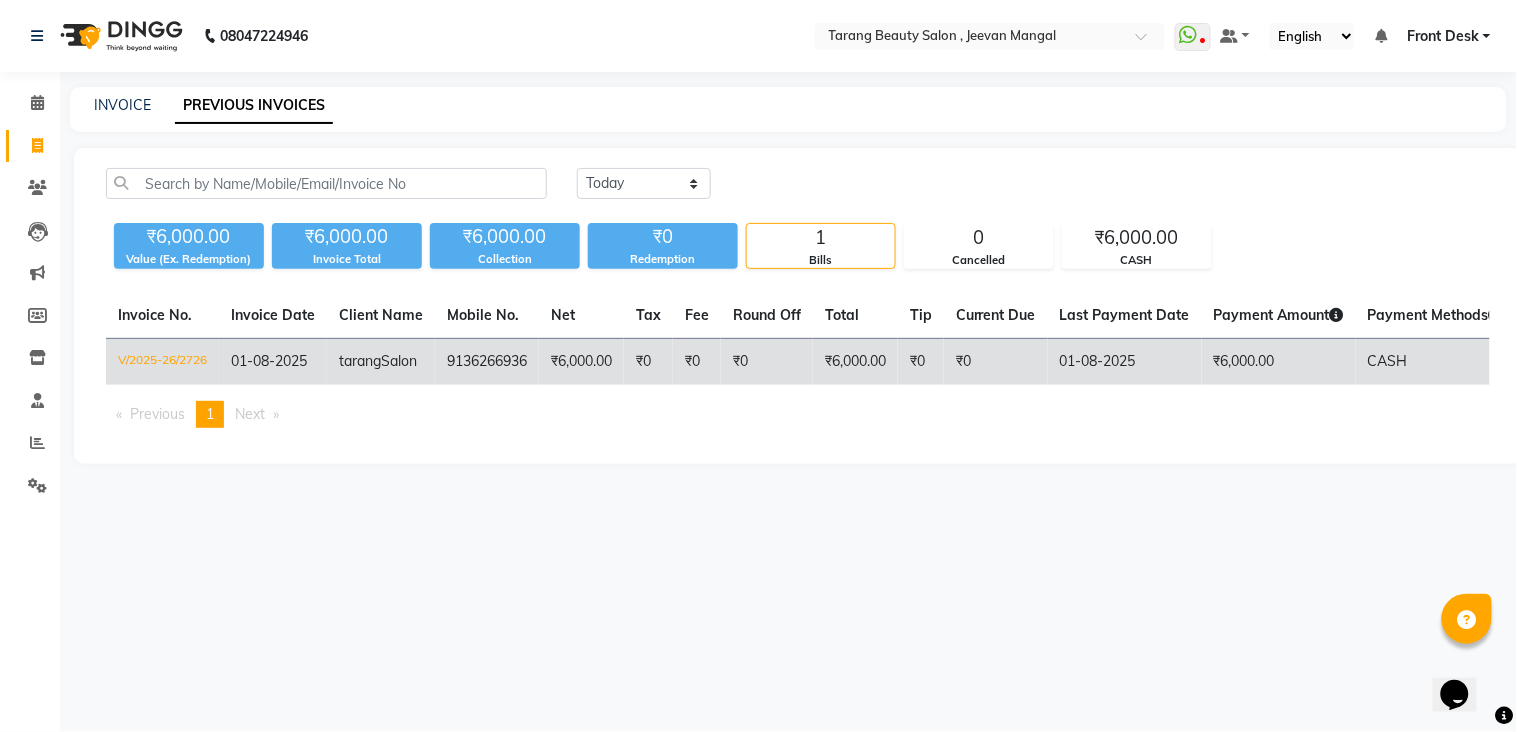 click on "₹0" 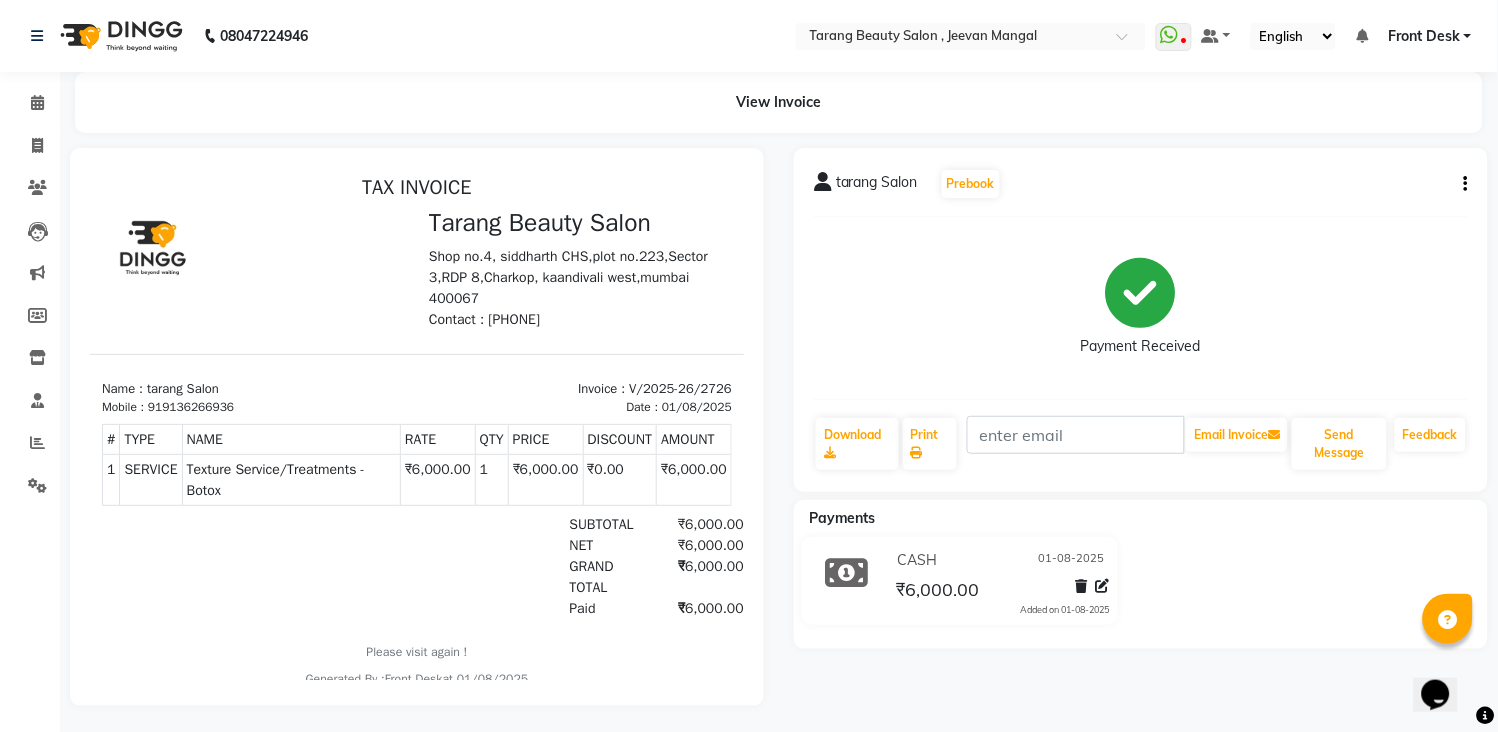 scroll, scrollTop: 0, scrollLeft: 0, axis: both 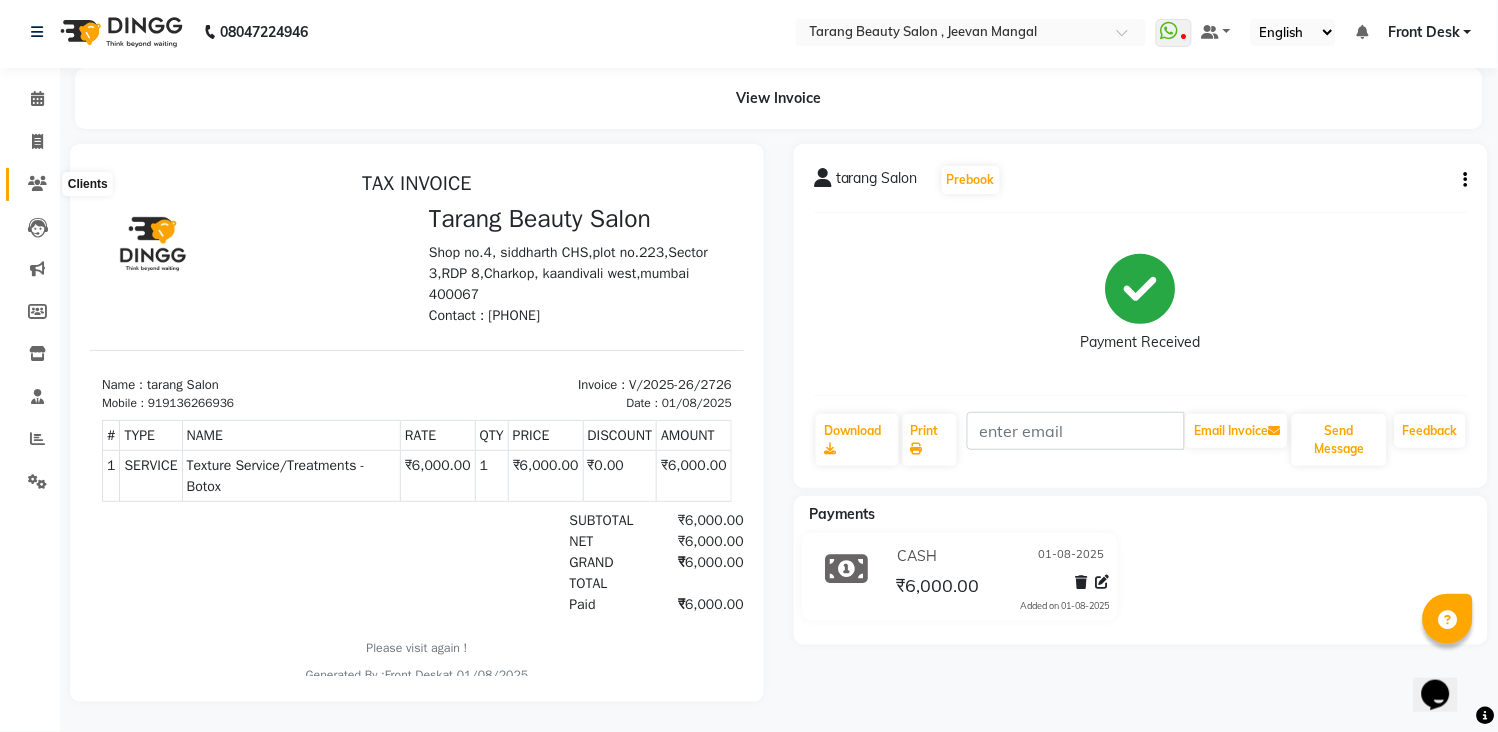 click 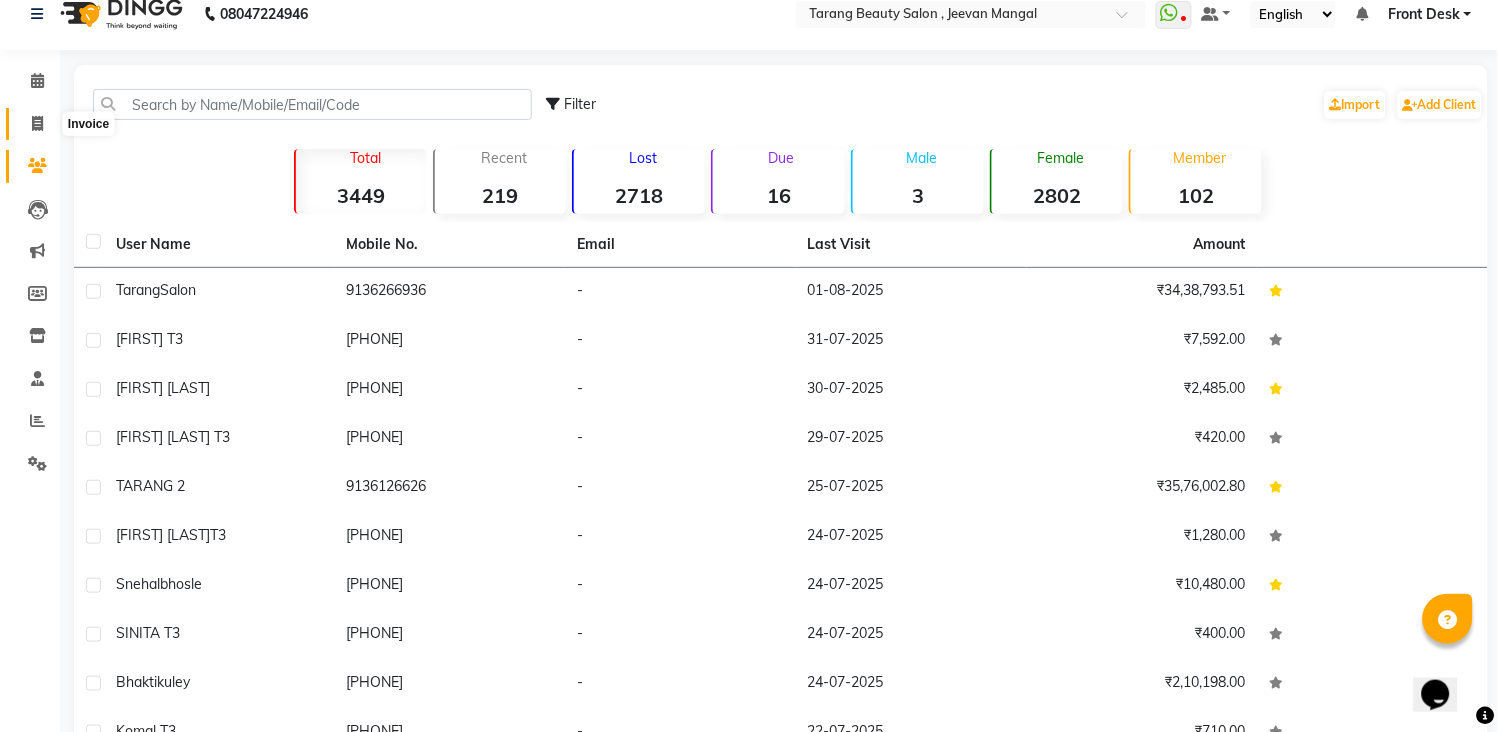 click 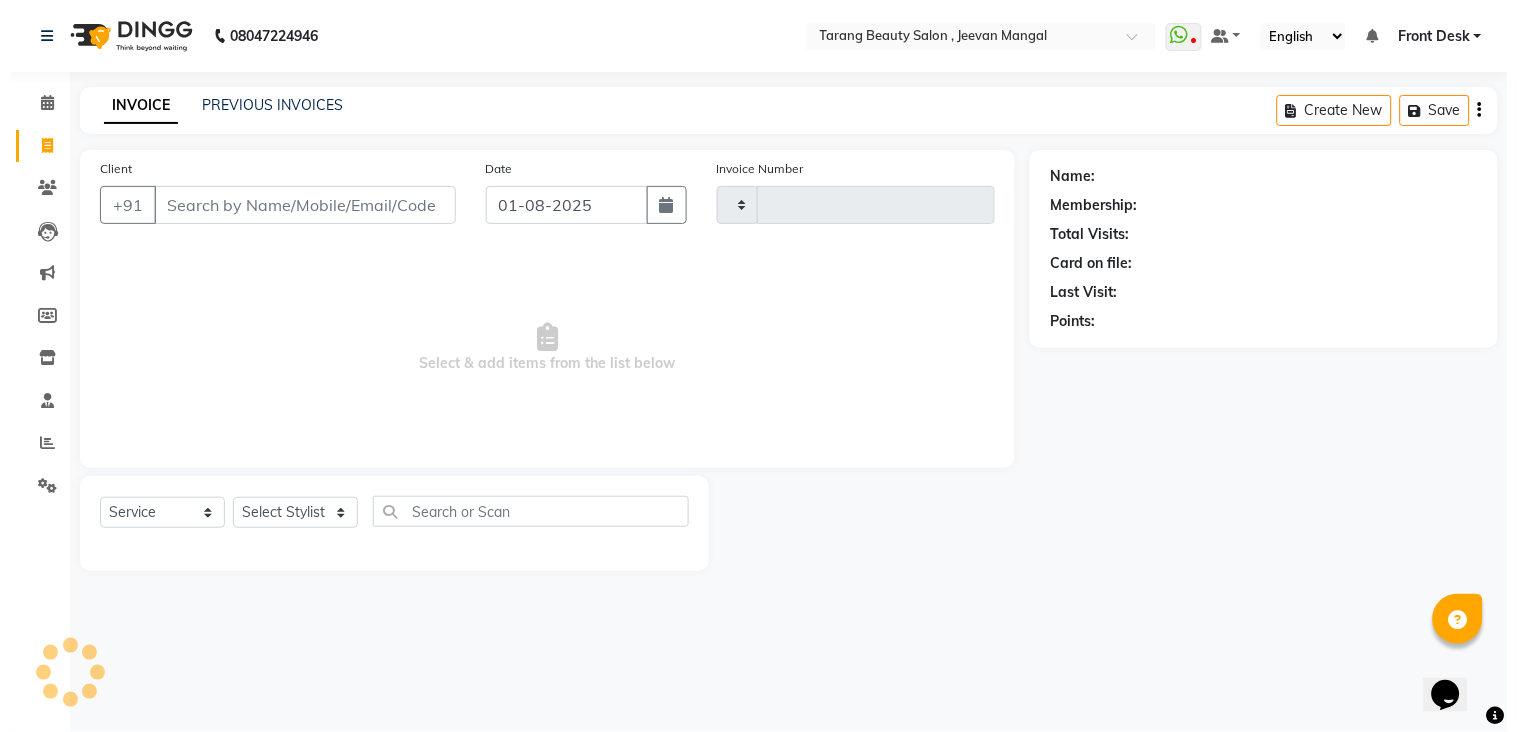 scroll, scrollTop: 0, scrollLeft: 0, axis: both 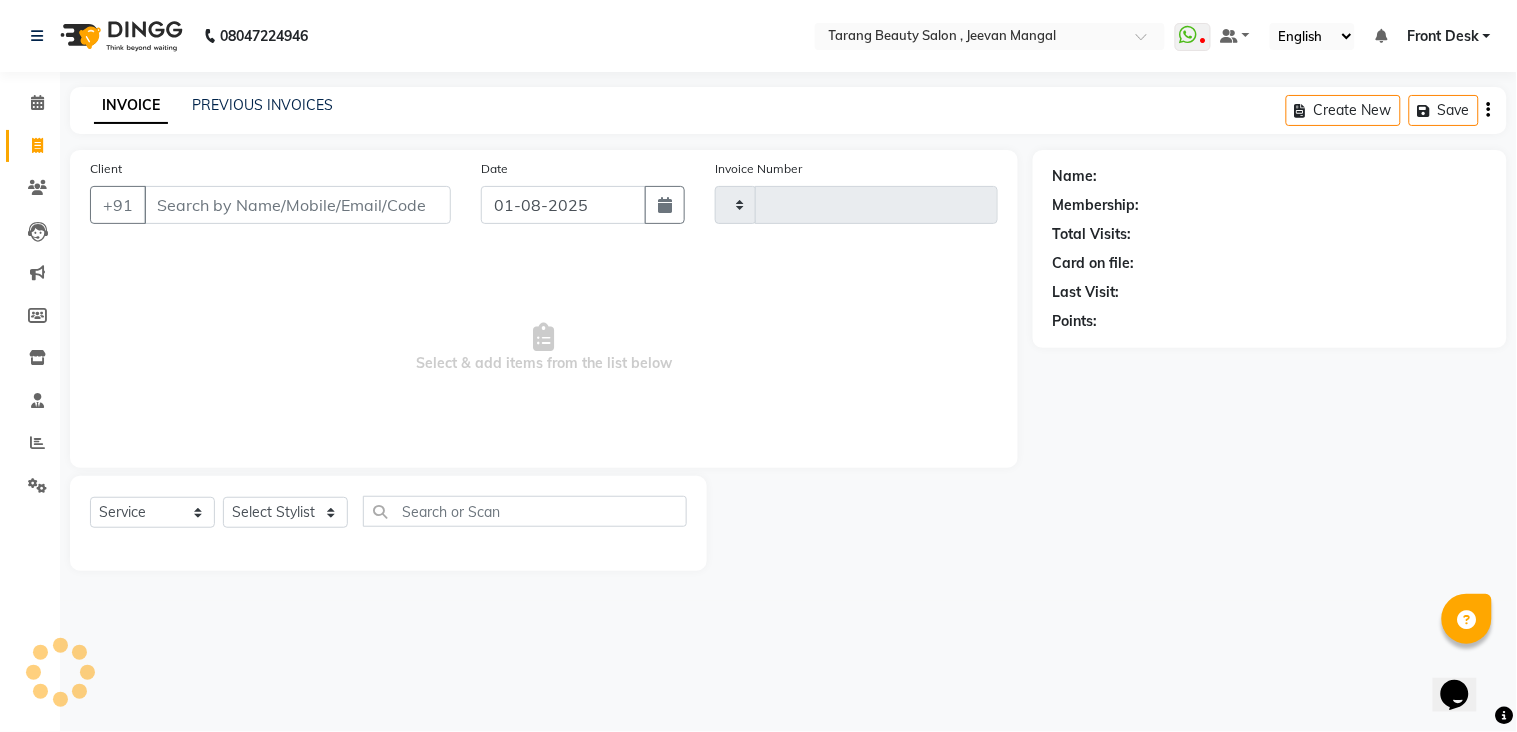 type on "2727" 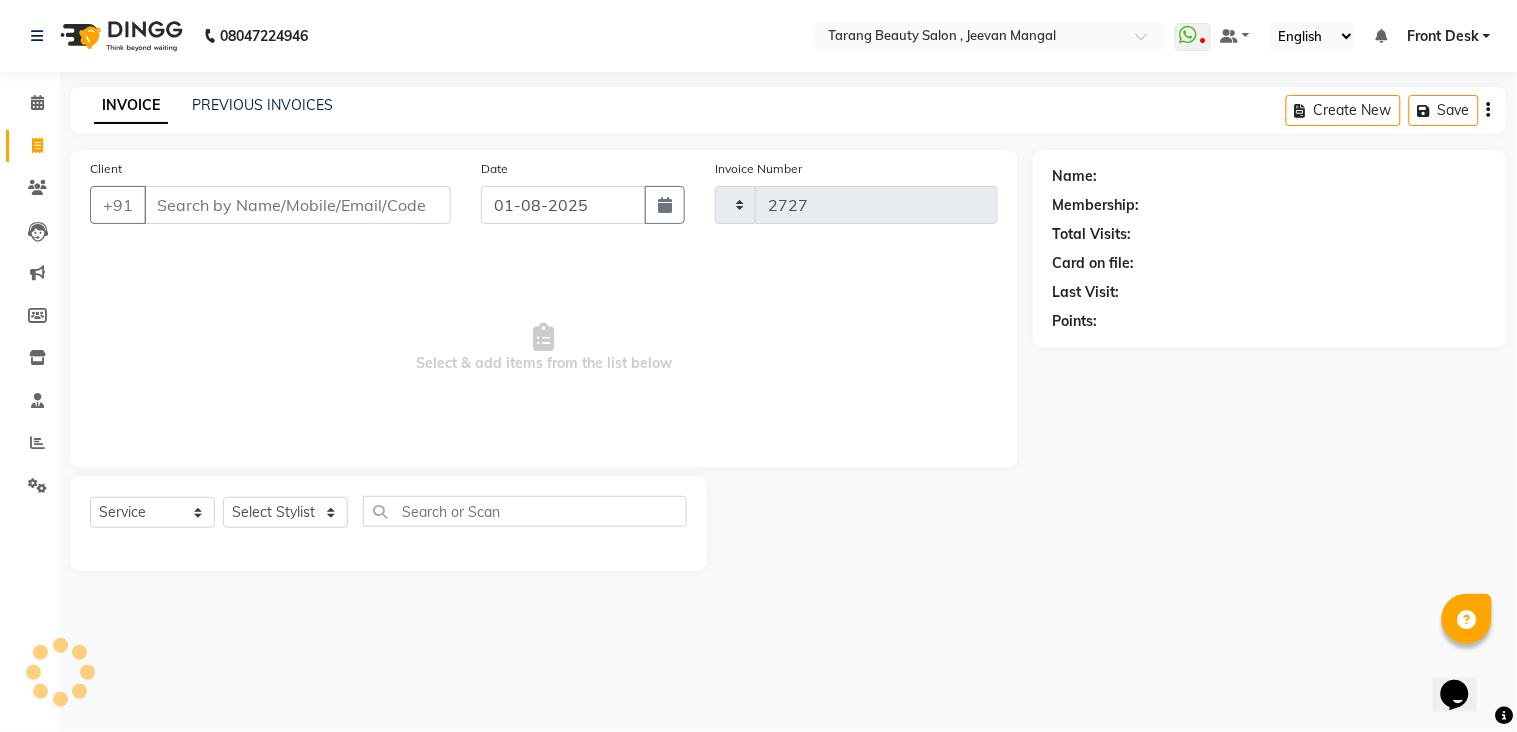 select on "5133" 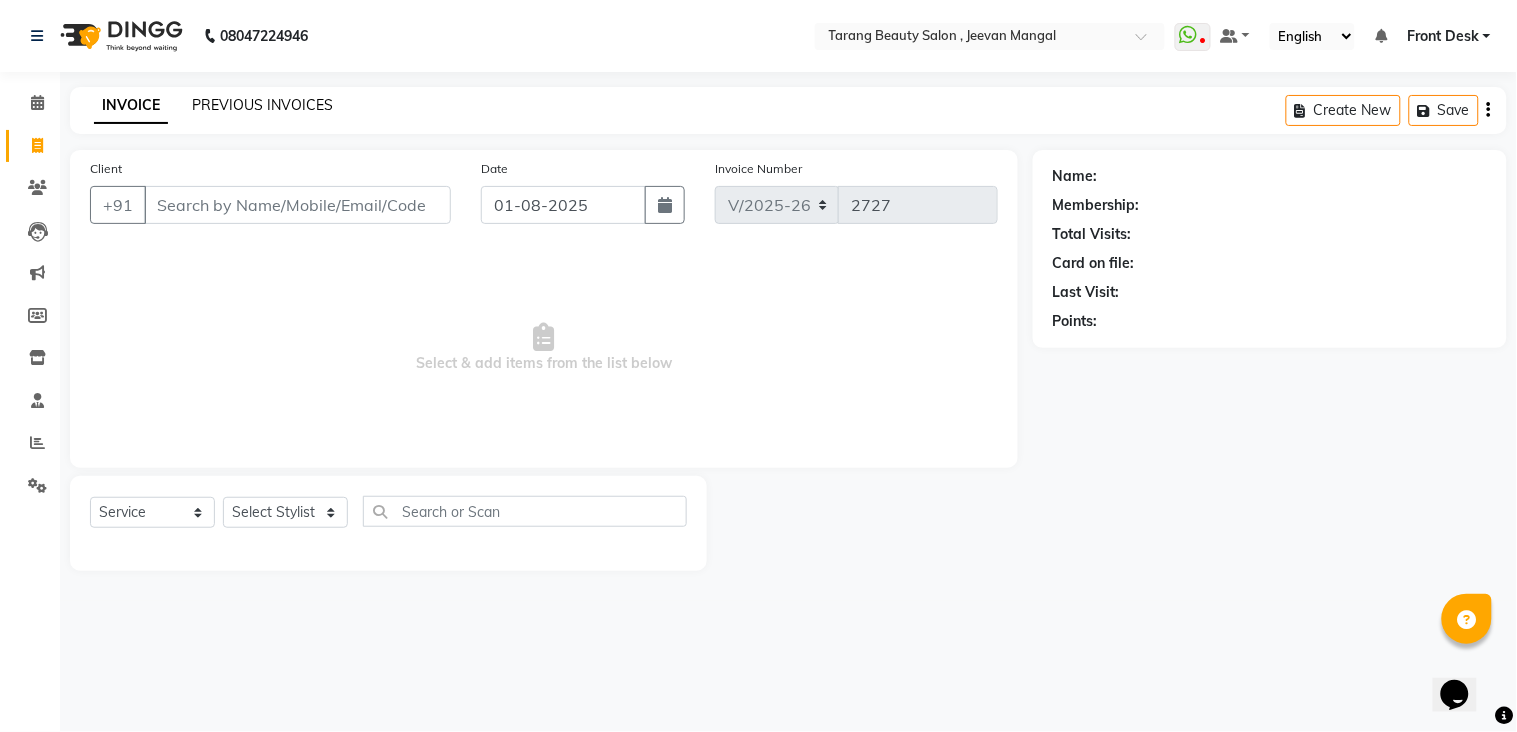 click on "PREVIOUS INVOICES" 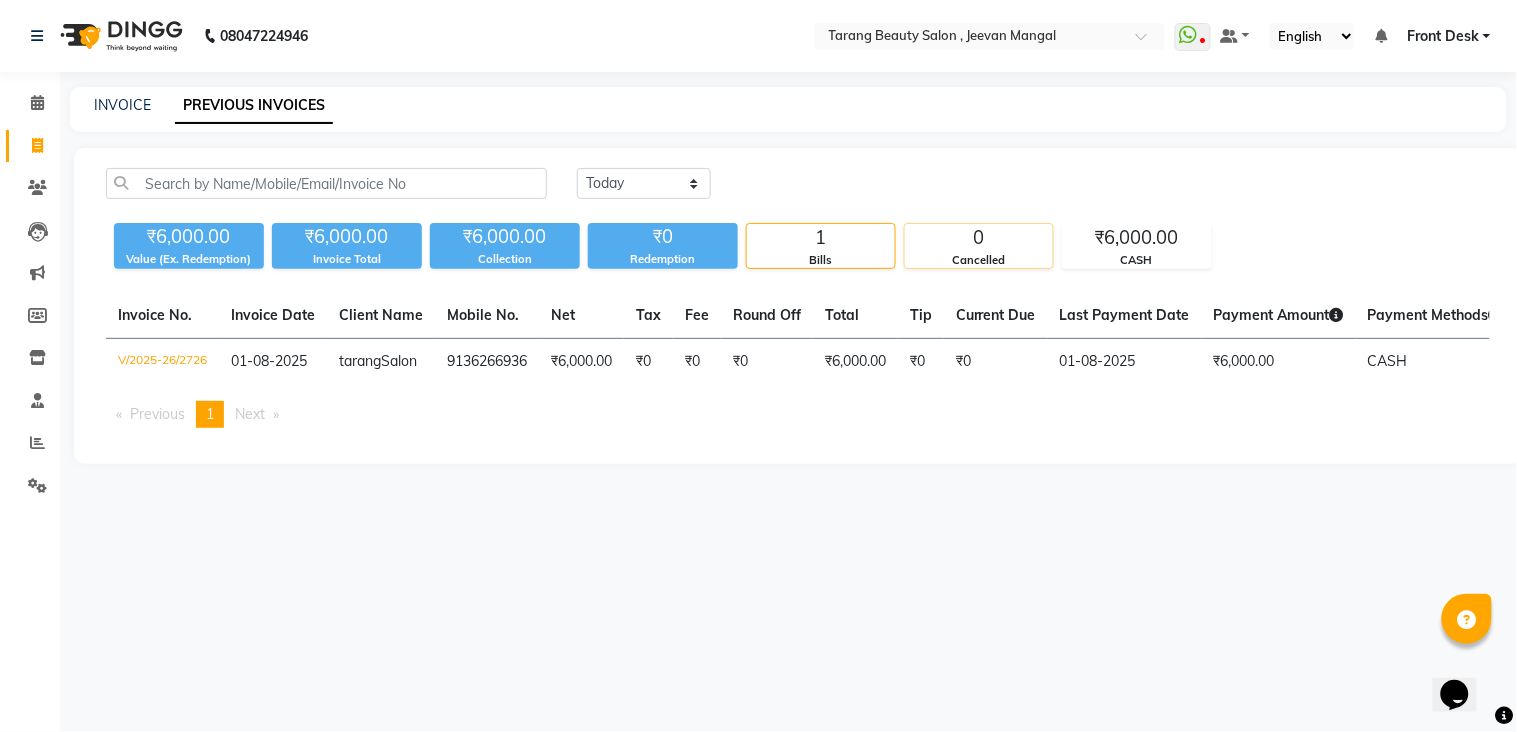 click on "0" 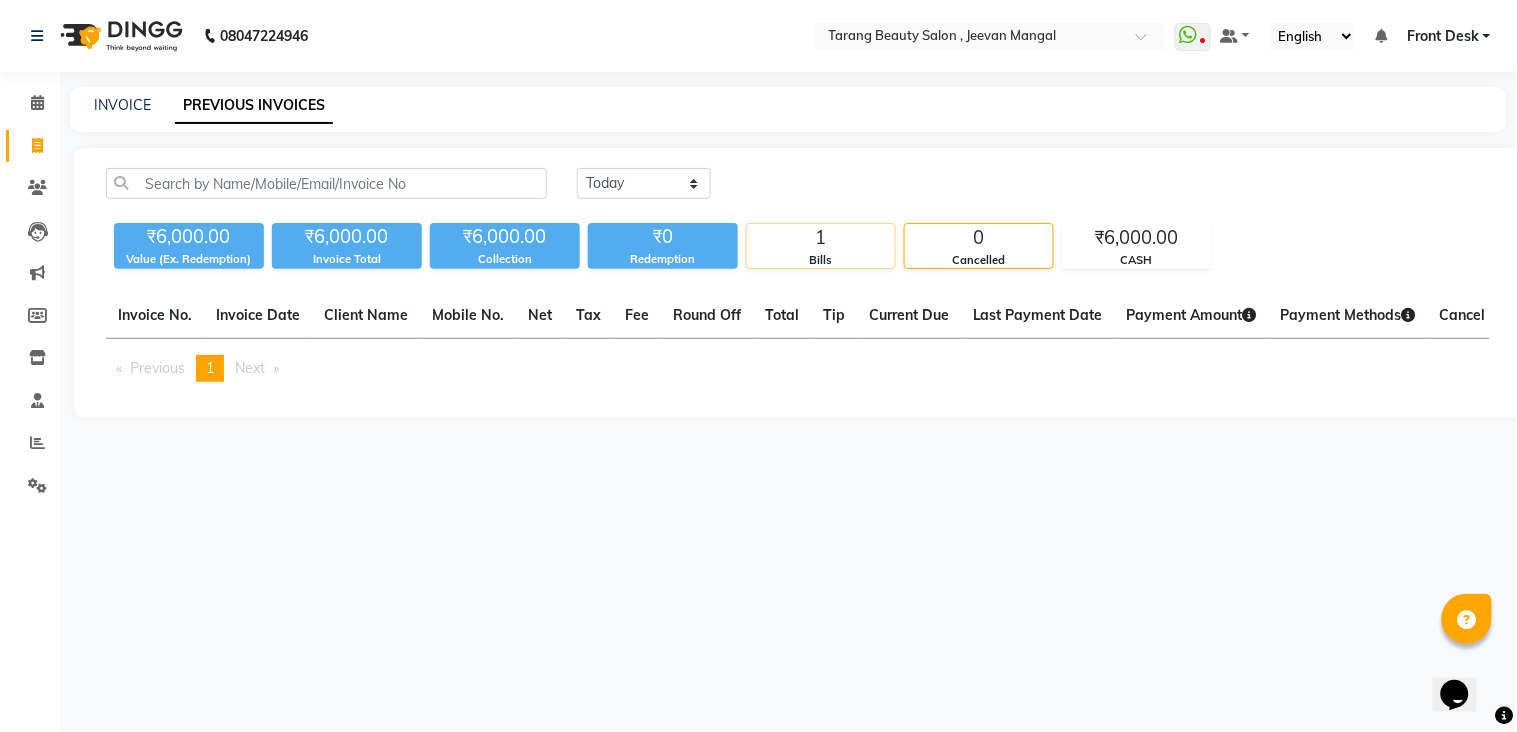 click on "Bills" 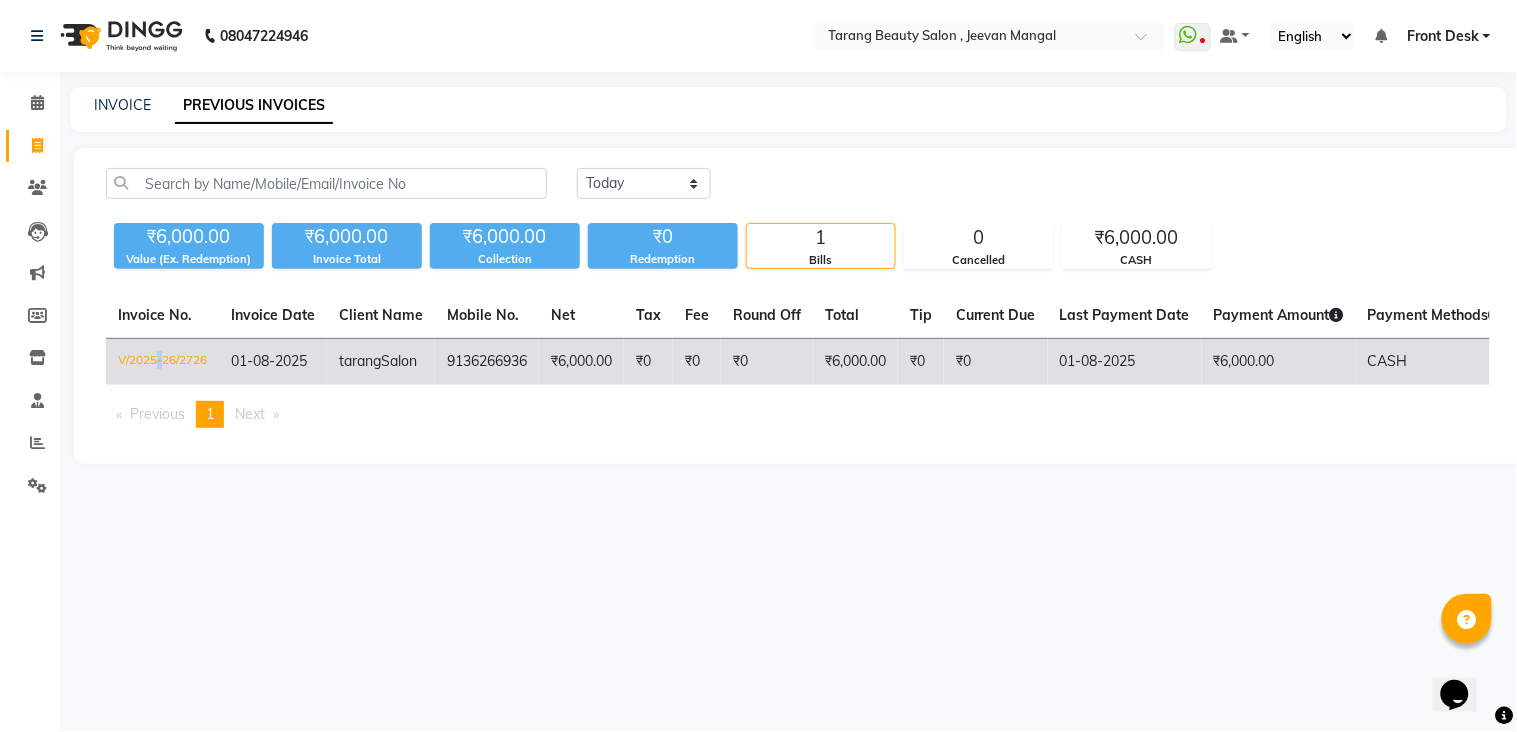 click on "V/2025-26/2726" 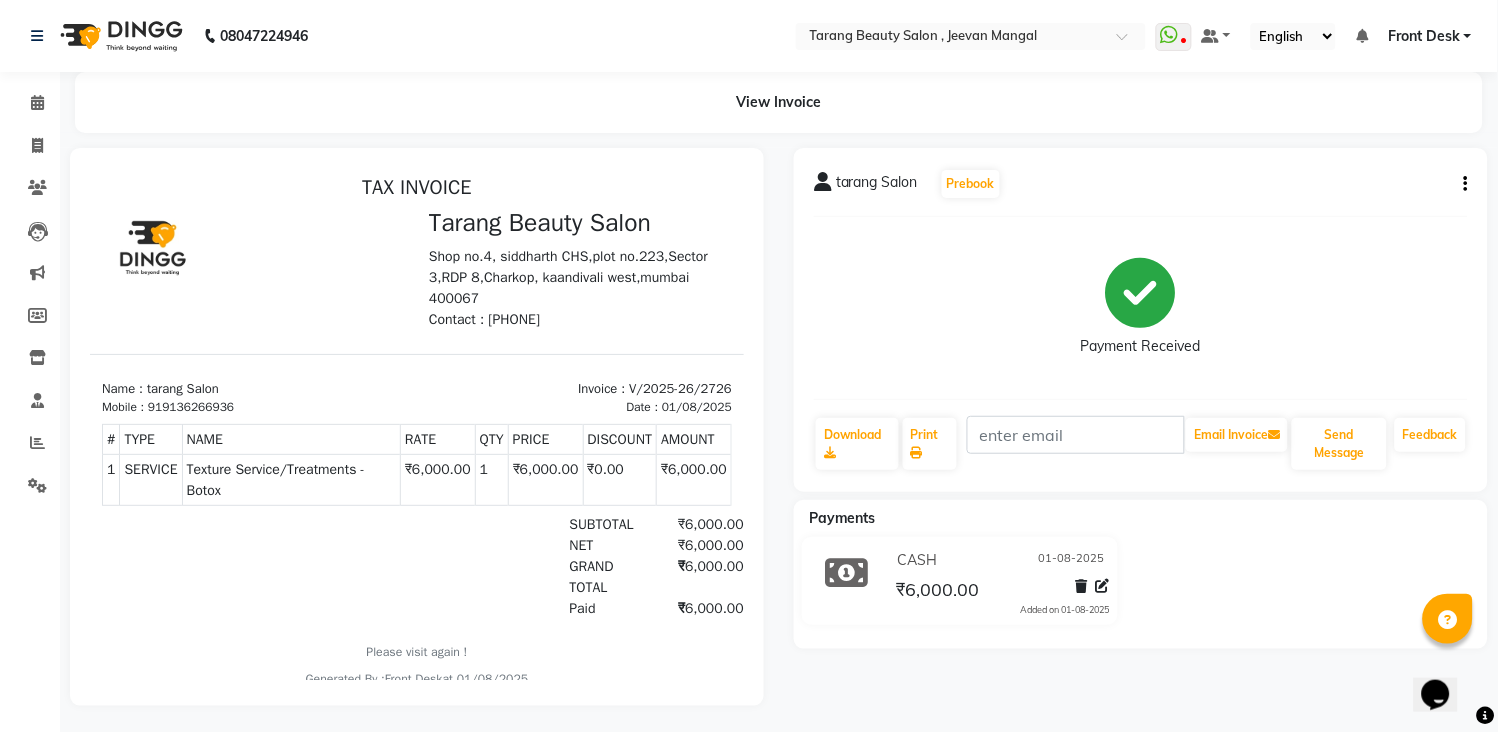 scroll, scrollTop: 0, scrollLeft: 0, axis: both 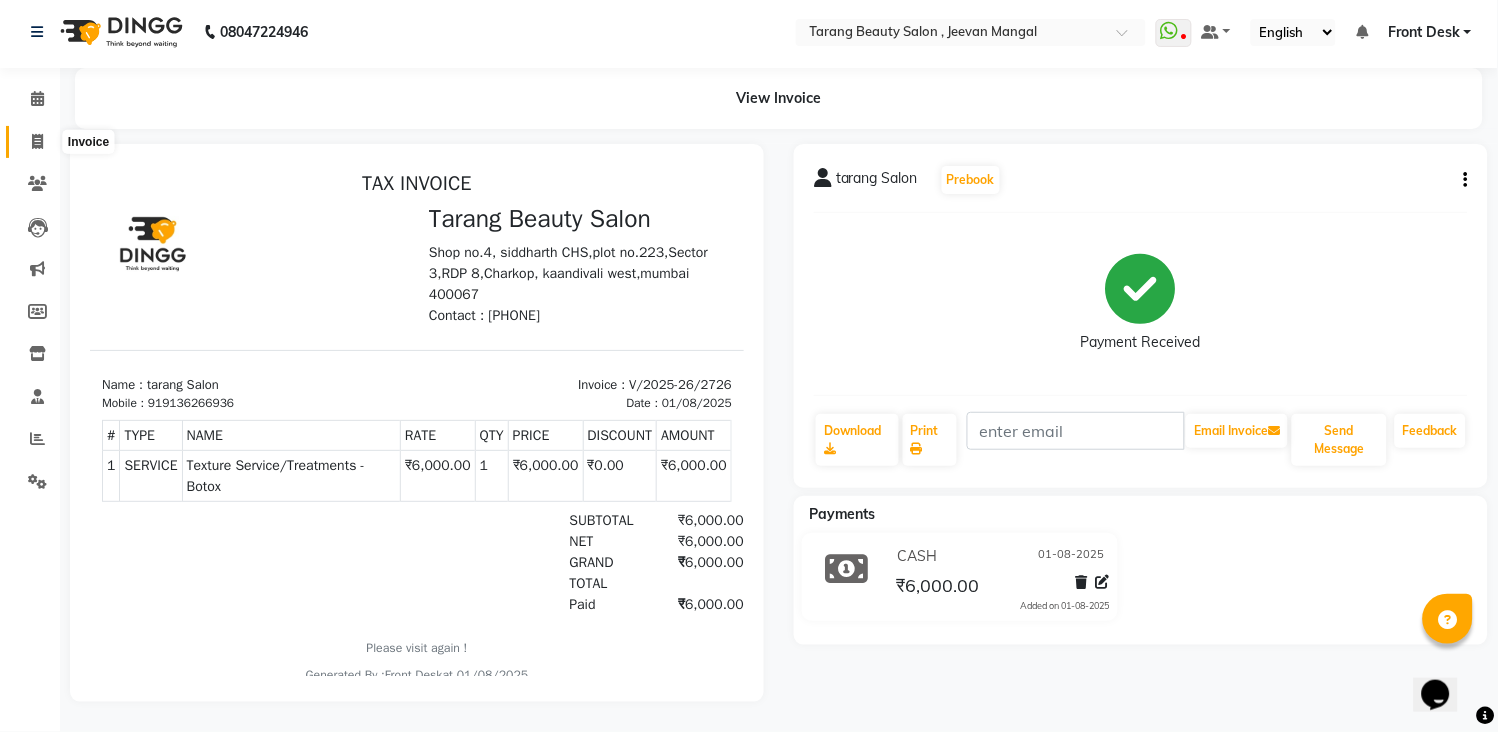 click 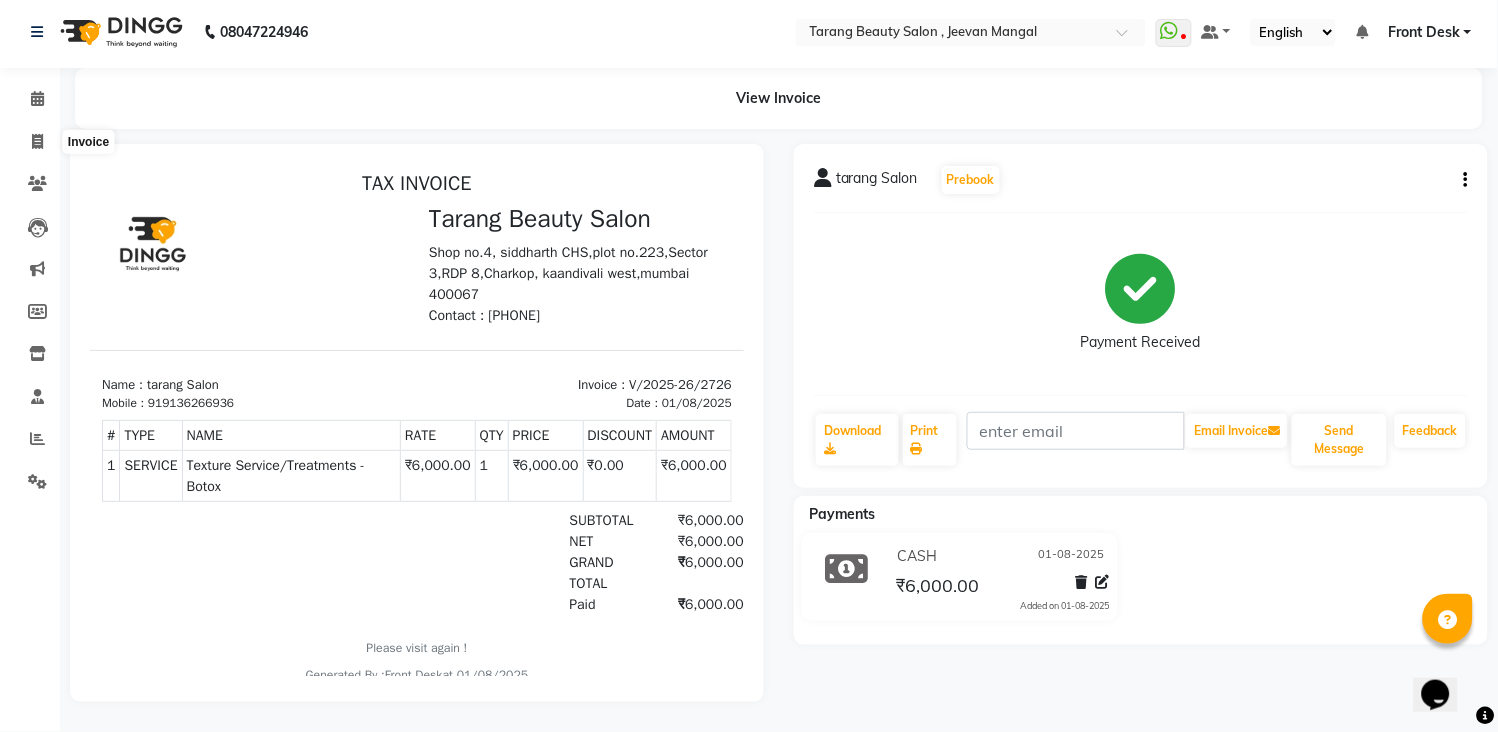 select on "service" 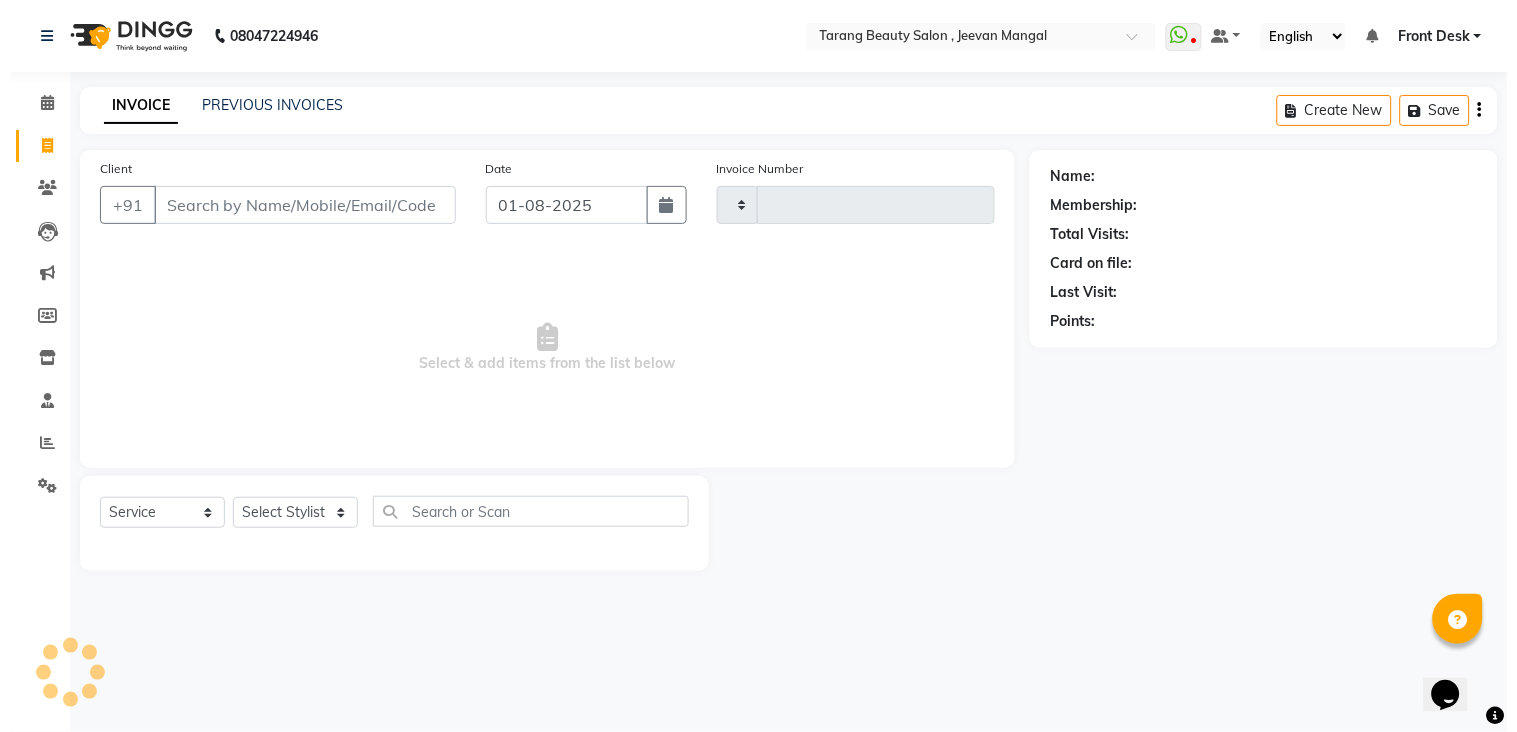 scroll, scrollTop: 0, scrollLeft: 0, axis: both 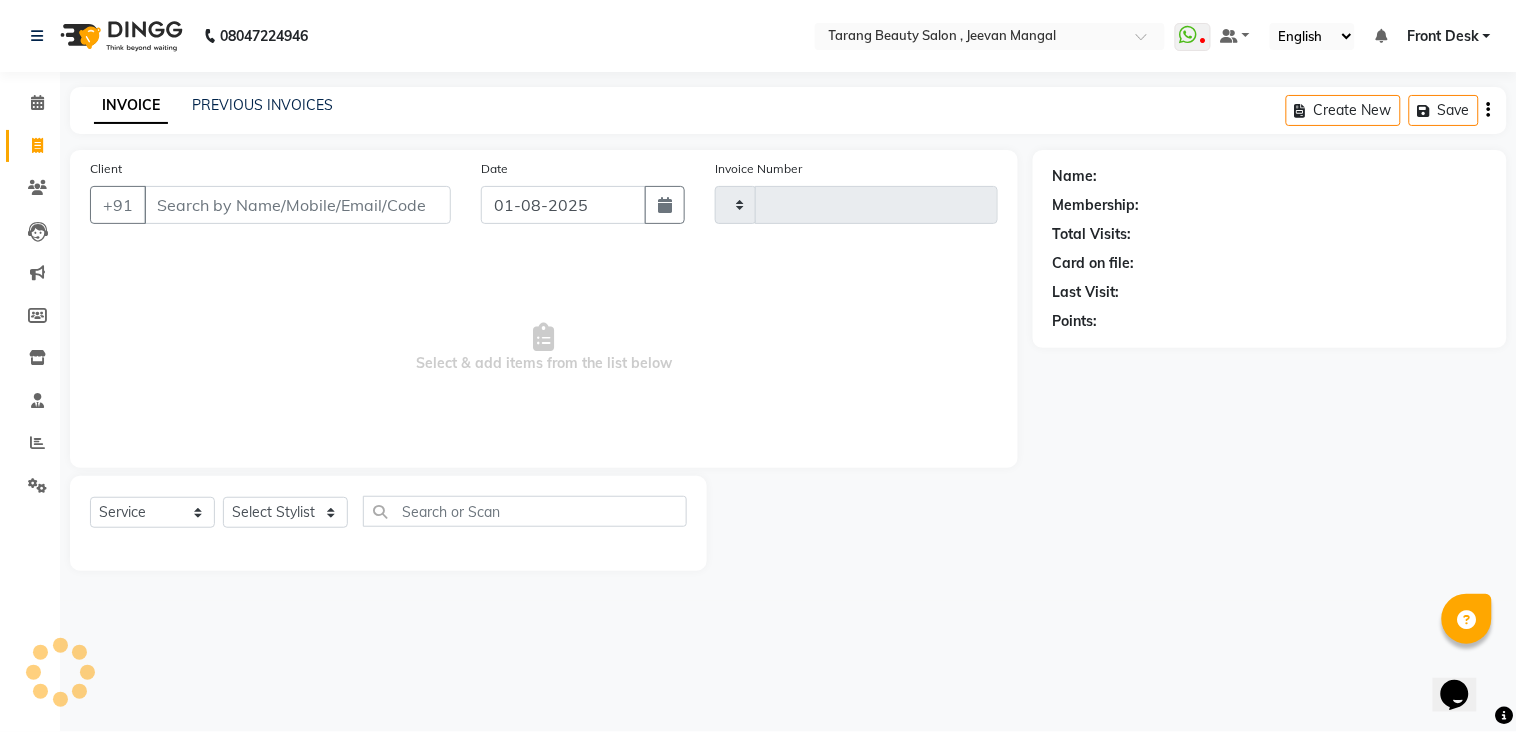 type on "2727" 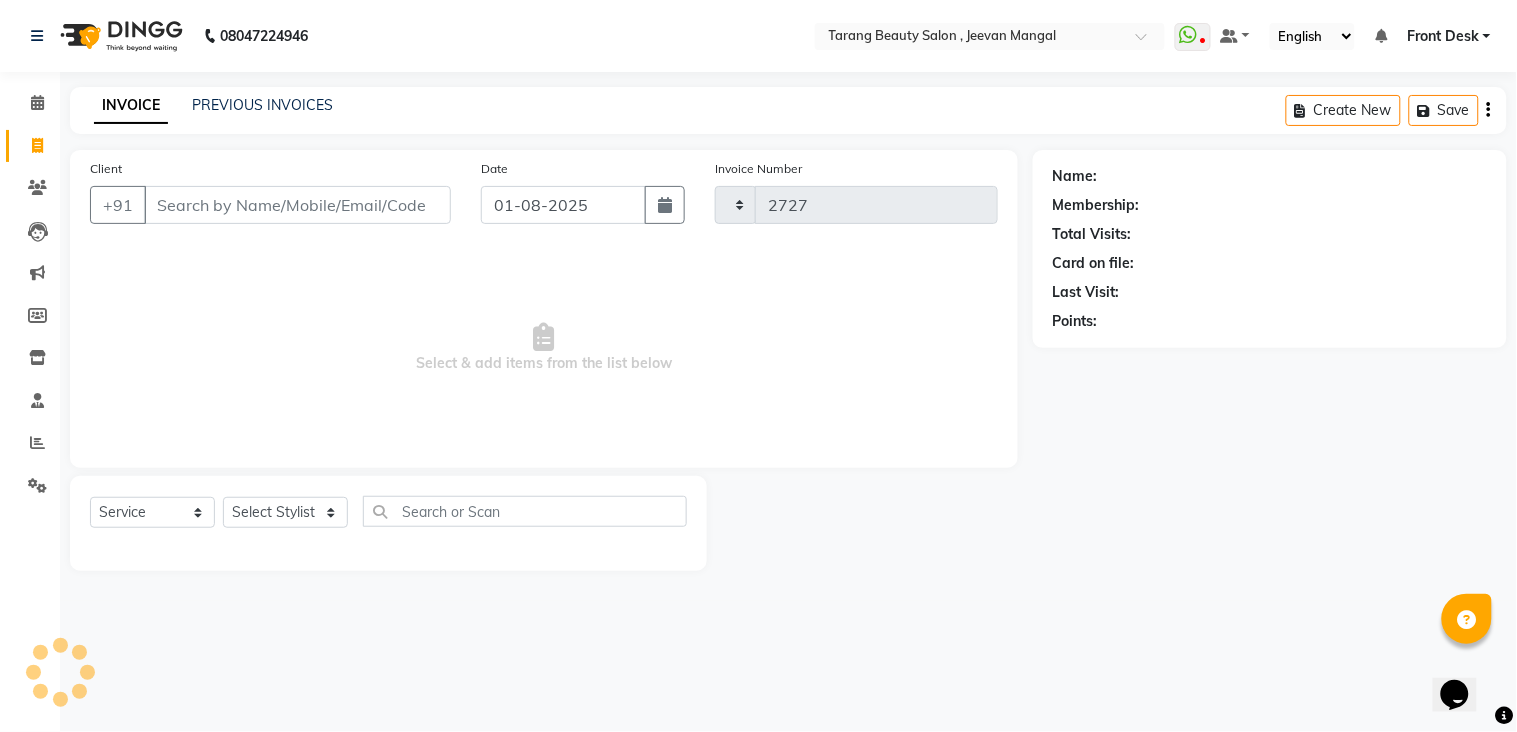 select on "5133" 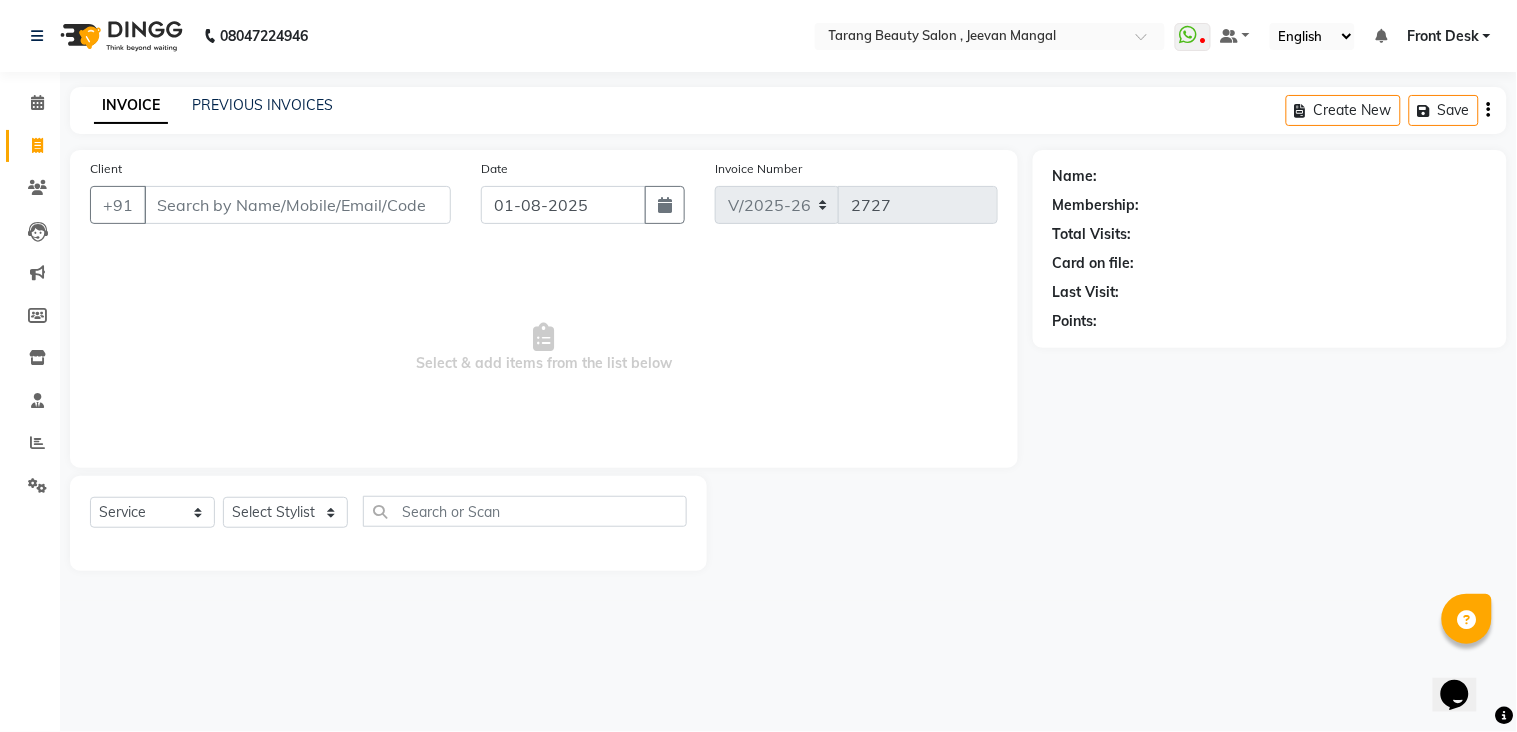 drag, startPoint x: 1492, startPoint y: 2, endPoint x: 1095, endPoint y: 140, distance: 420.3011 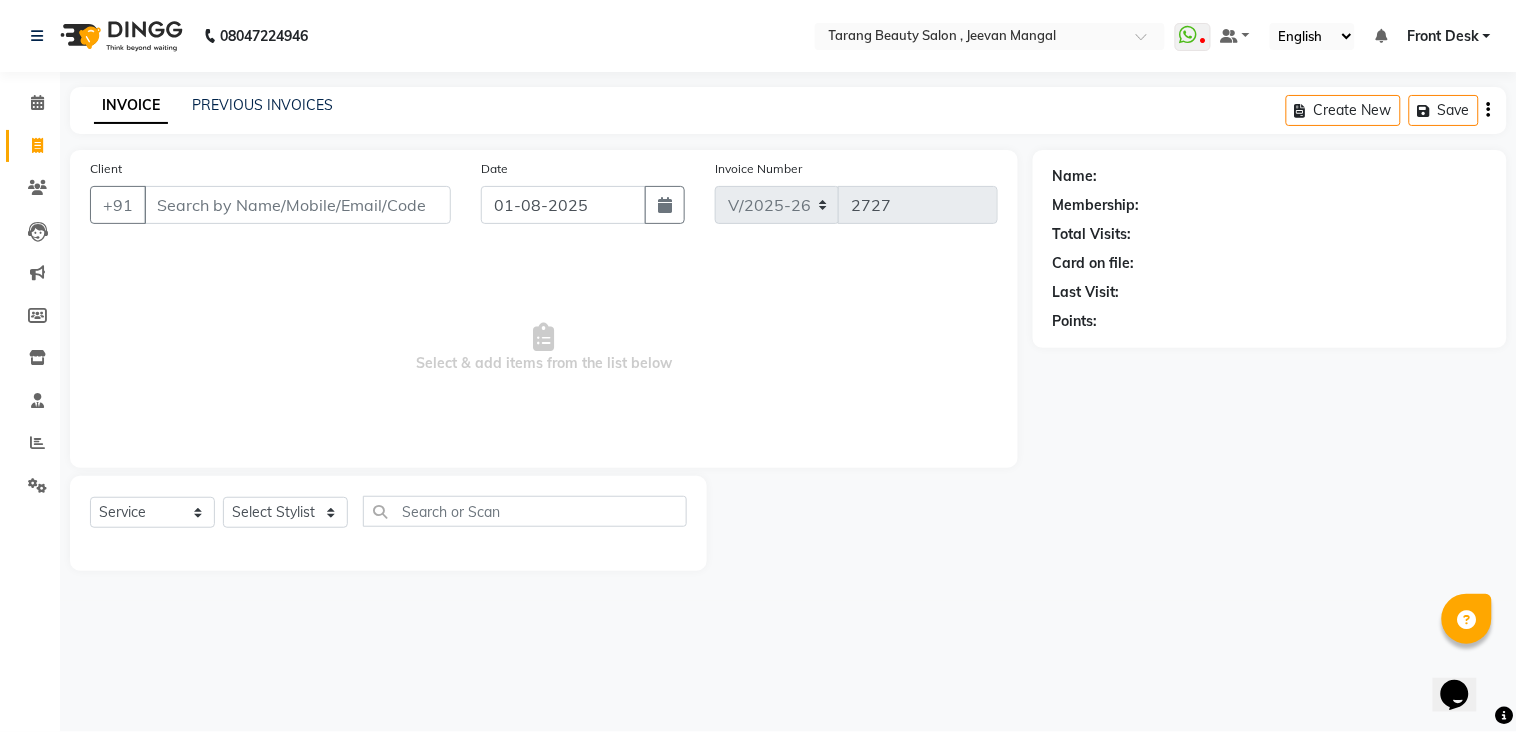 click on "Front Desk" at bounding box center (1449, 36) 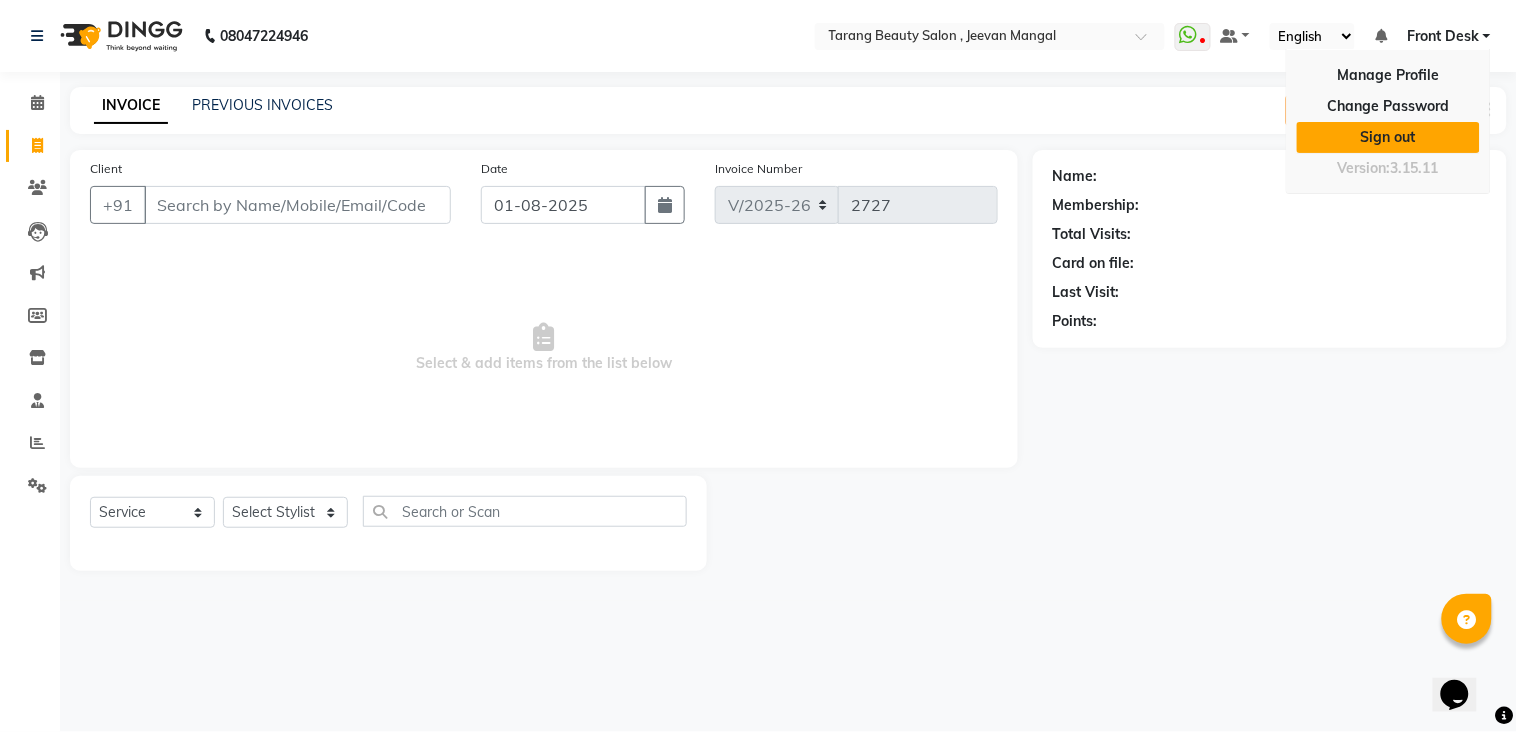 click on "Sign out" at bounding box center [1388, 137] 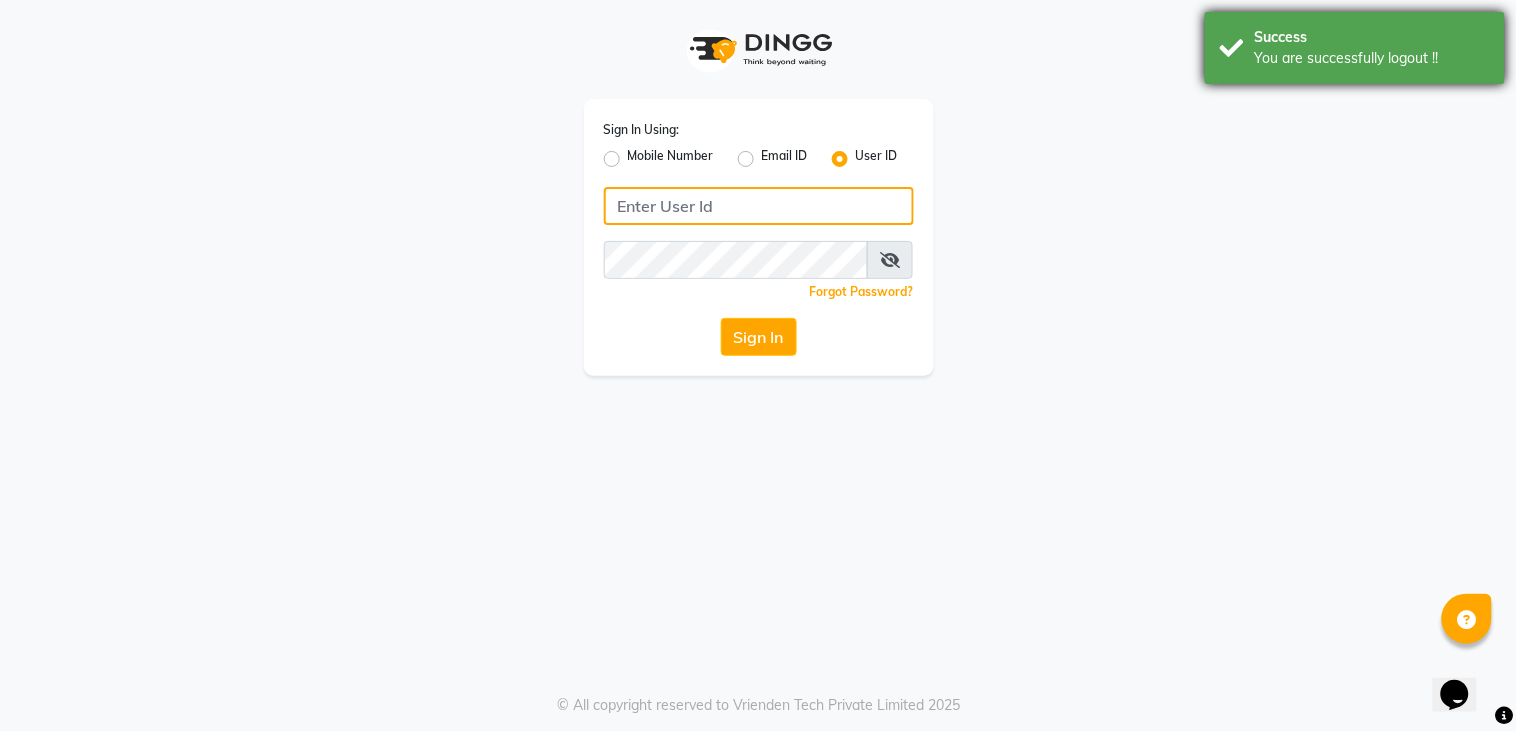 type on "TARANG" 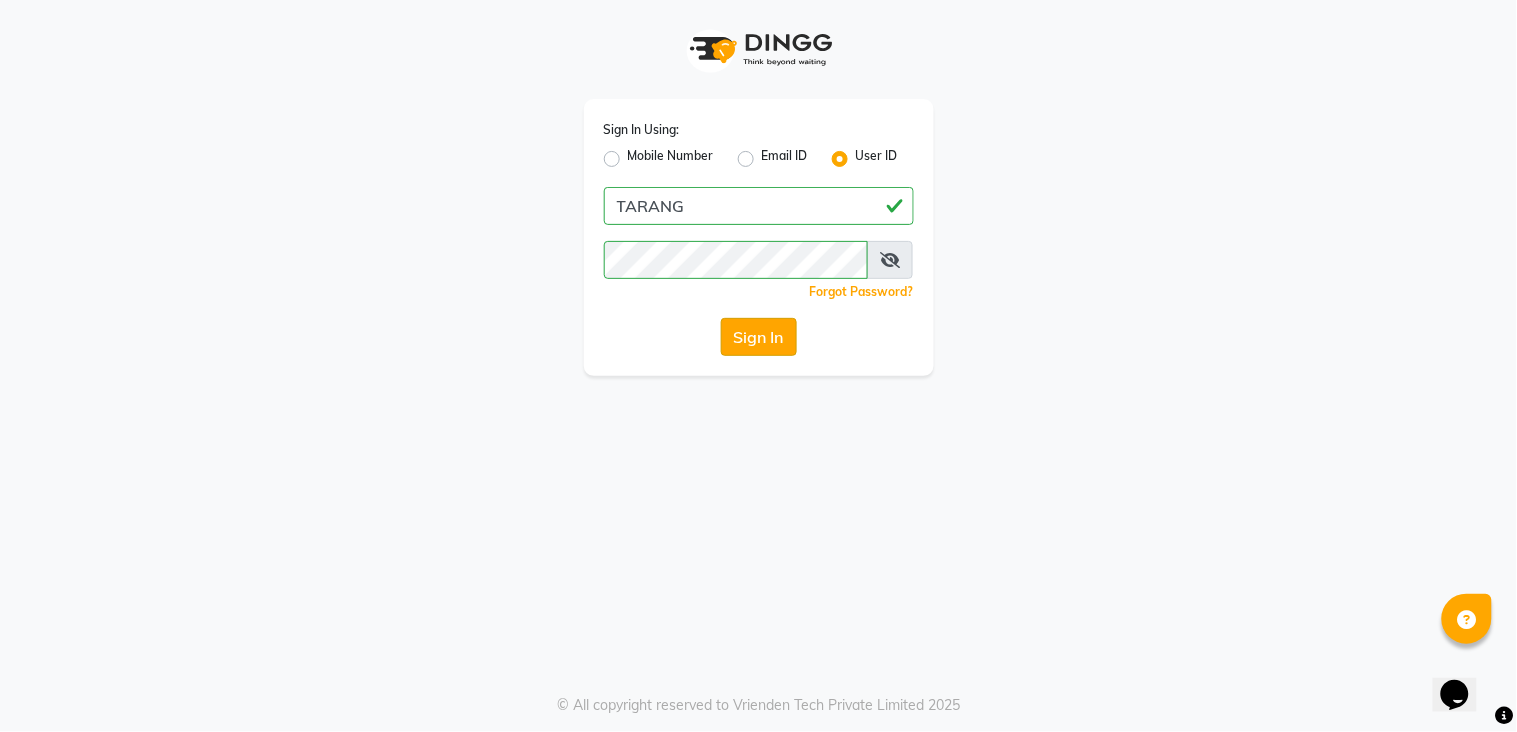 click on "Sign In" 